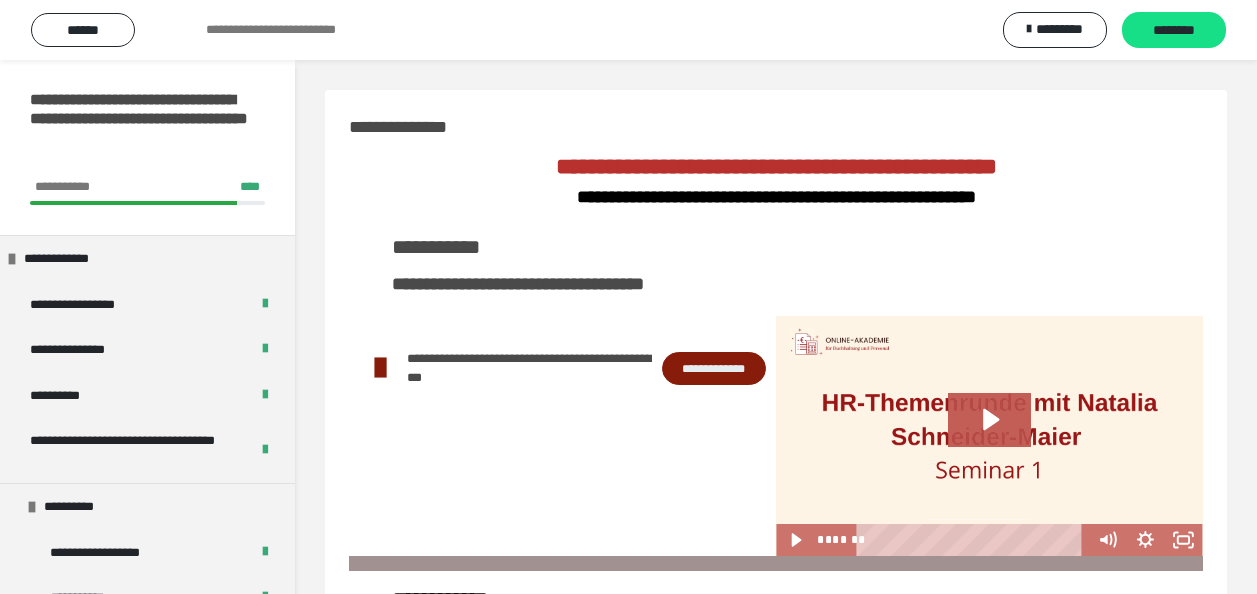 scroll, scrollTop: 0, scrollLeft: 0, axis: both 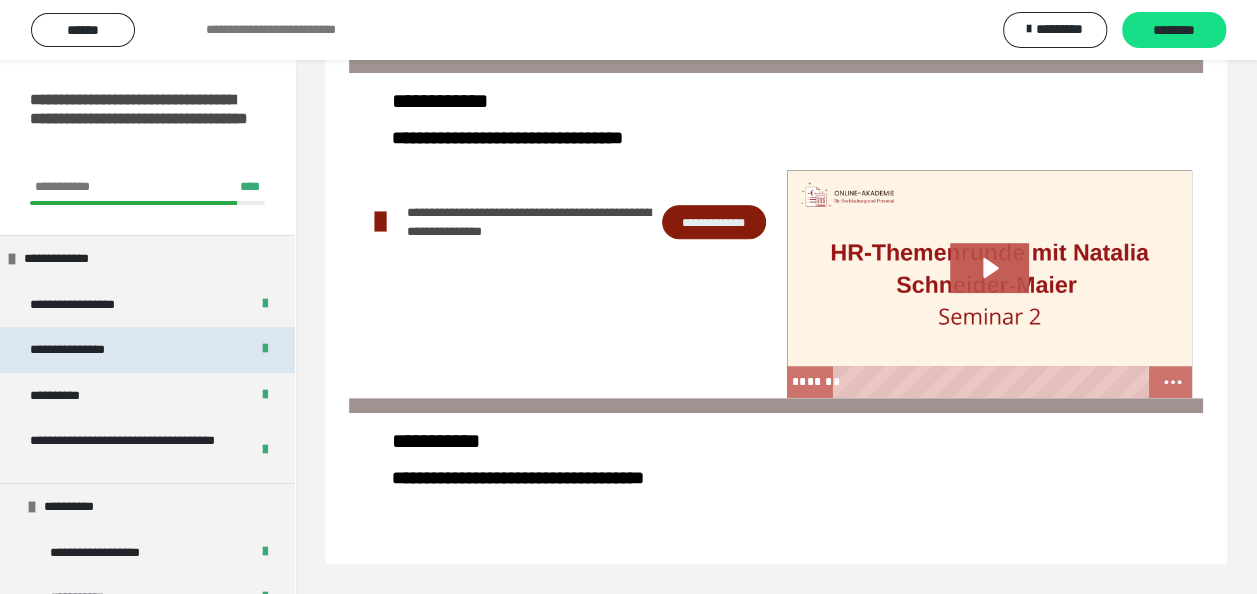 click on "**********" at bounding box center [88, 350] 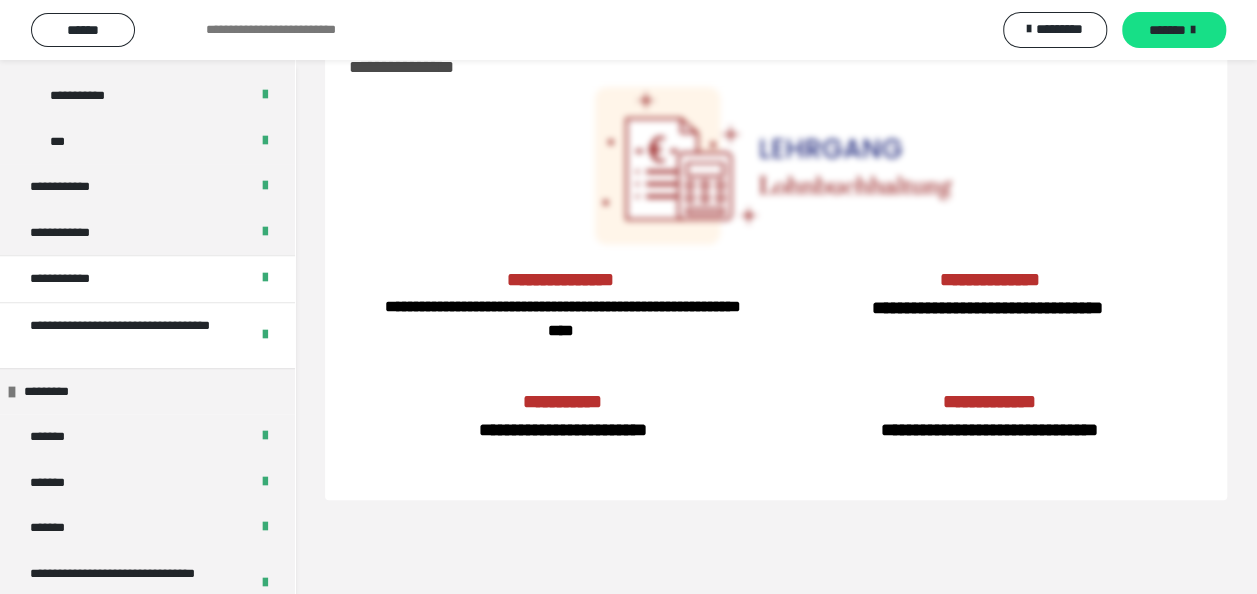 scroll, scrollTop: 788, scrollLeft: 0, axis: vertical 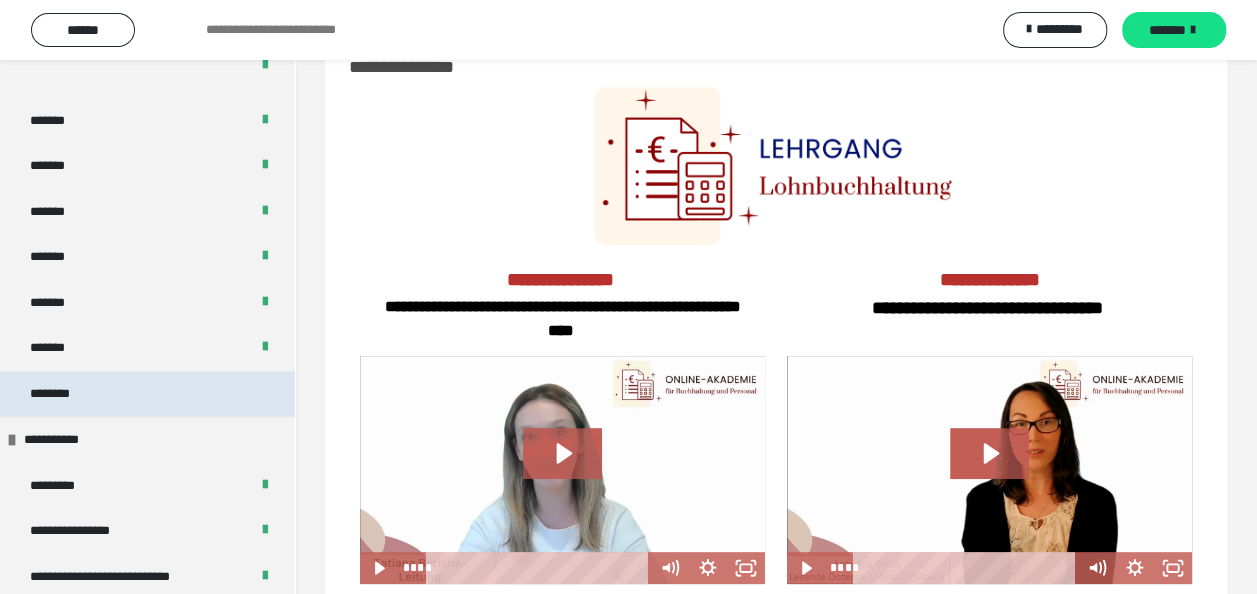click on "********" at bounding box center (65, 394) 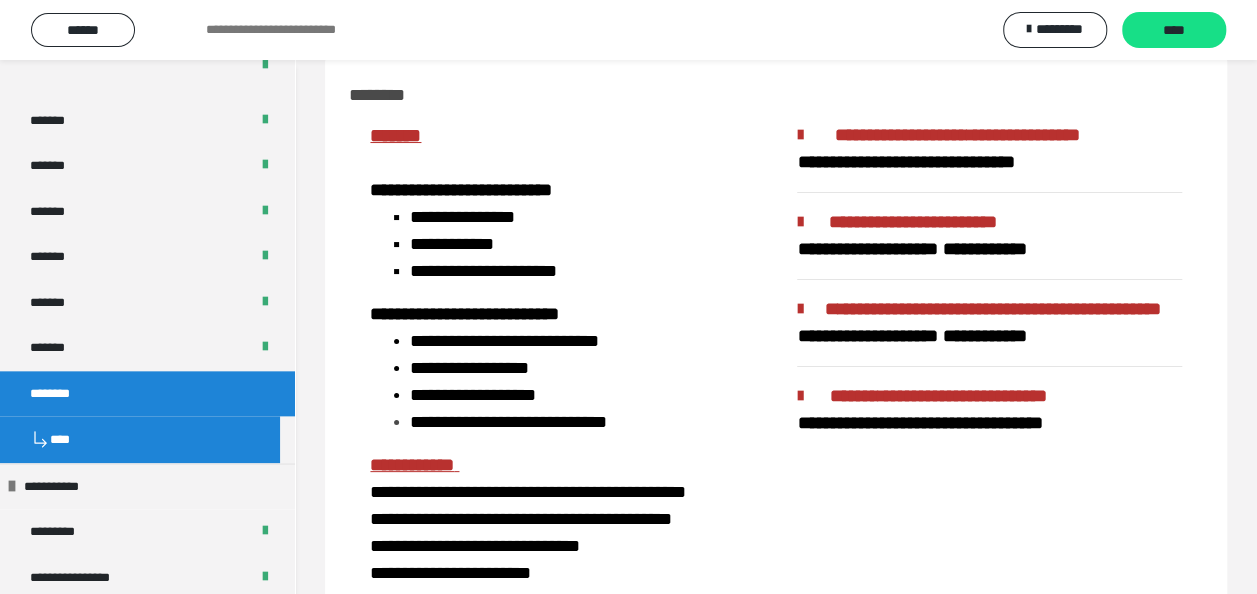 scroll, scrollTop: 0, scrollLeft: 0, axis: both 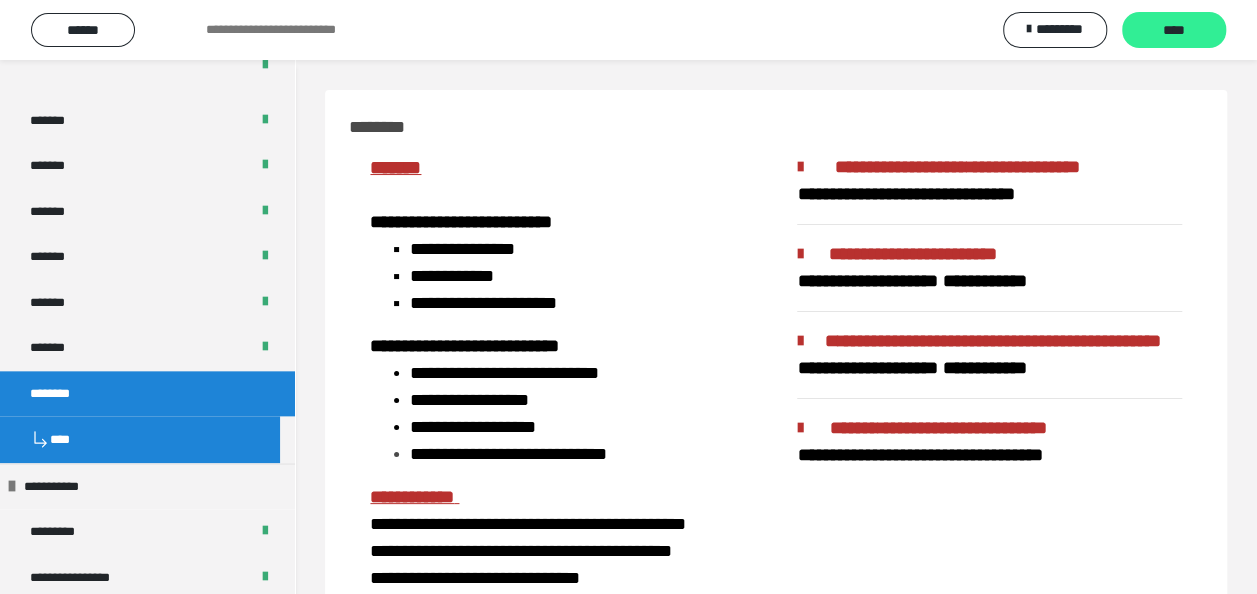 click on "****" at bounding box center (1174, 31) 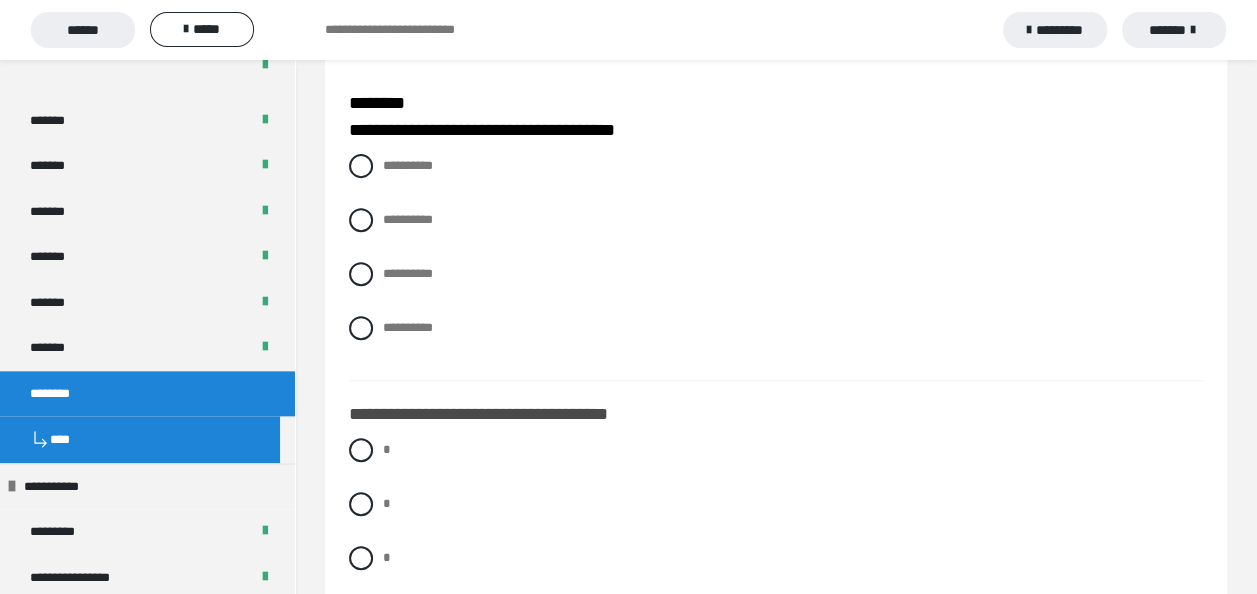 scroll, scrollTop: 200, scrollLeft: 0, axis: vertical 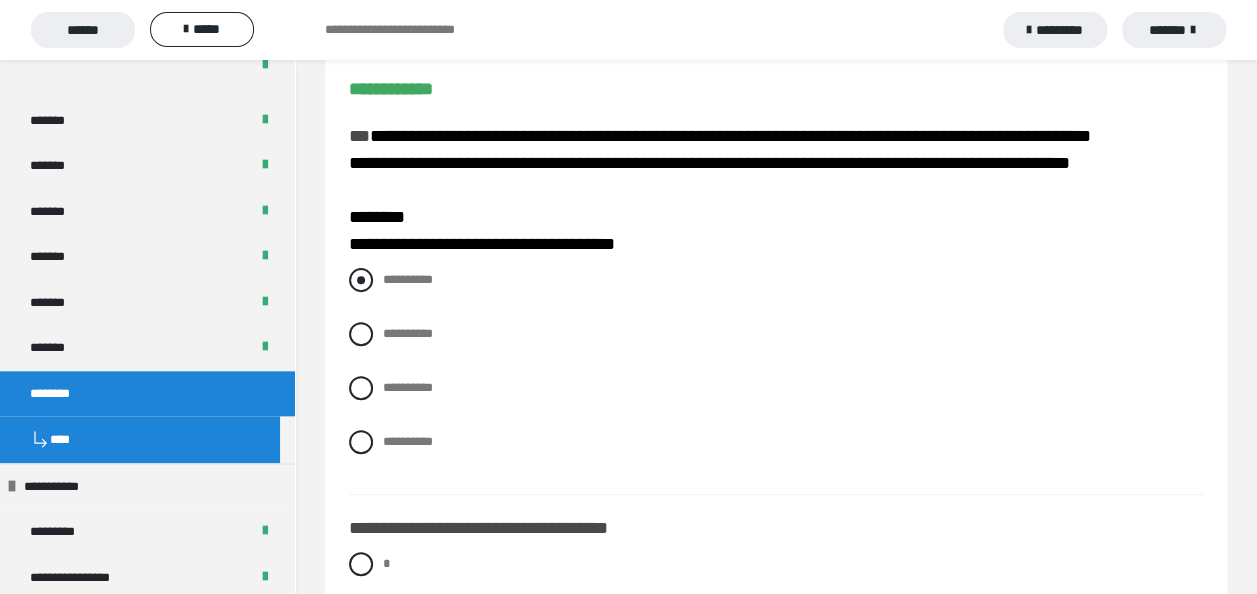 click at bounding box center (361, 280) 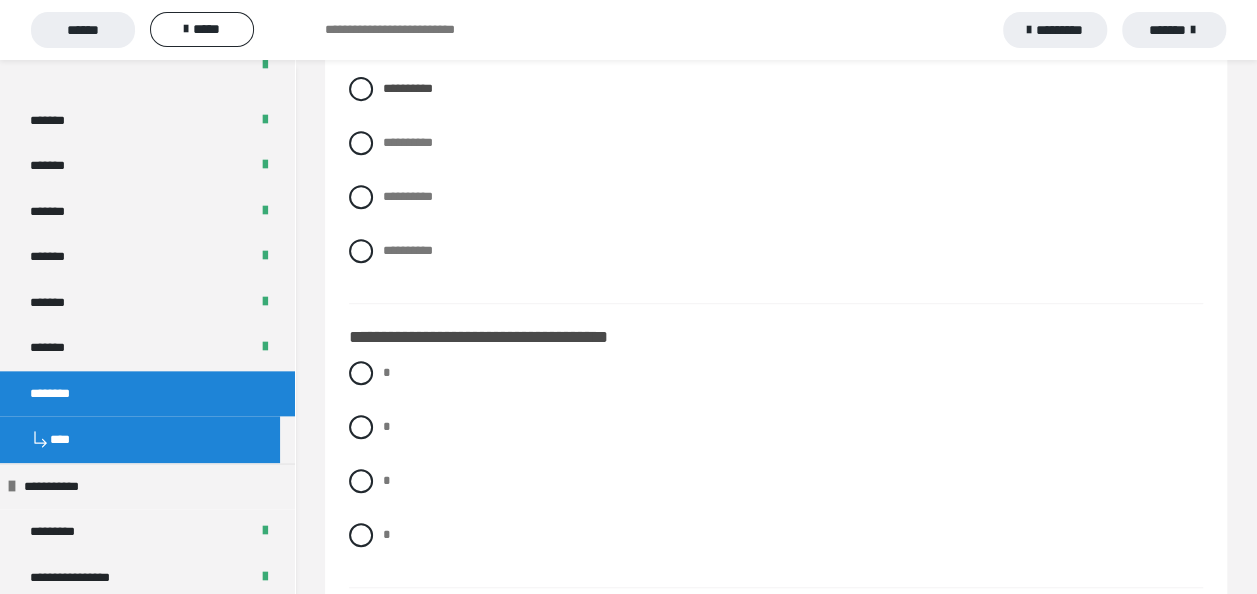 scroll, scrollTop: 500, scrollLeft: 0, axis: vertical 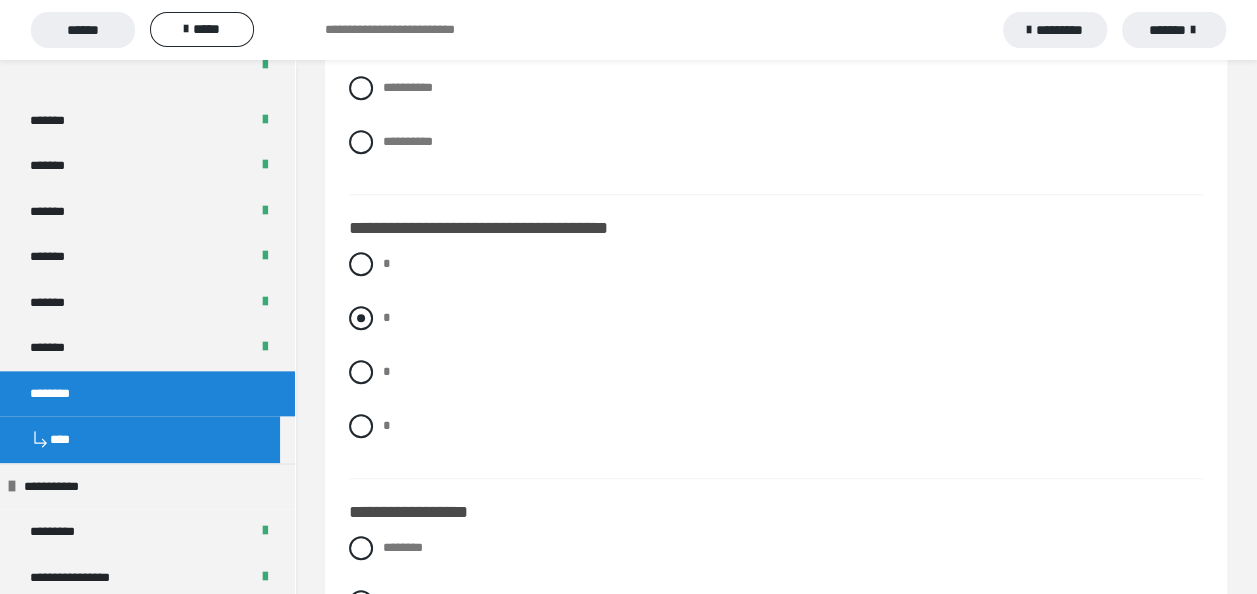 click at bounding box center (361, 318) 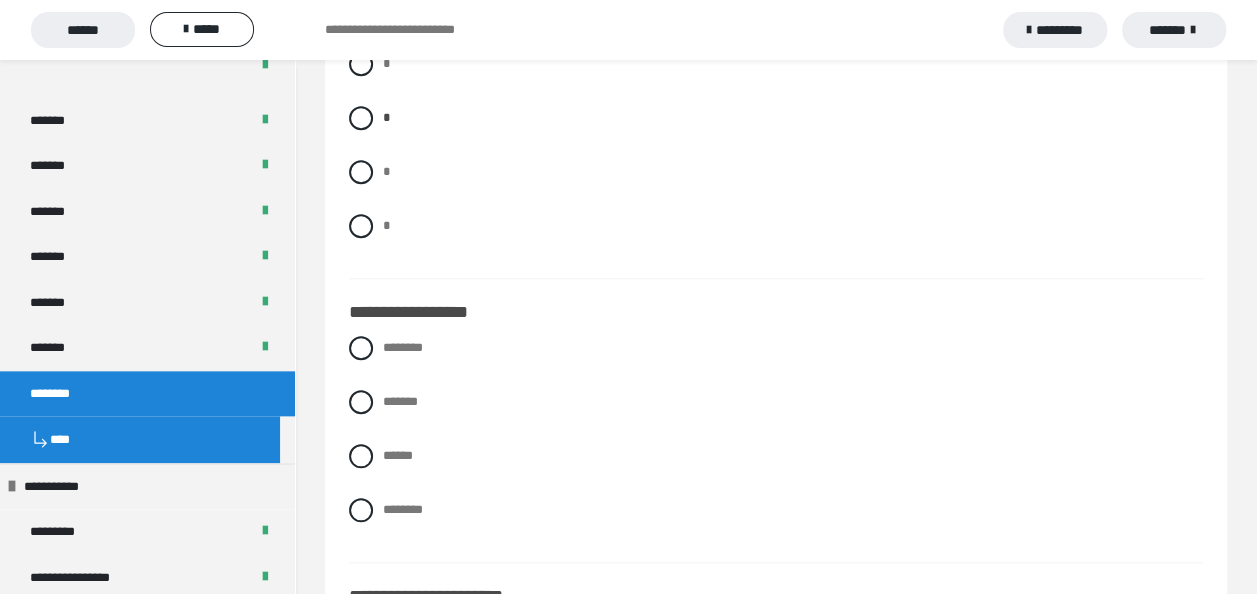 scroll, scrollTop: 800, scrollLeft: 0, axis: vertical 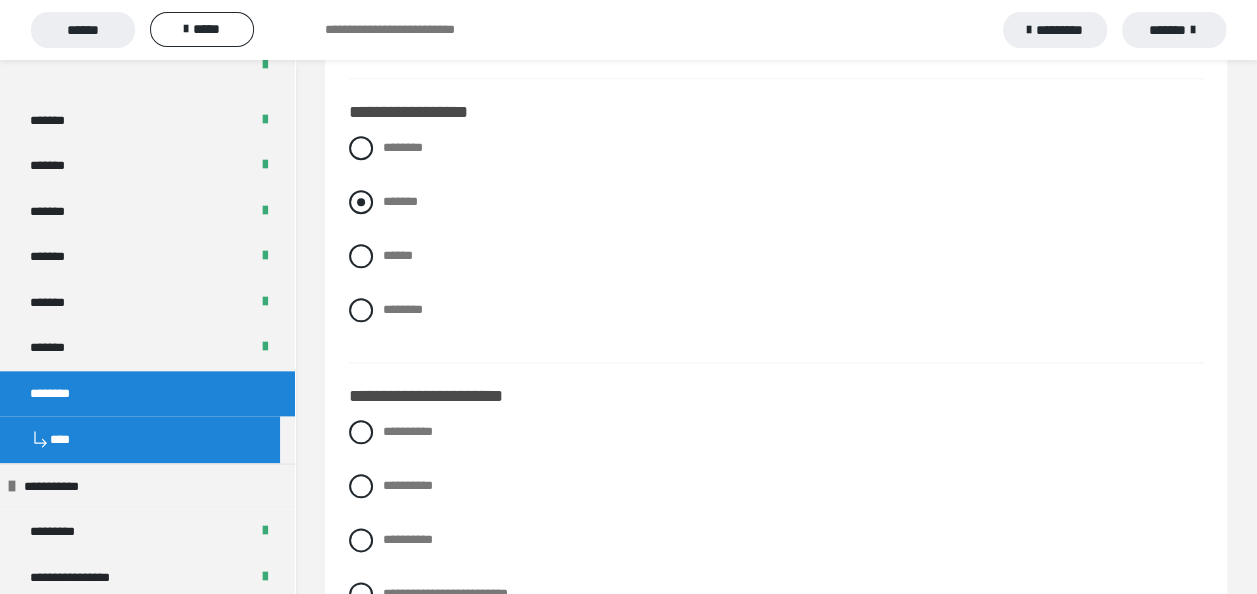click at bounding box center [361, 202] 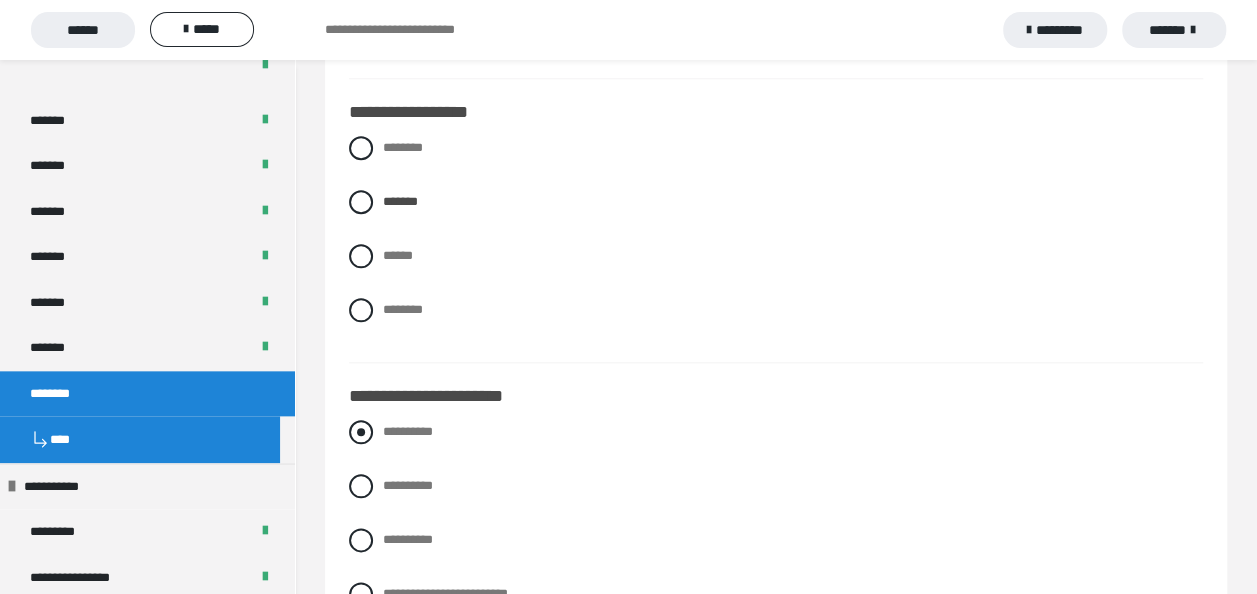 click at bounding box center [361, 432] 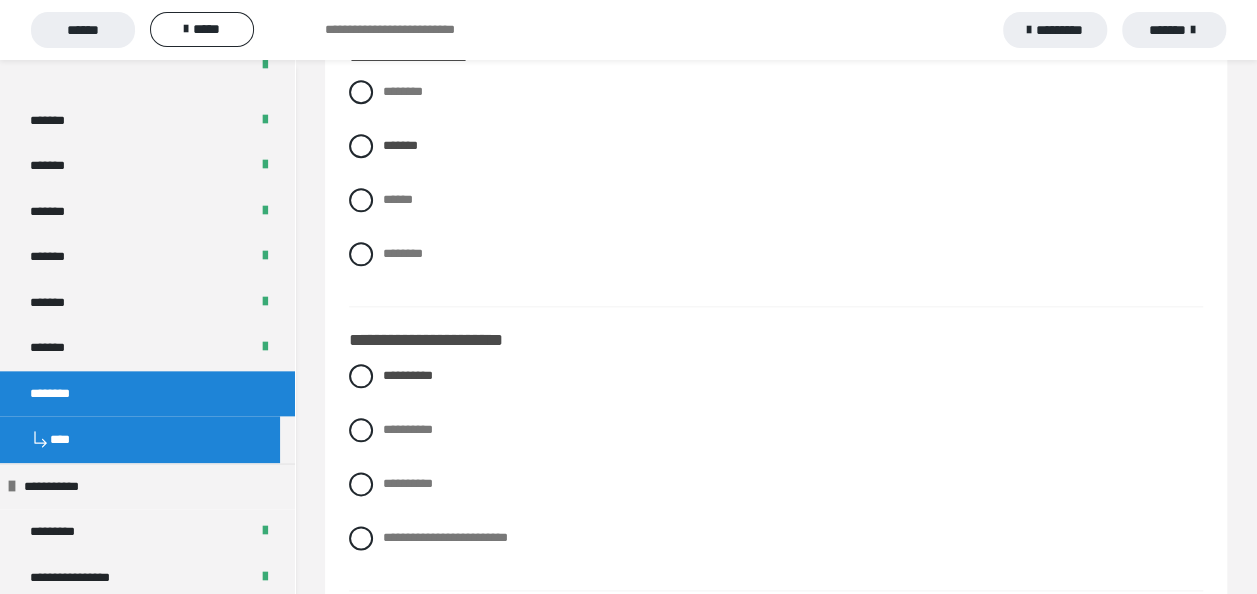 scroll, scrollTop: 1000, scrollLeft: 0, axis: vertical 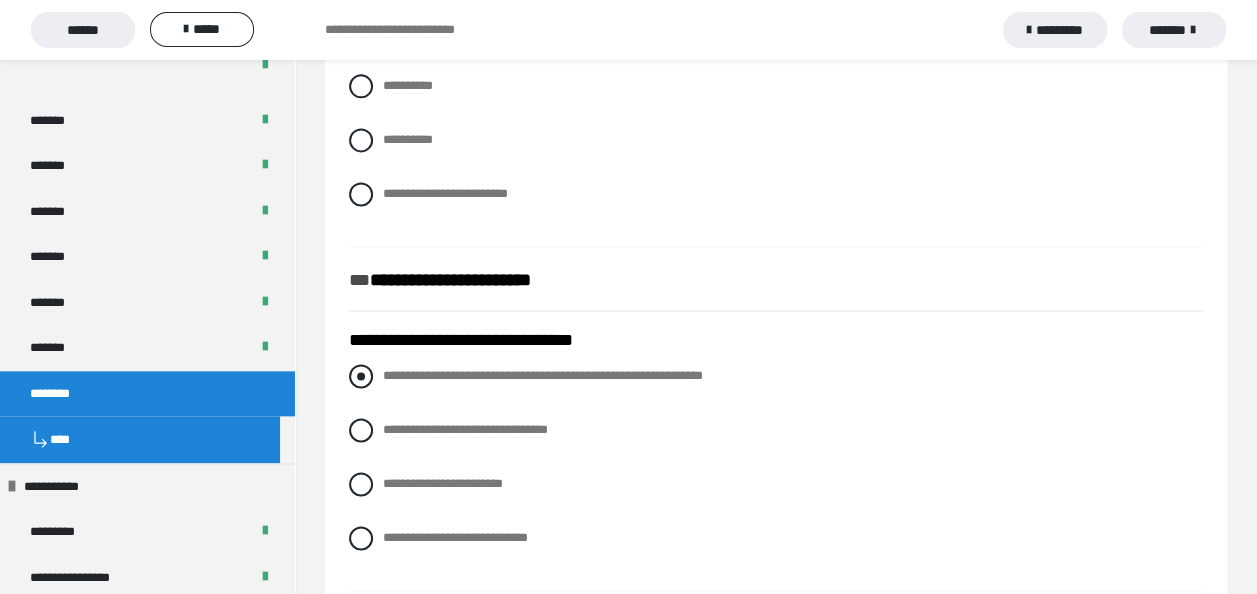 click at bounding box center (361, 376) 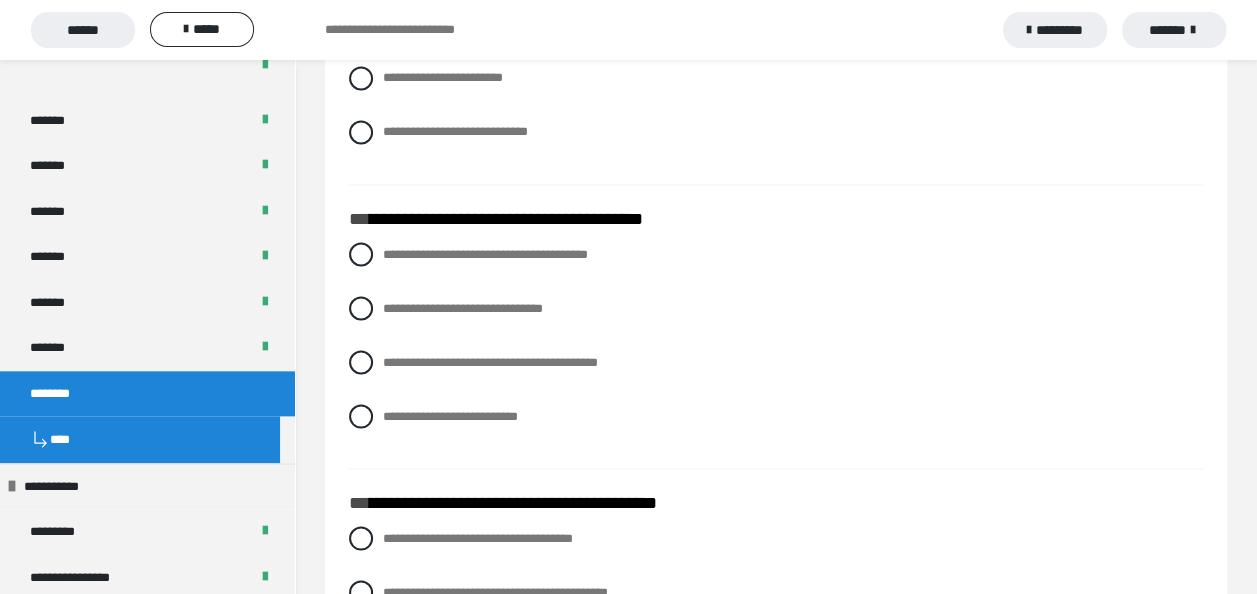 scroll, scrollTop: 1800, scrollLeft: 0, axis: vertical 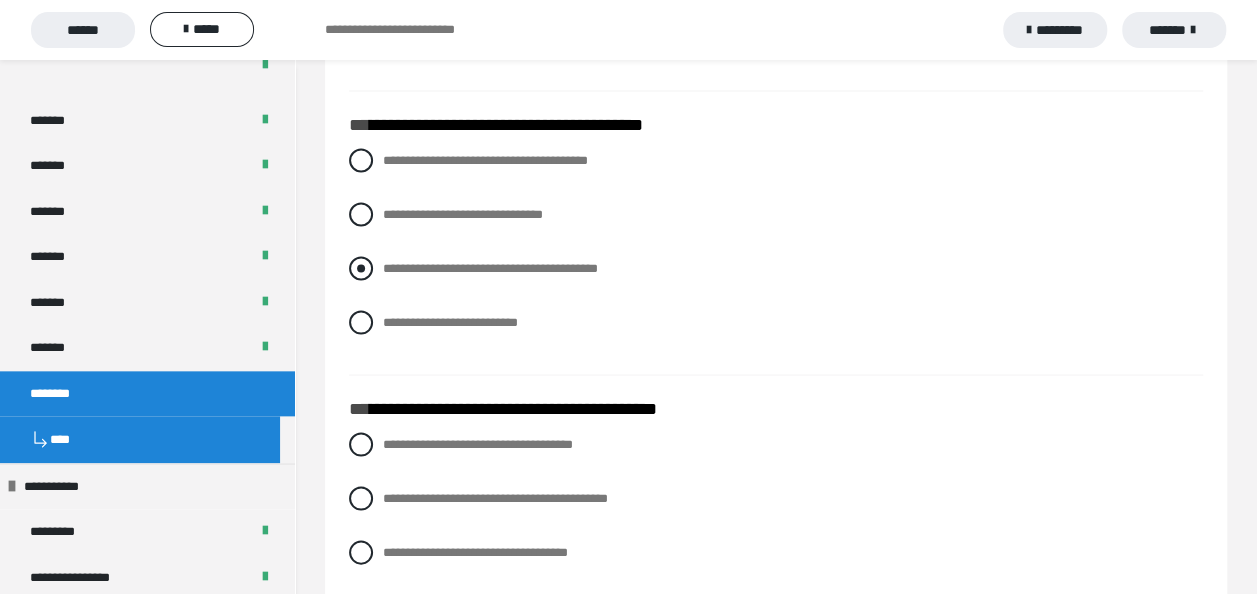 click at bounding box center [361, 268] 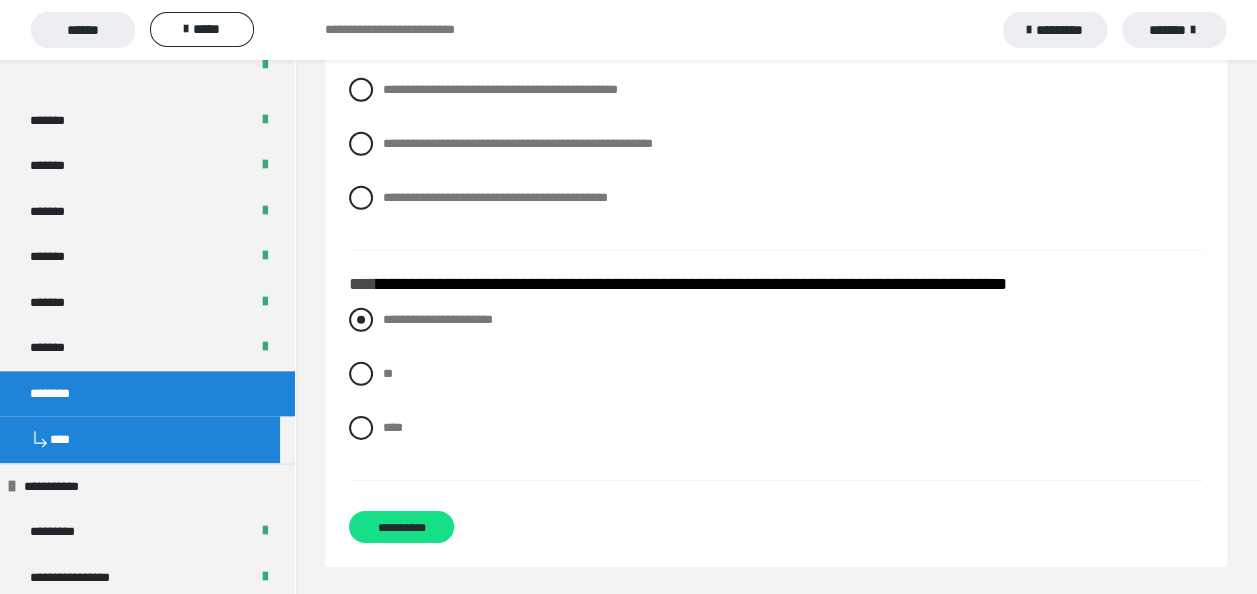 scroll, scrollTop: 2784, scrollLeft: 0, axis: vertical 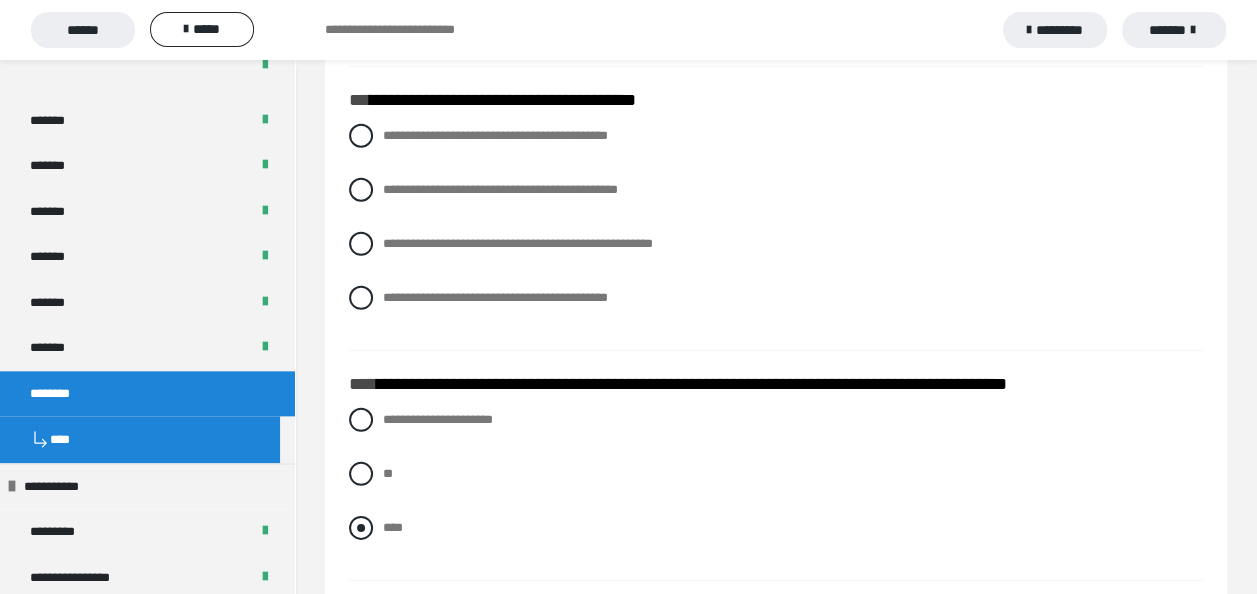 click at bounding box center [361, 528] 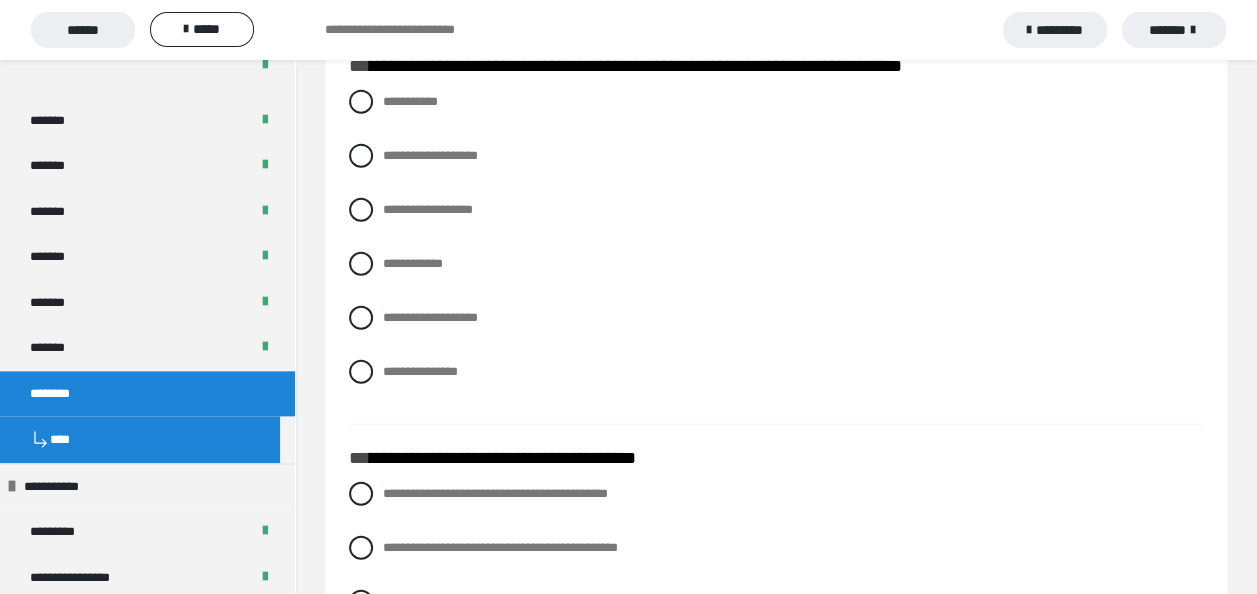 scroll, scrollTop: 2384, scrollLeft: 0, axis: vertical 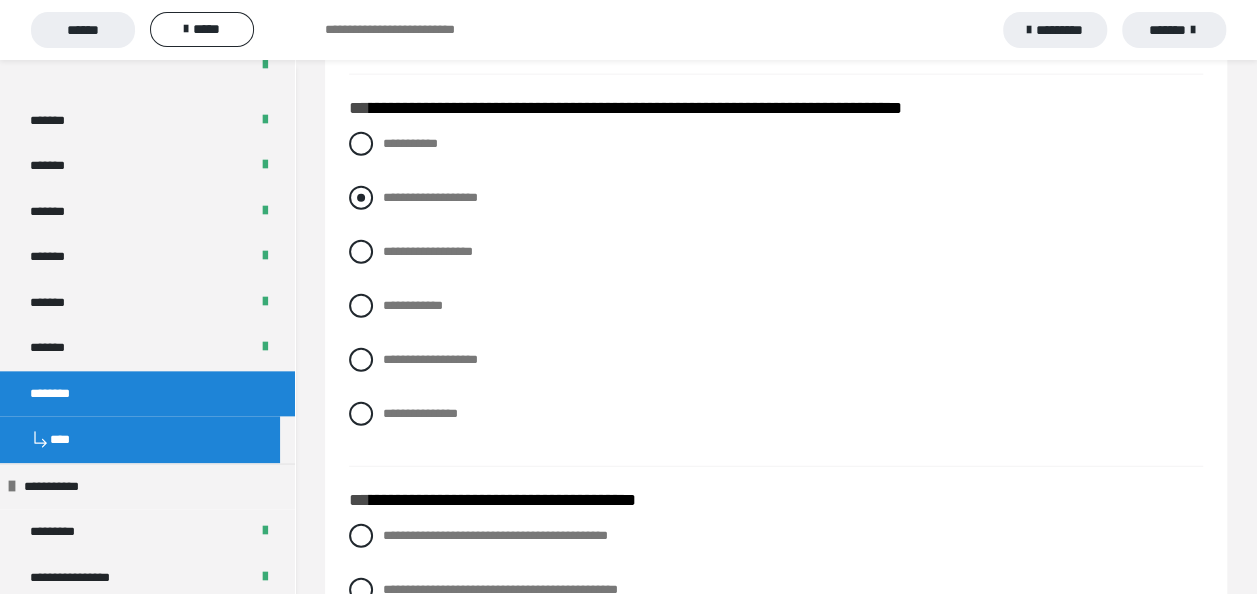 click at bounding box center (361, 198) 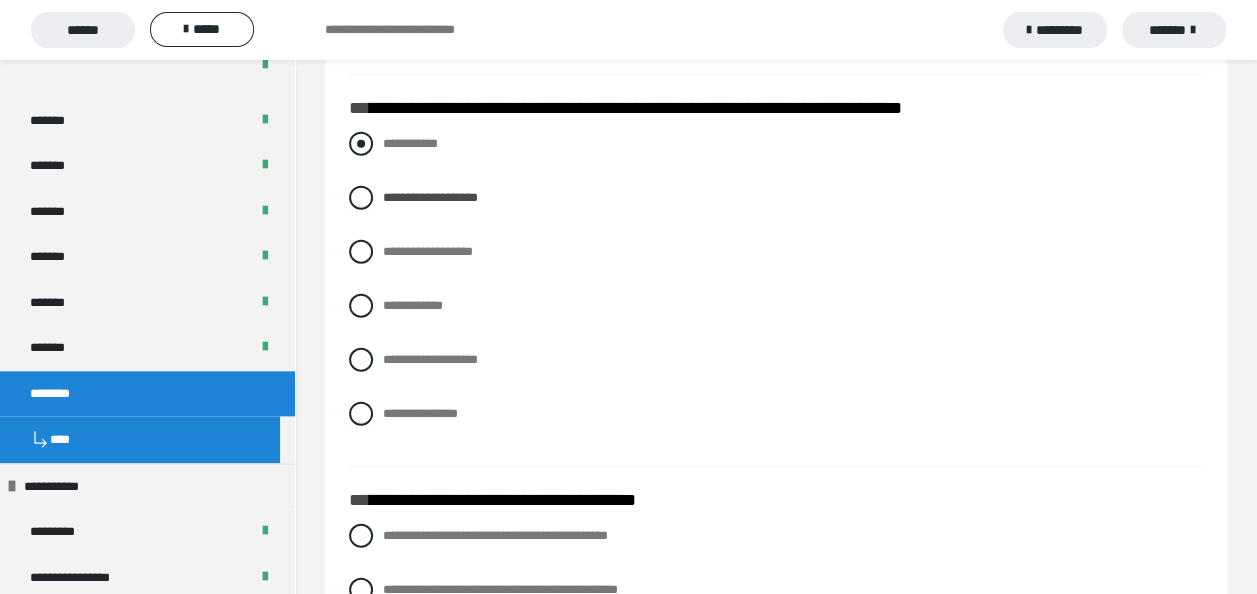click at bounding box center [361, 144] 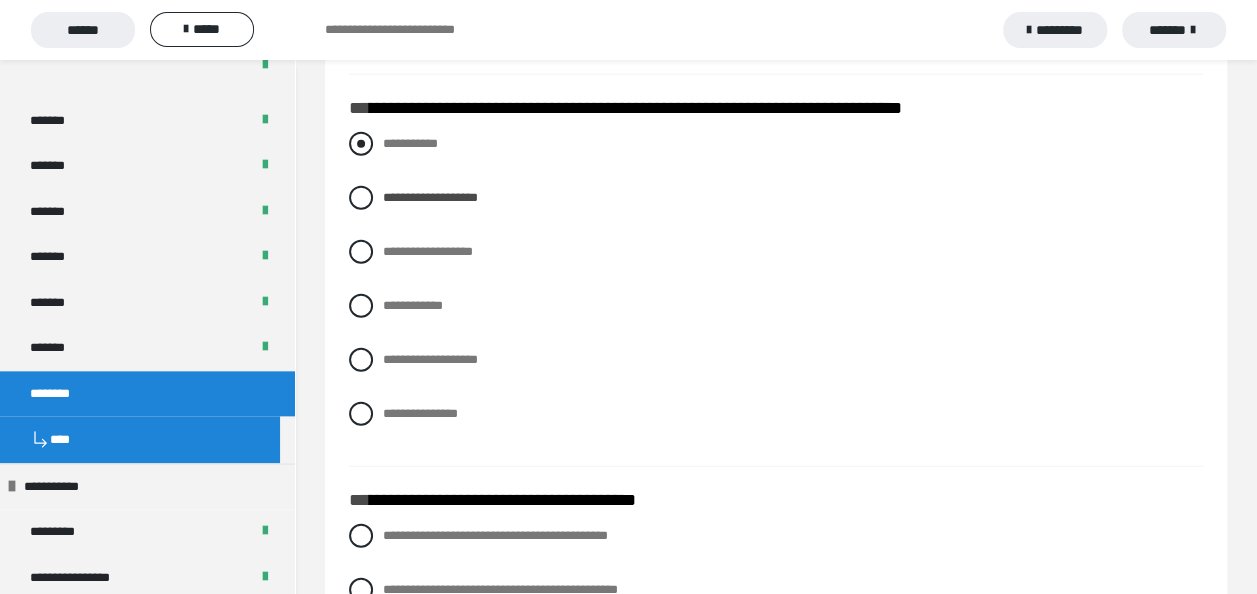 radio on "****" 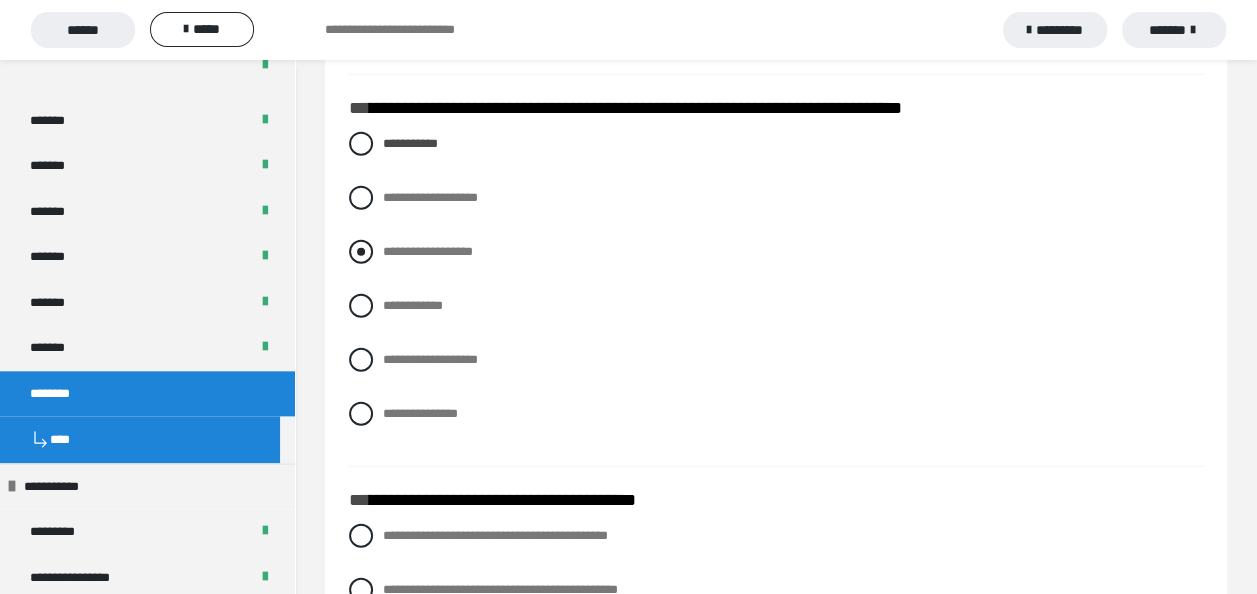 click at bounding box center (361, 252) 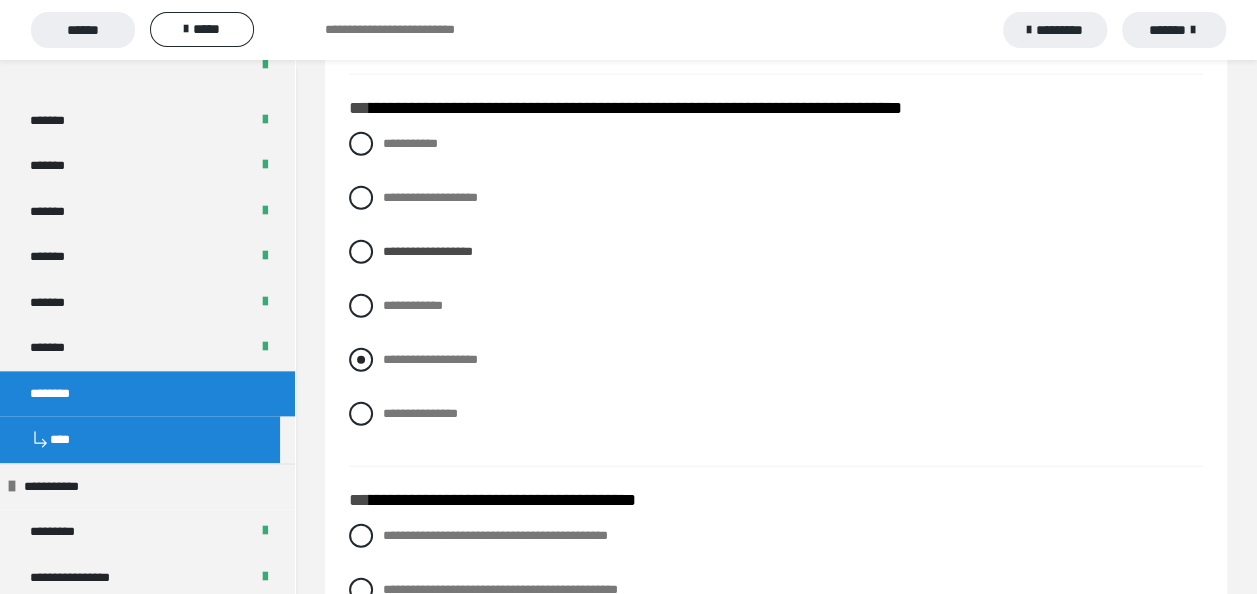 click at bounding box center (361, 360) 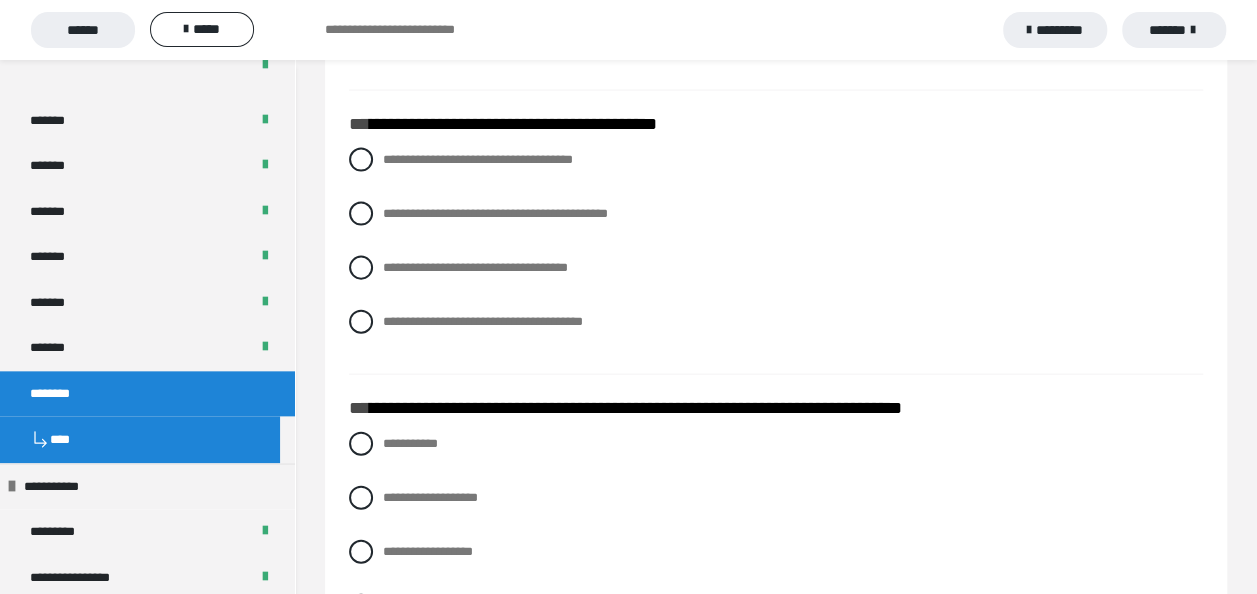 scroll, scrollTop: 1984, scrollLeft: 0, axis: vertical 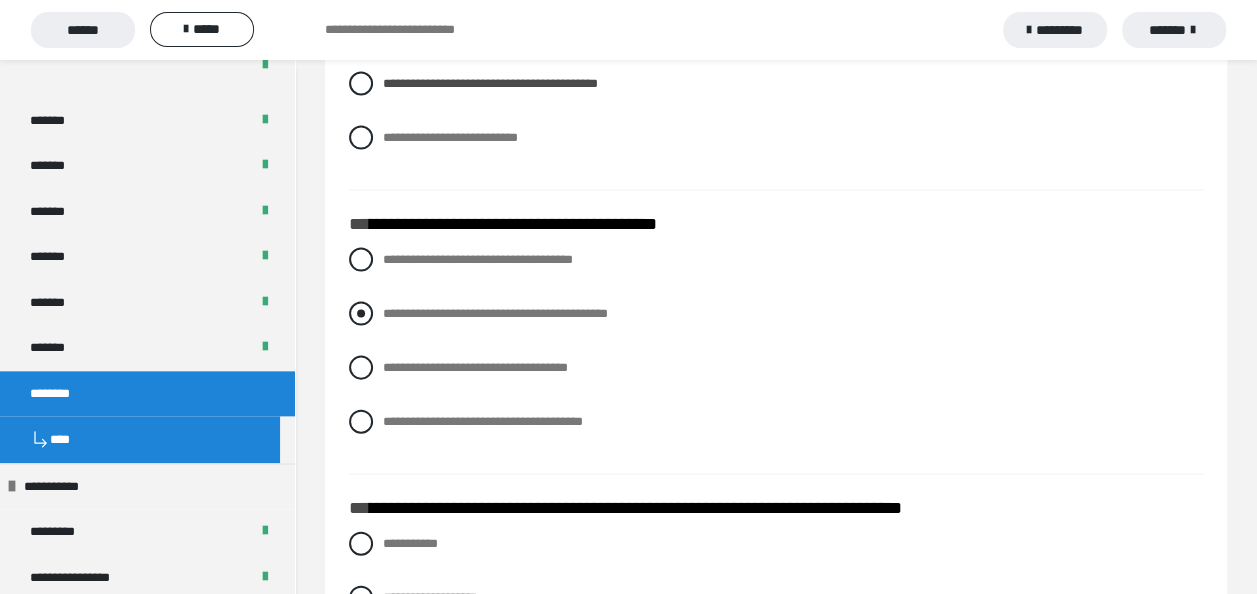 click at bounding box center [361, 314] 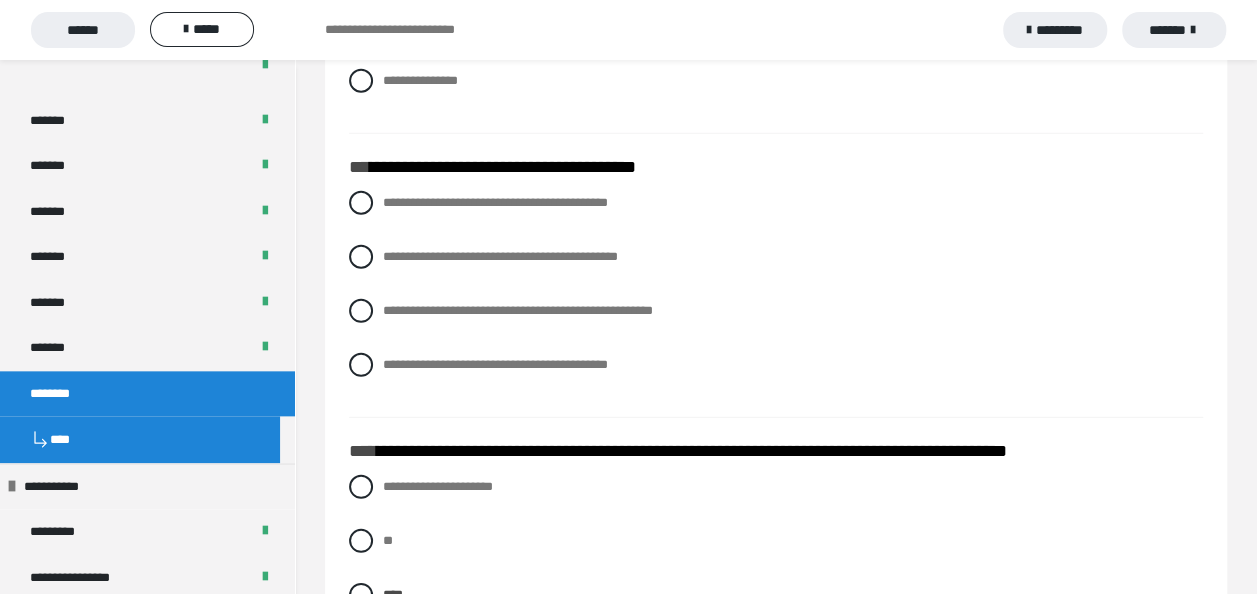 scroll, scrollTop: 2784, scrollLeft: 0, axis: vertical 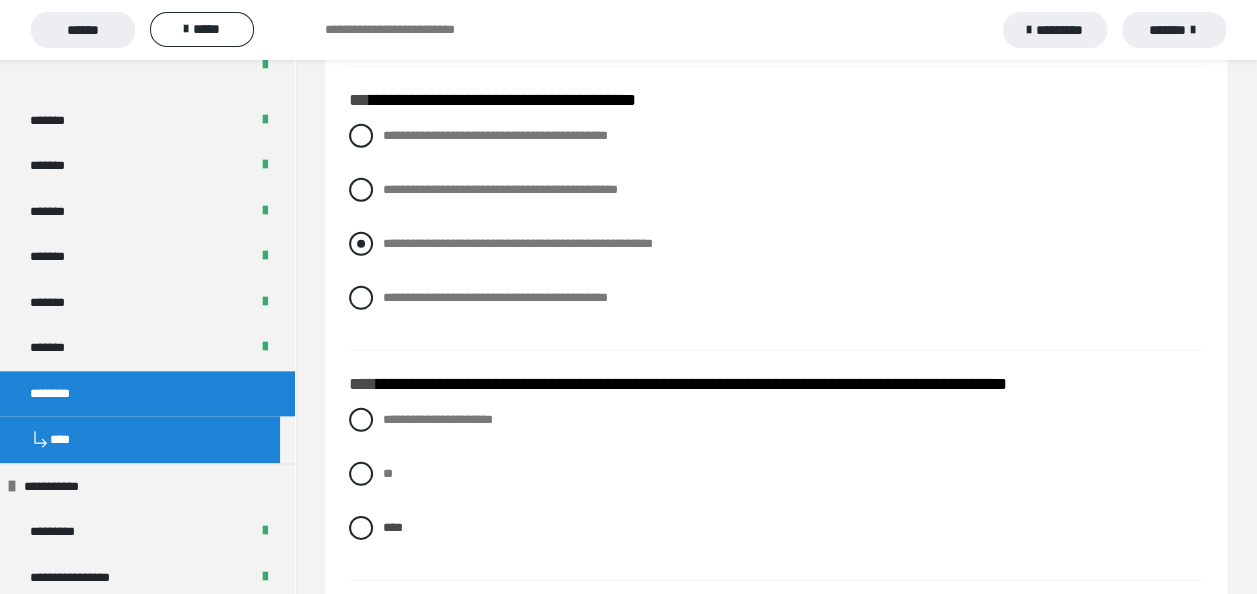 click at bounding box center [361, 244] 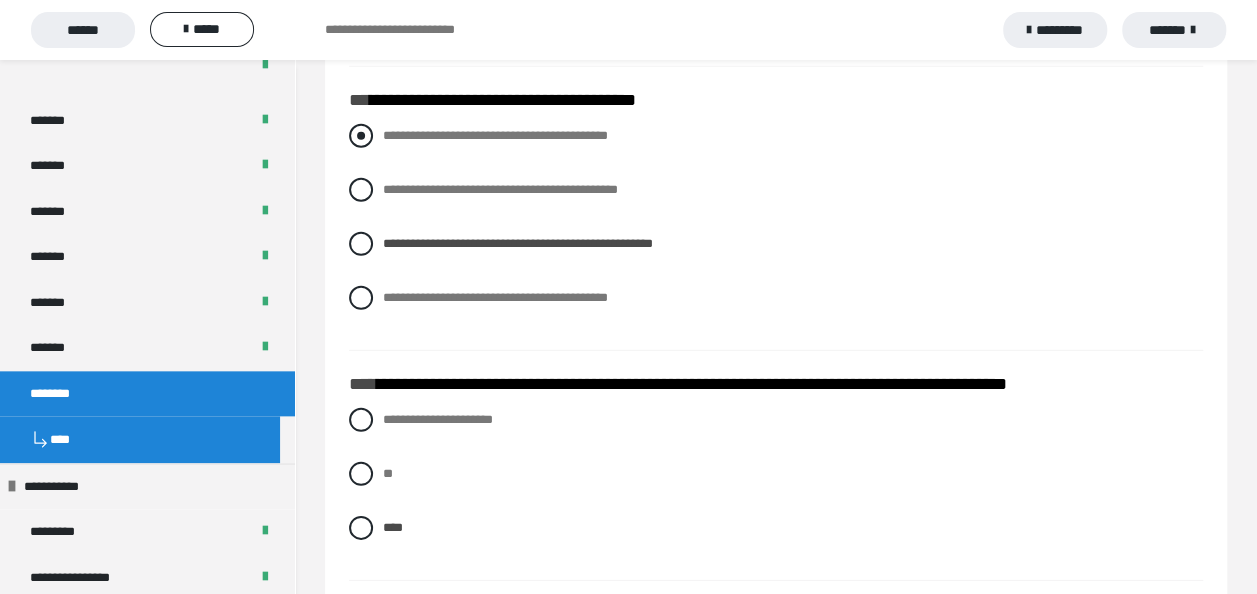 click at bounding box center (361, 136) 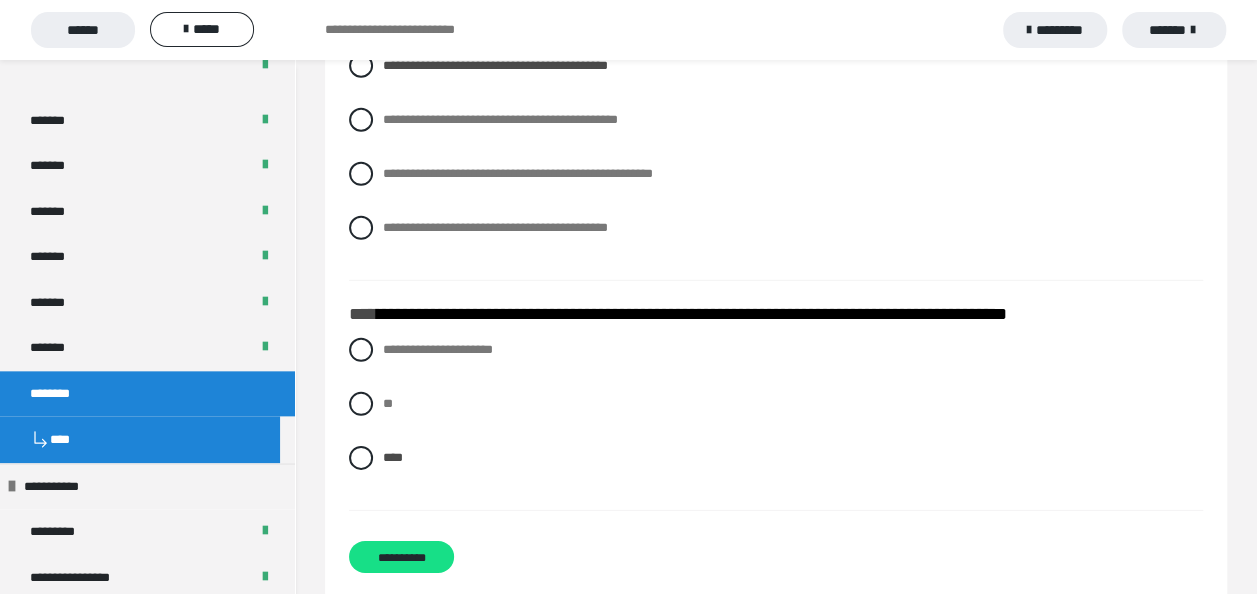 scroll, scrollTop: 2884, scrollLeft: 0, axis: vertical 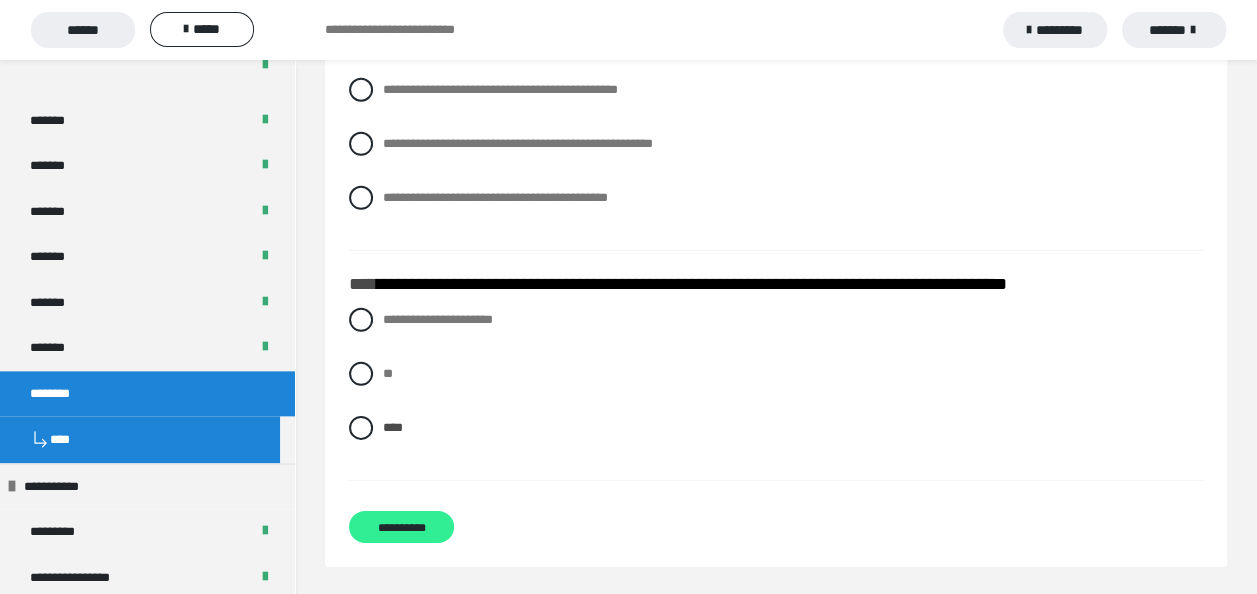 click on "**********" at bounding box center [401, 527] 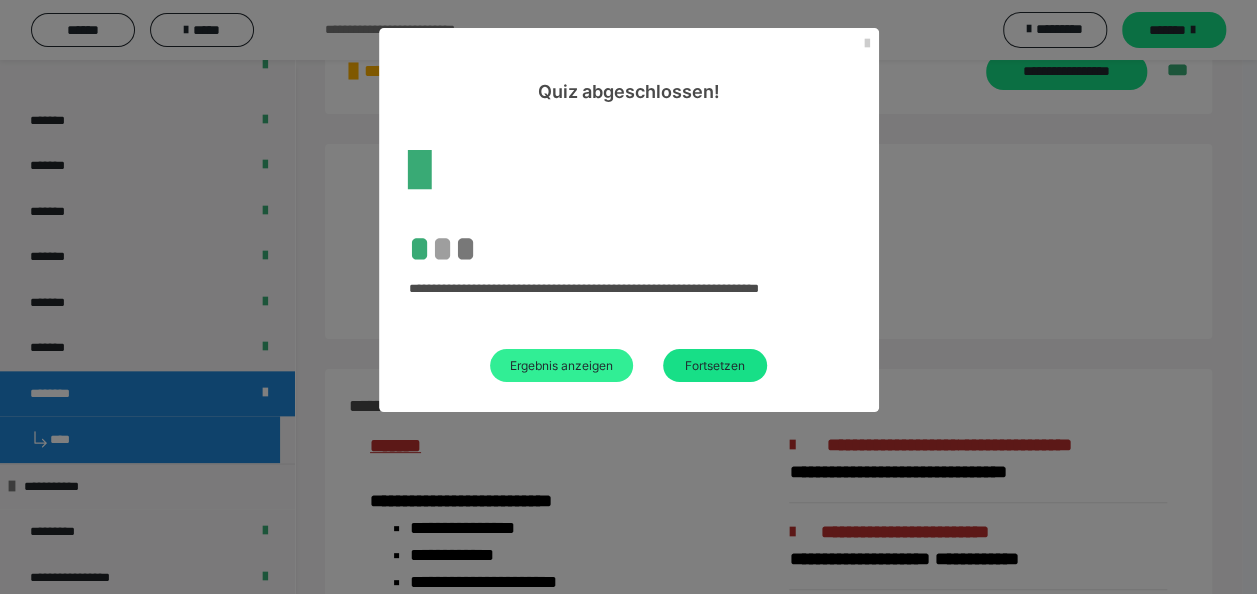 scroll, scrollTop: 2363, scrollLeft: 0, axis: vertical 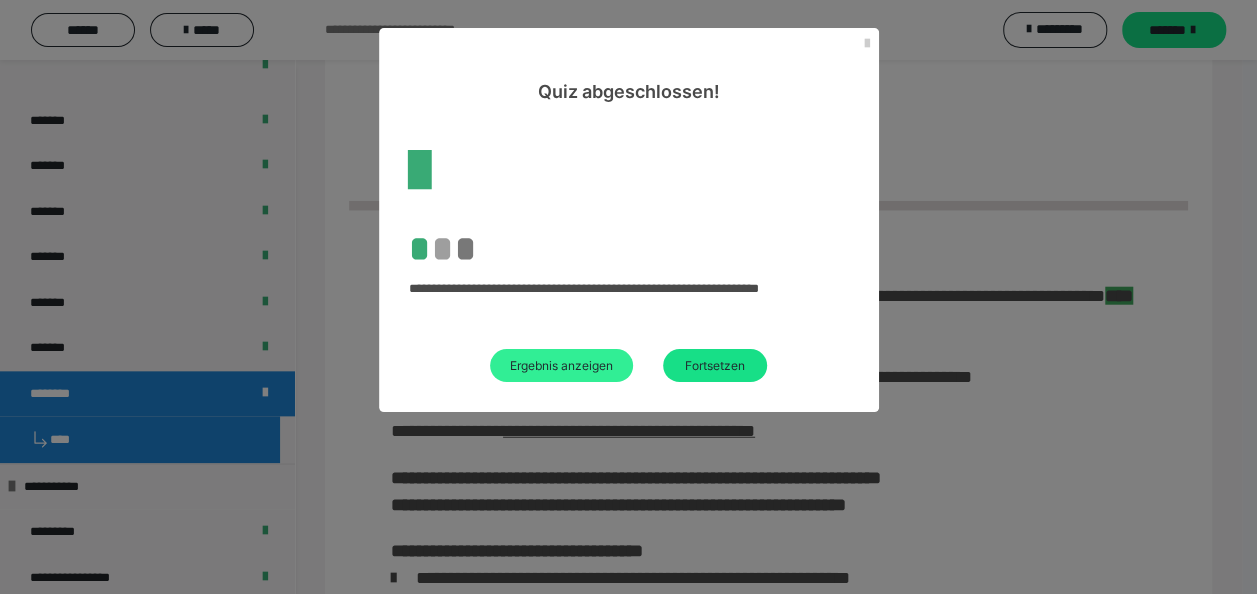 click on "Ergebnis anzeigen" at bounding box center [561, 365] 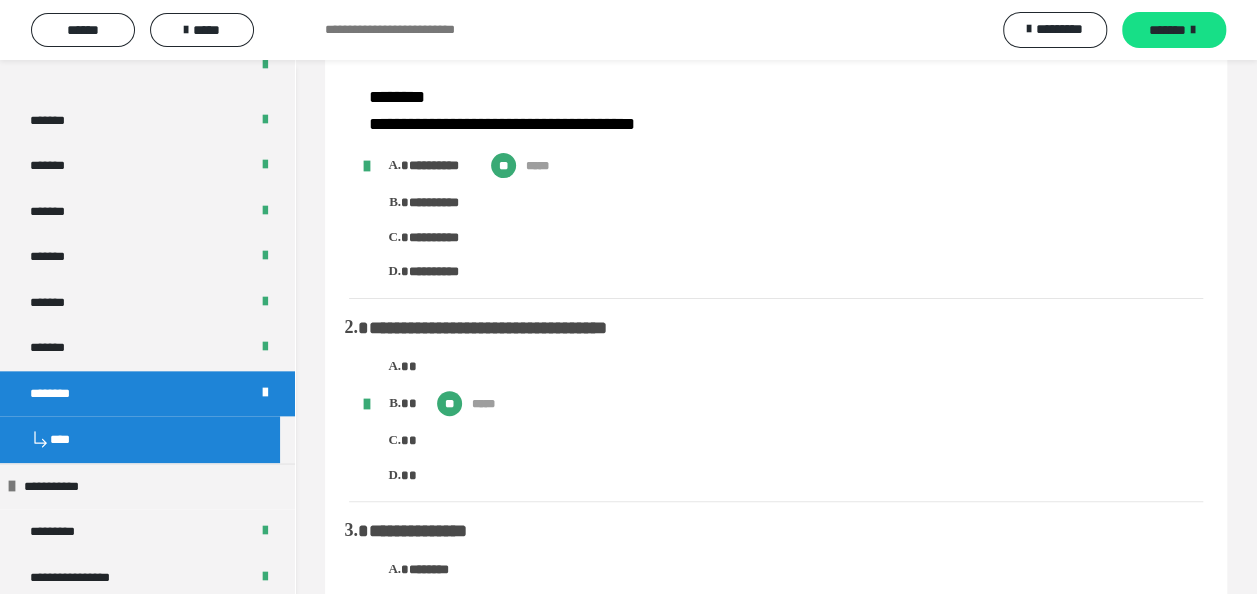 scroll, scrollTop: 0, scrollLeft: 0, axis: both 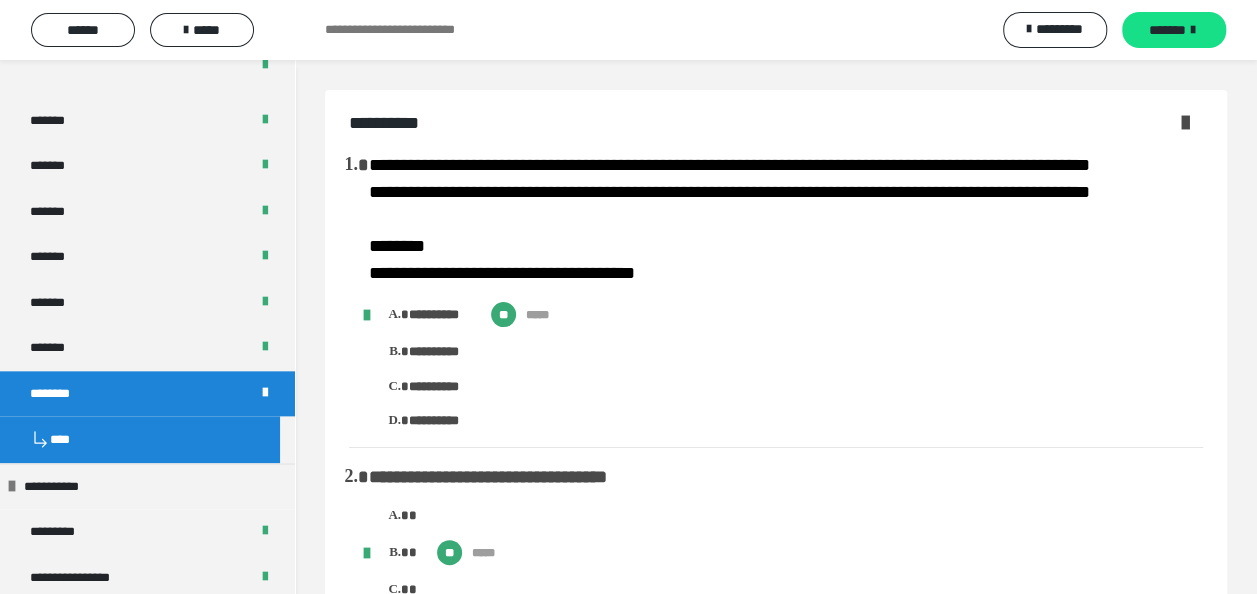 click at bounding box center [1185, 122] 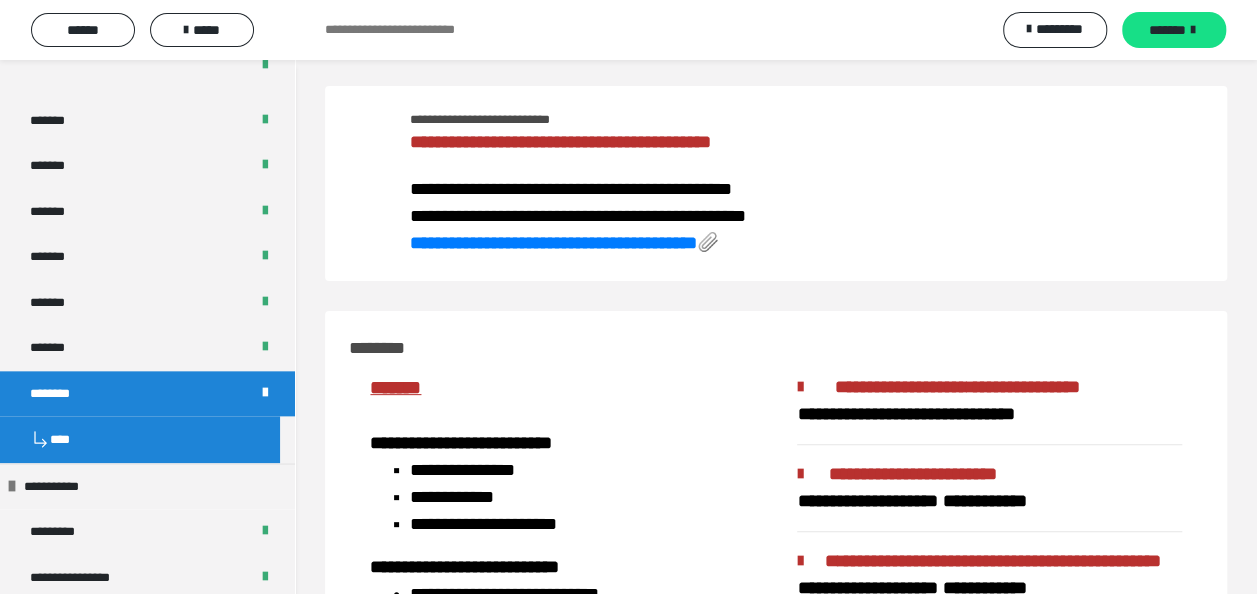 scroll, scrollTop: 0, scrollLeft: 0, axis: both 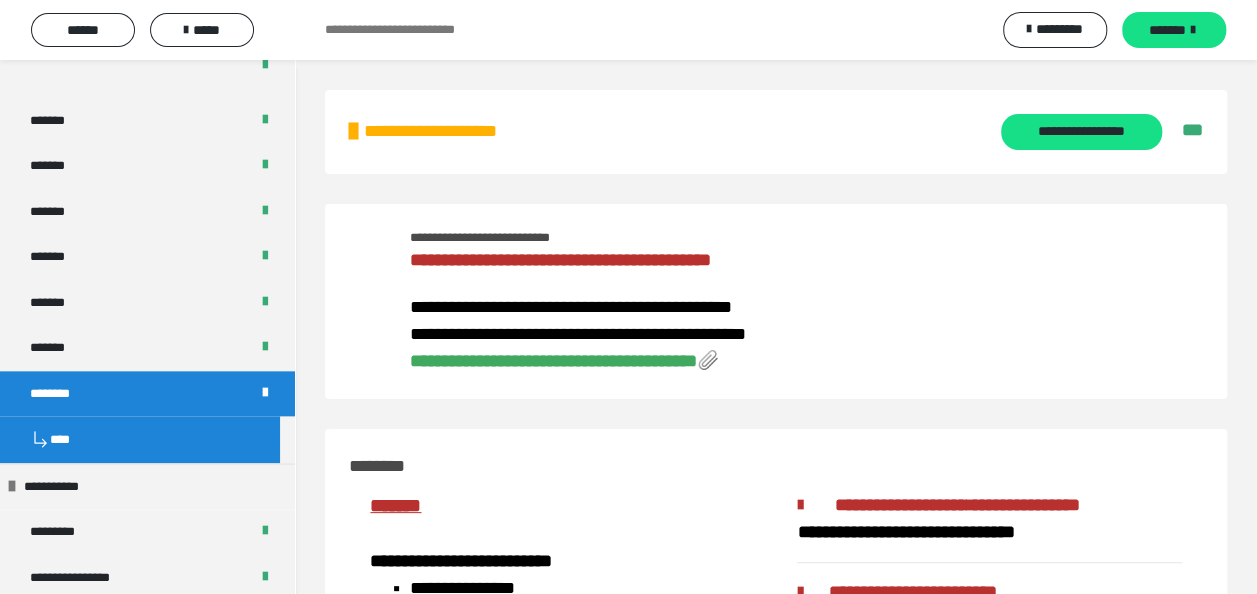 click on "**********" at bounding box center [553, 361] 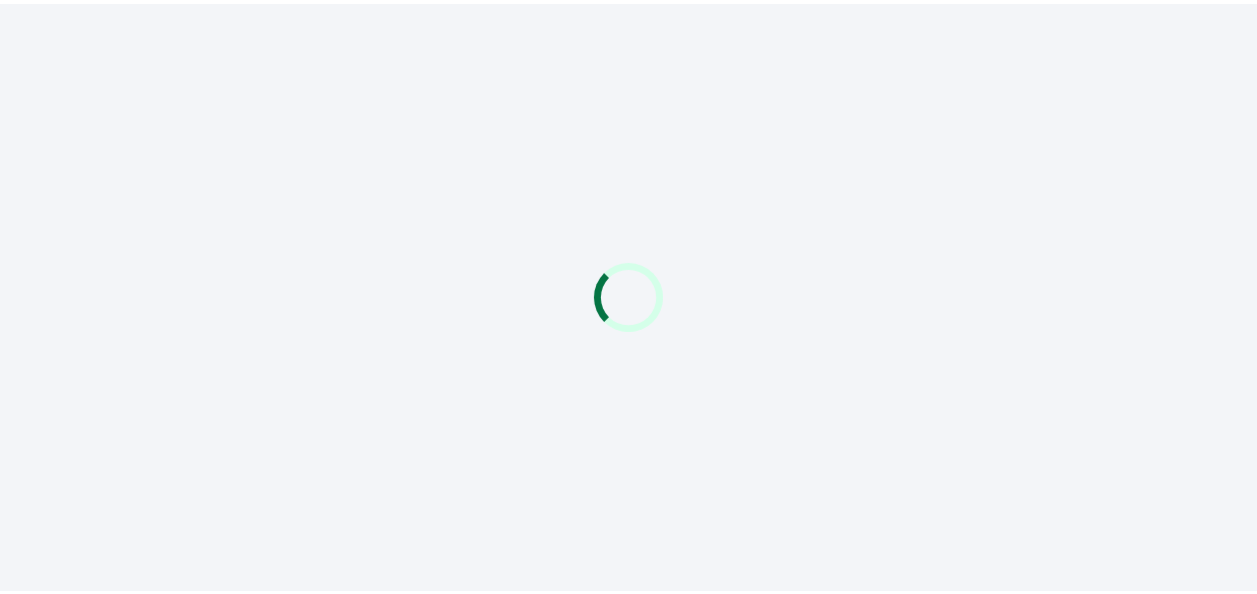 scroll, scrollTop: 0, scrollLeft: 0, axis: both 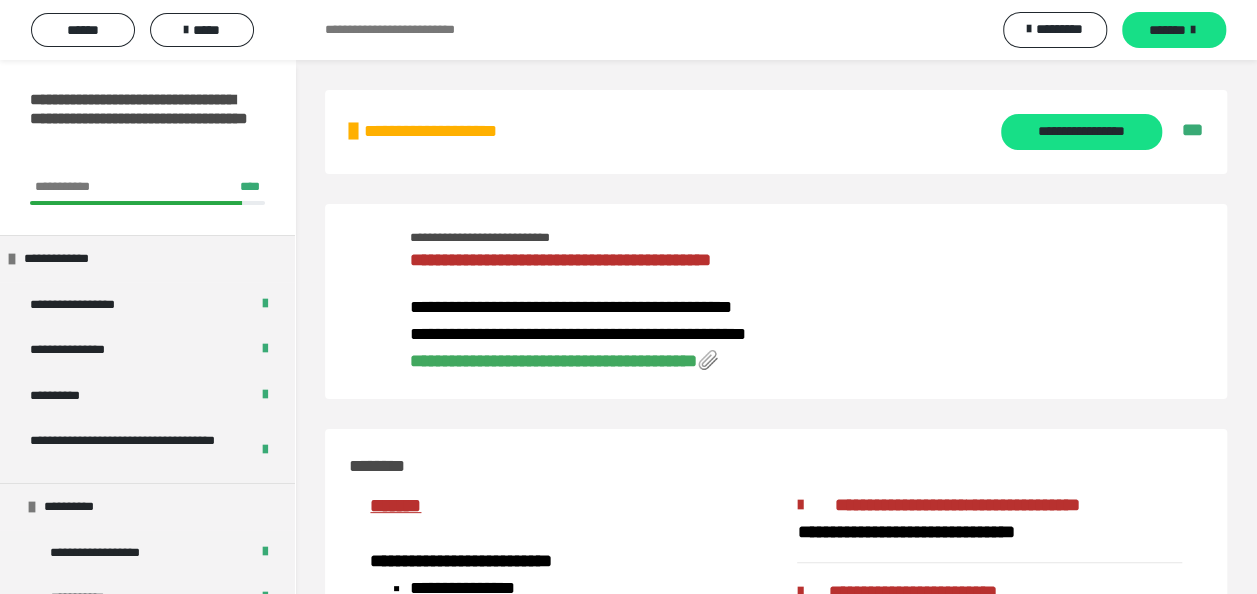click on "**********" at bounding box center (553, 361) 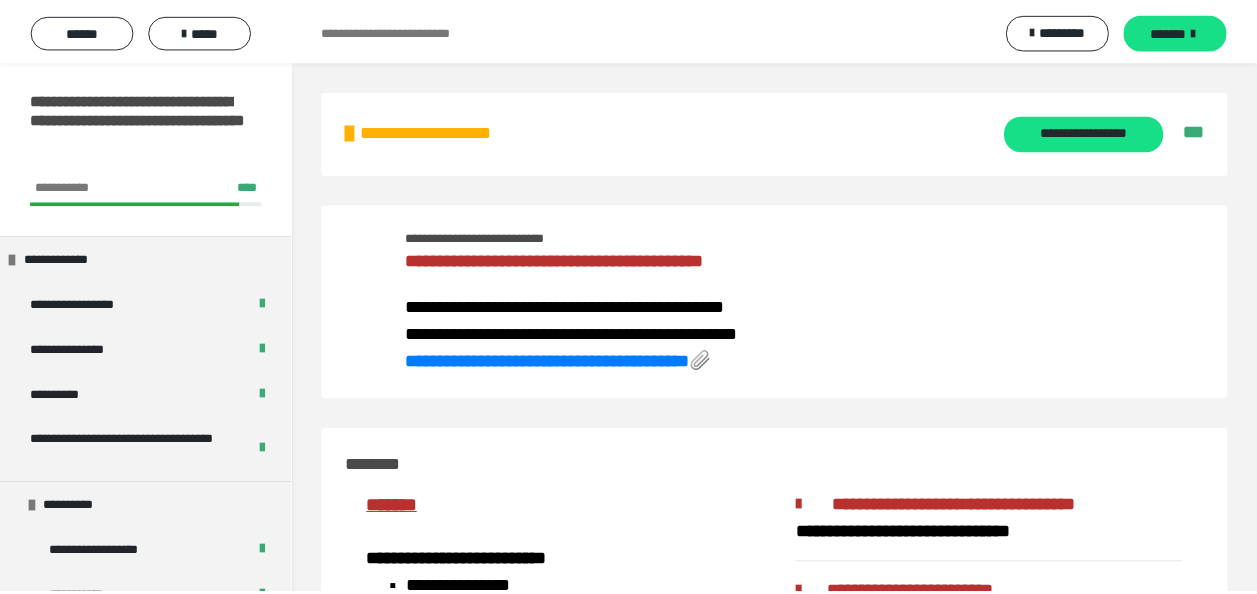 scroll, scrollTop: 0, scrollLeft: 0, axis: both 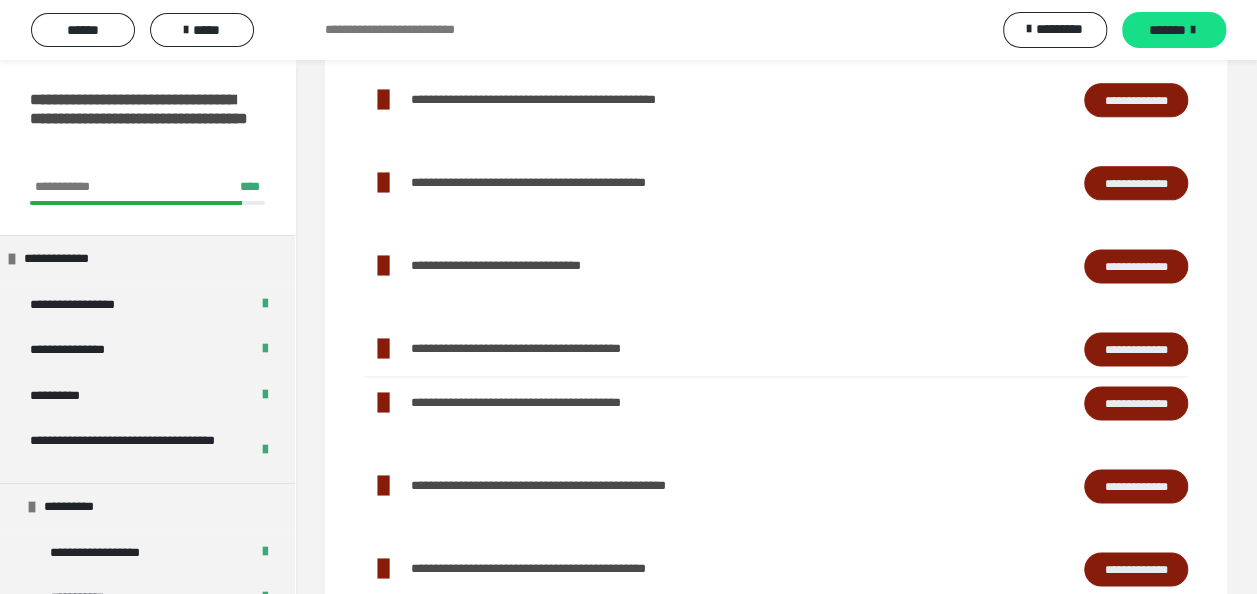 click on "**********" at bounding box center (1136, 402) 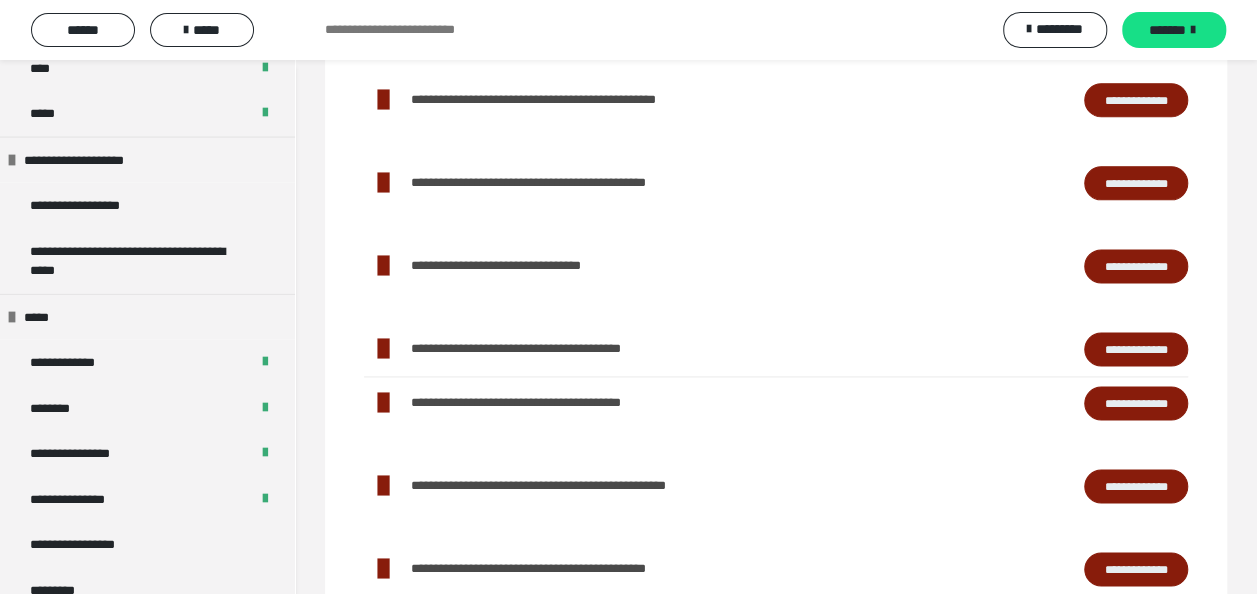 scroll, scrollTop: 2166, scrollLeft: 0, axis: vertical 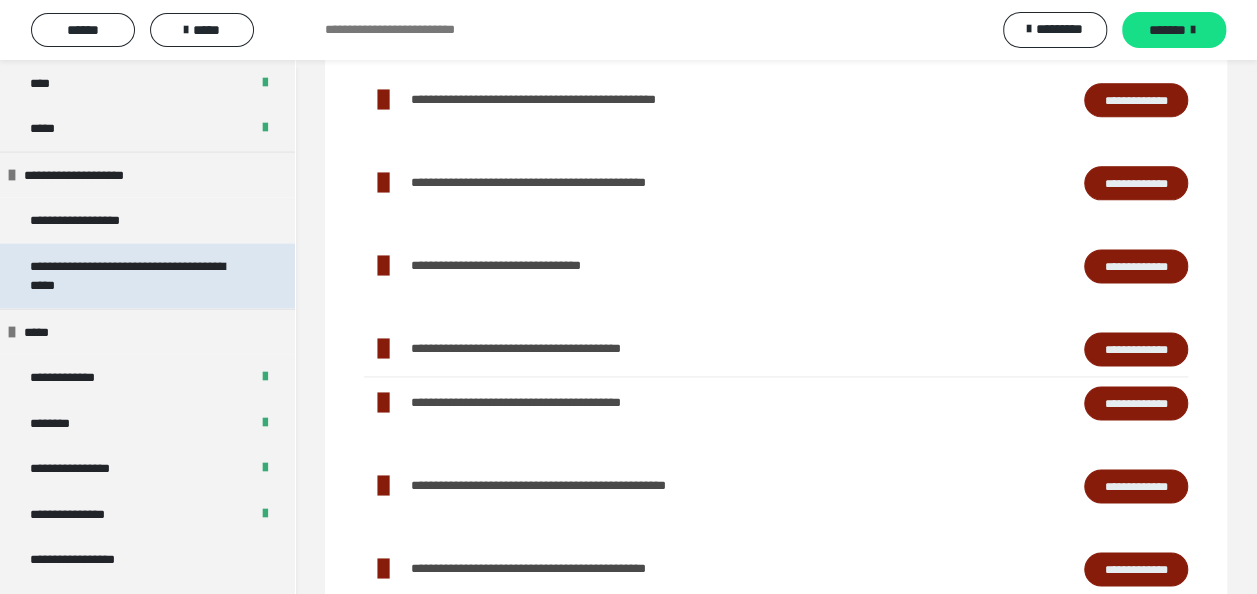 click on "**********" at bounding box center [132, 276] 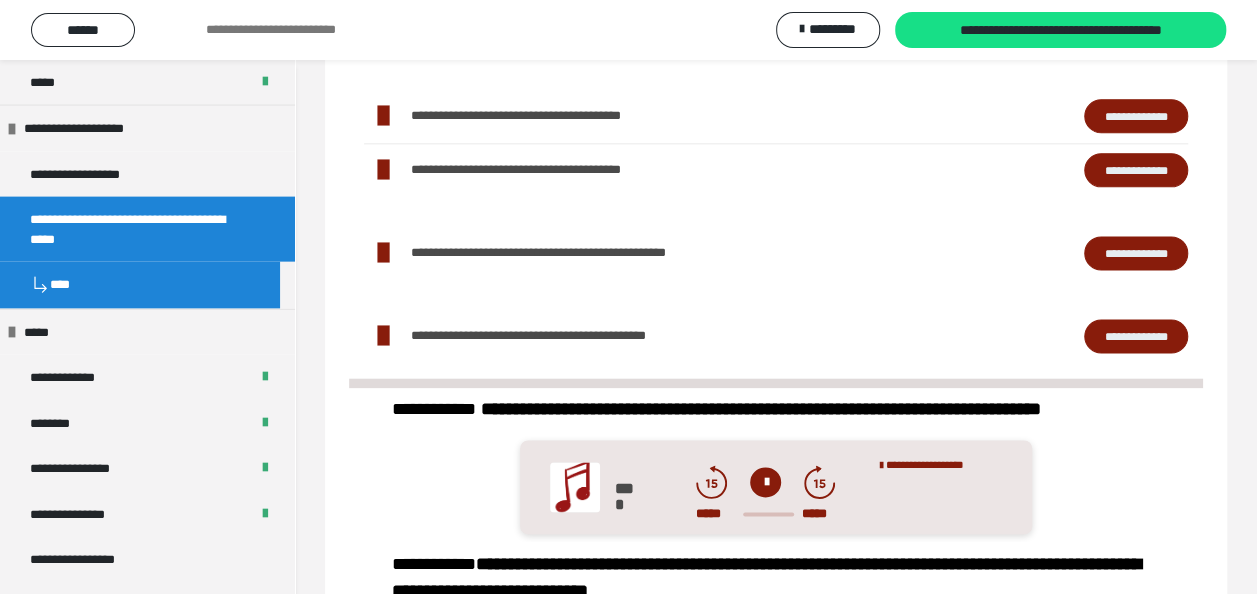 scroll, scrollTop: 861, scrollLeft: 0, axis: vertical 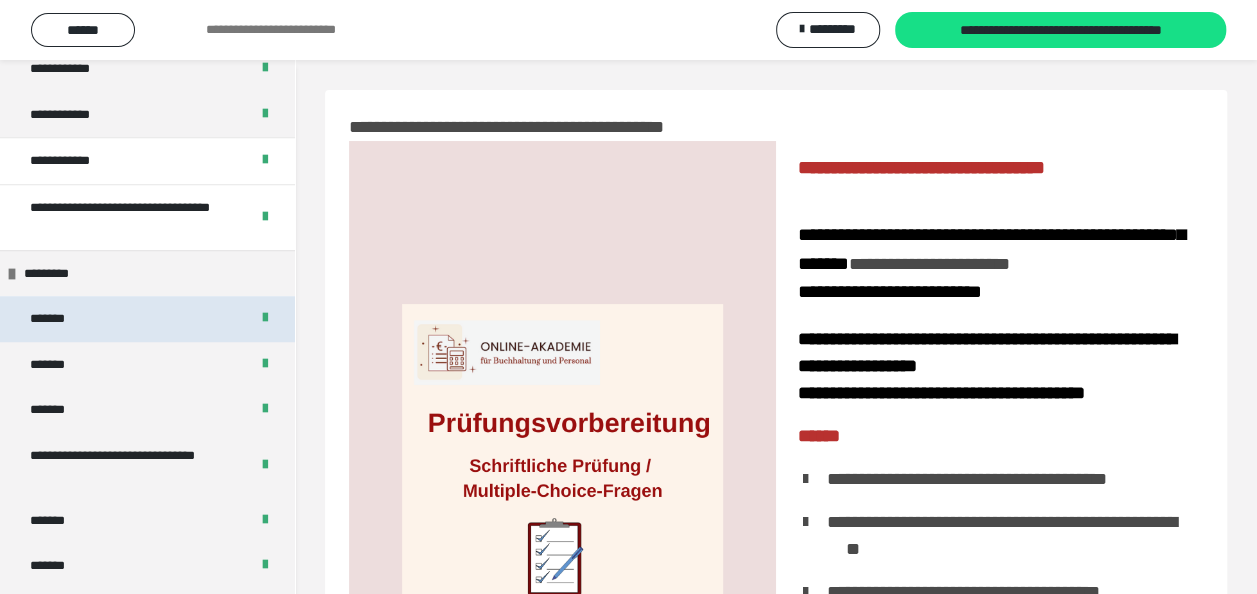 click on "*******" at bounding box center [61, 319] 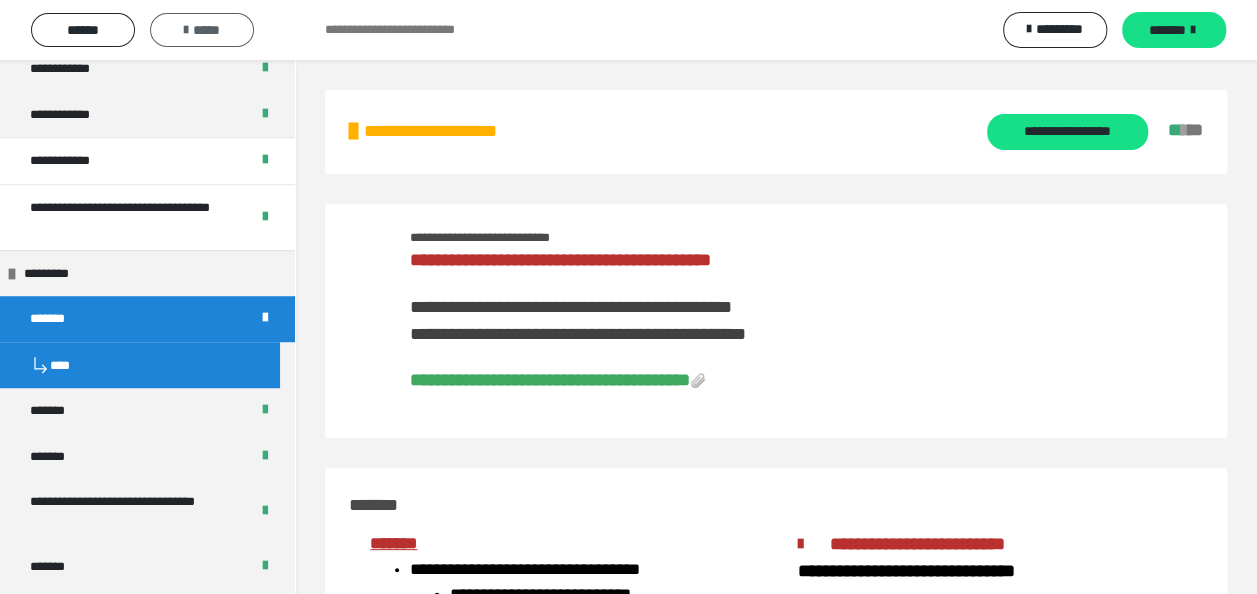 click on "*****" at bounding box center (202, 30) 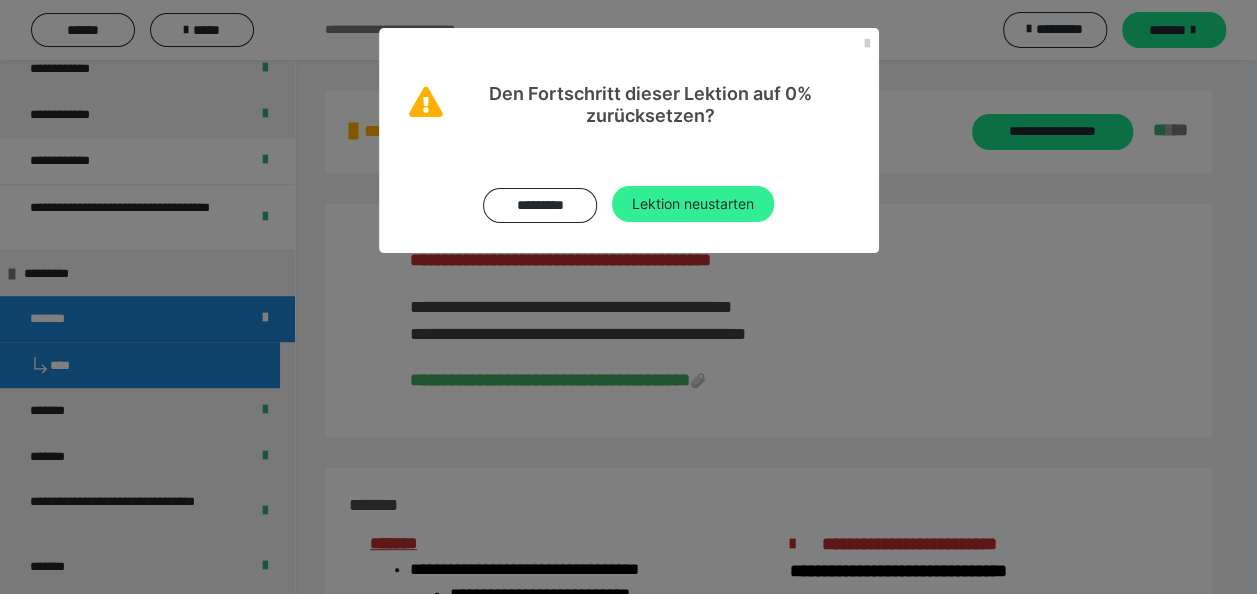 click on "Lektion neustarten" at bounding box center (693, 204) 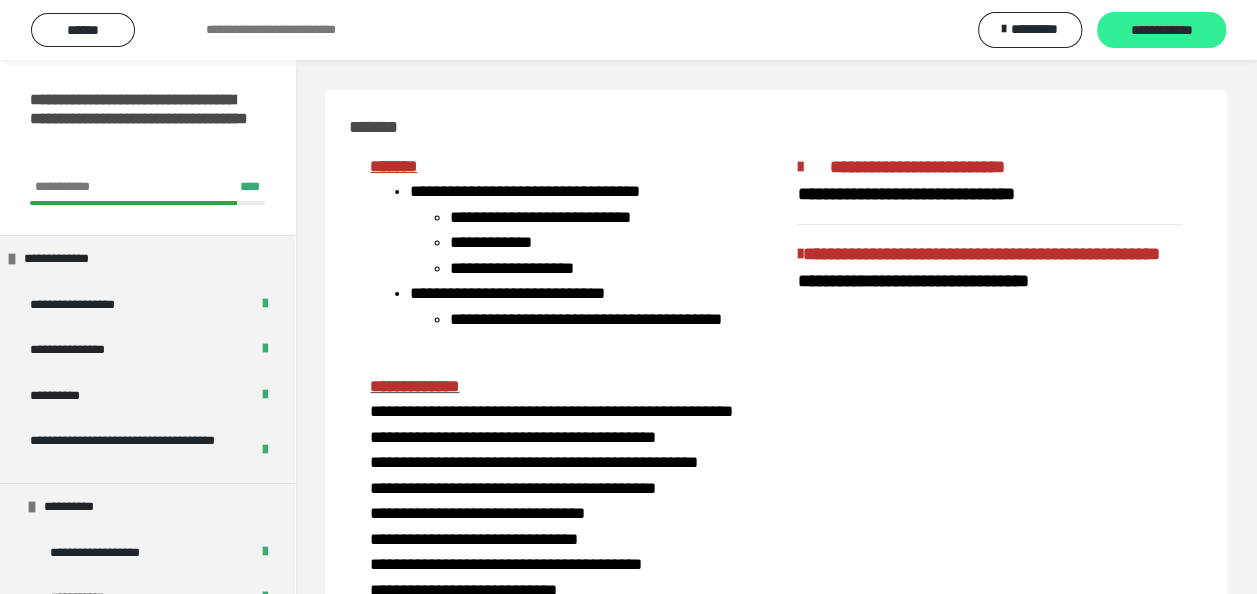 click on "**********" at bounding box center [1161, 31] 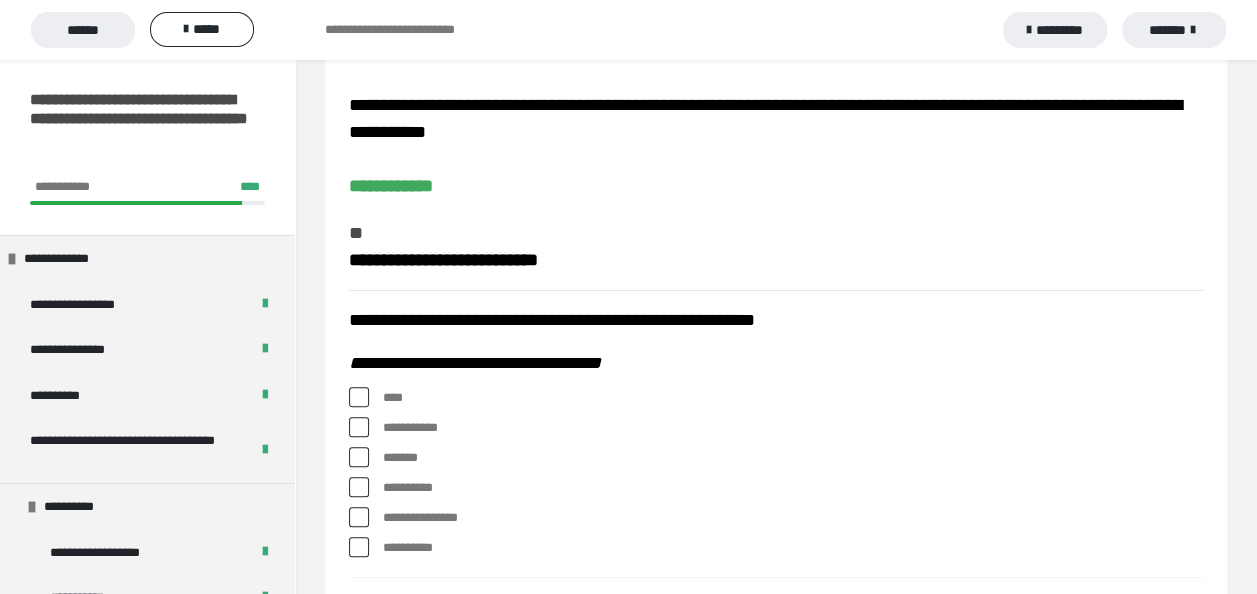 scroll, scrollTop: 200, scrollLeft: 0, axis: vertical 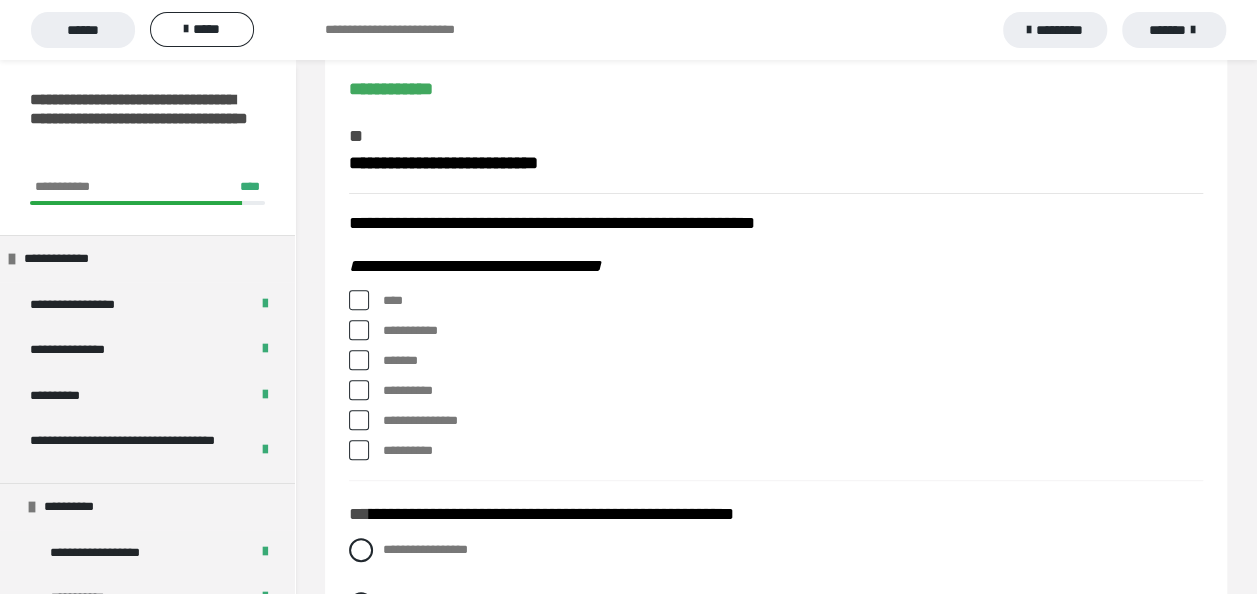click at bounding box center (359, 300) 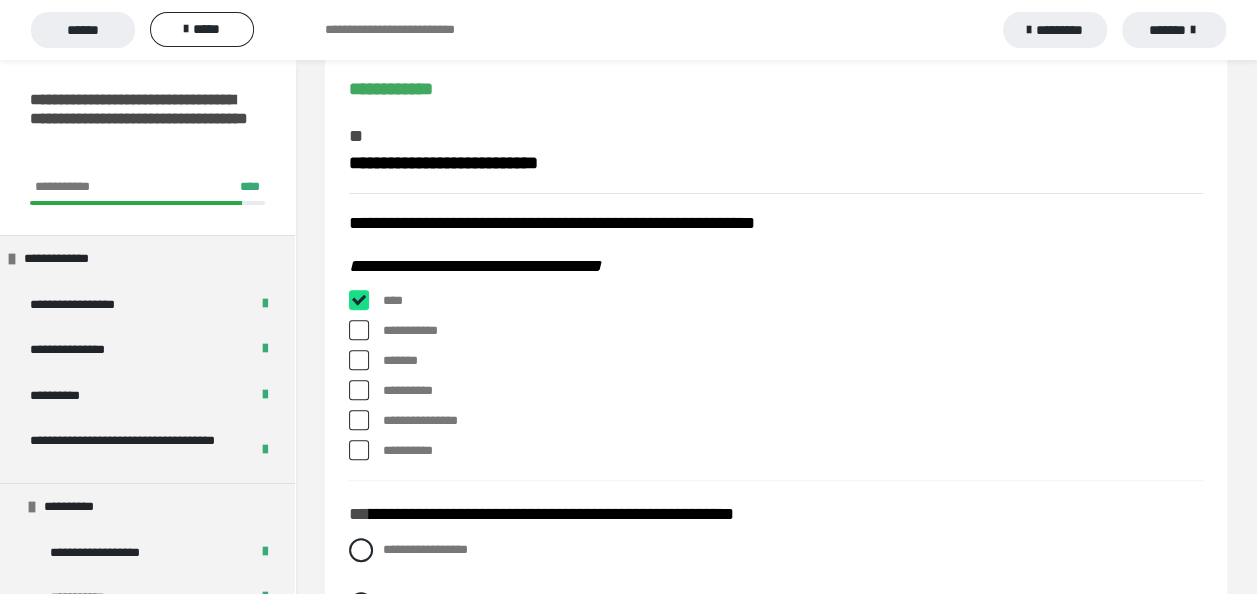 checkbox on "****" 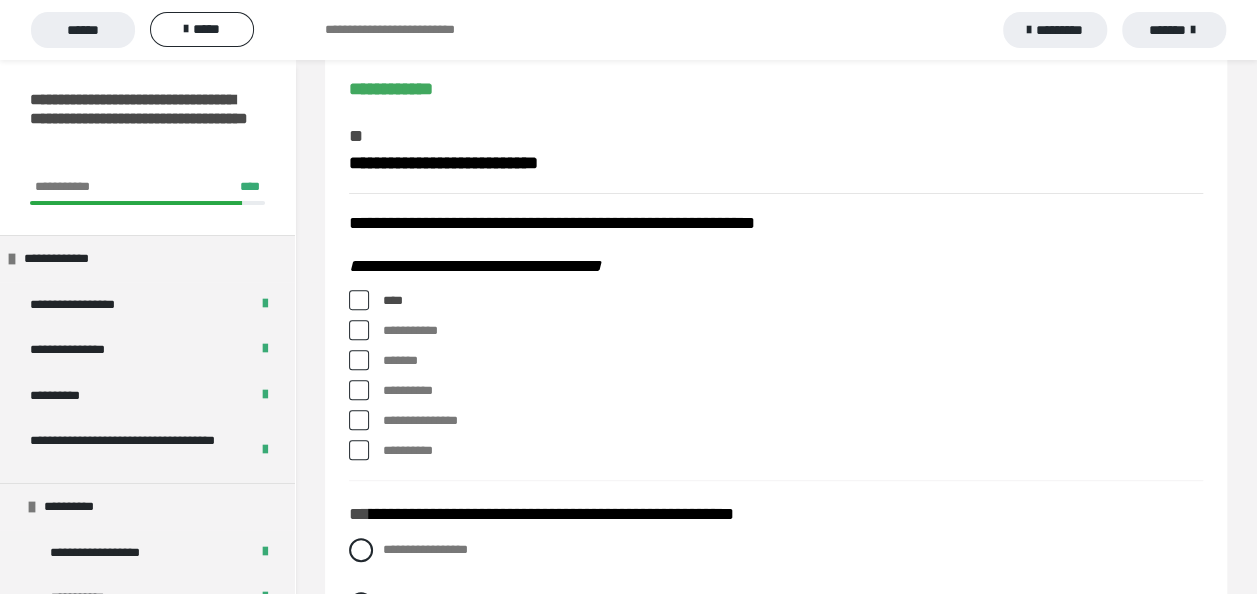 click at bounding box center (359, 420) 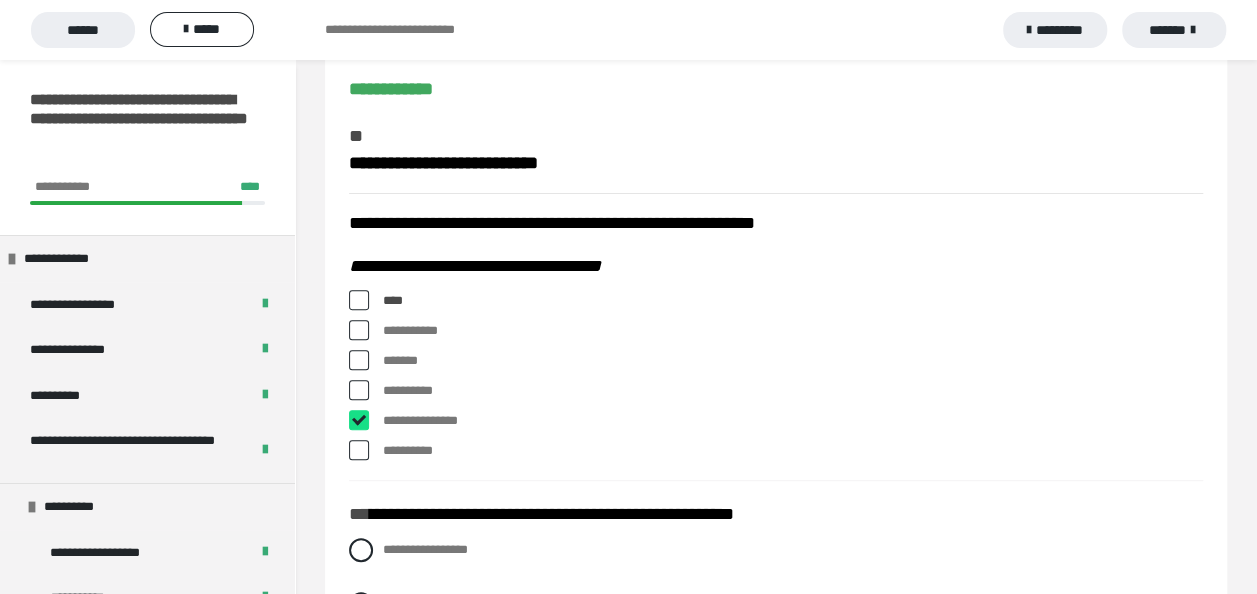 checkbox on "****" 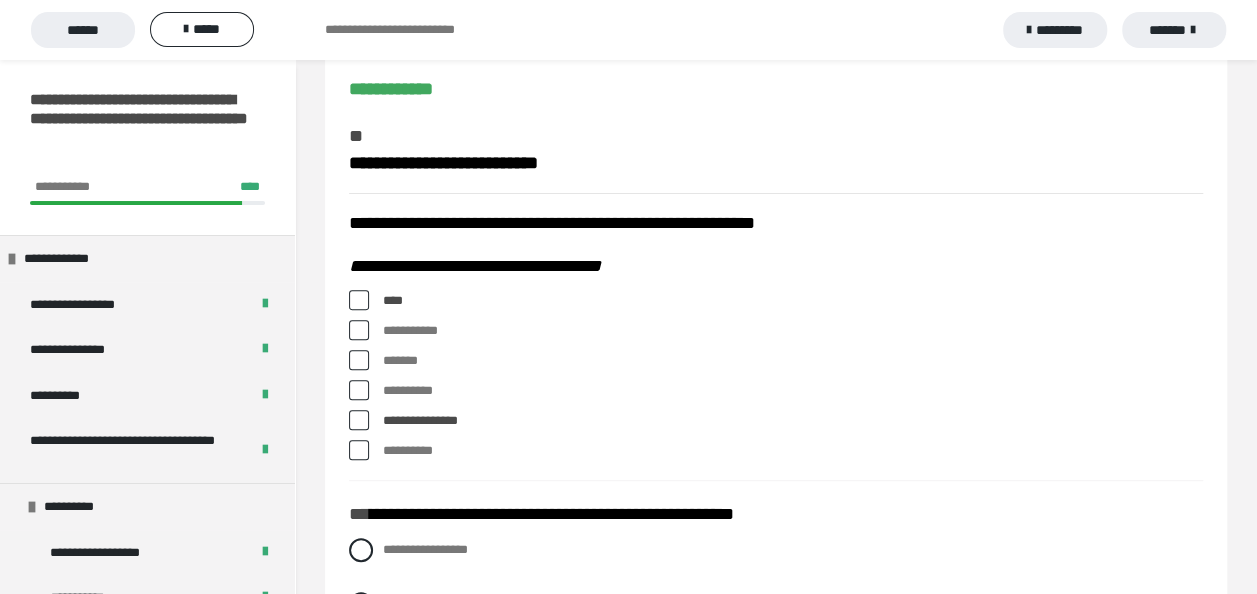 click at bounding box center [359, 330] 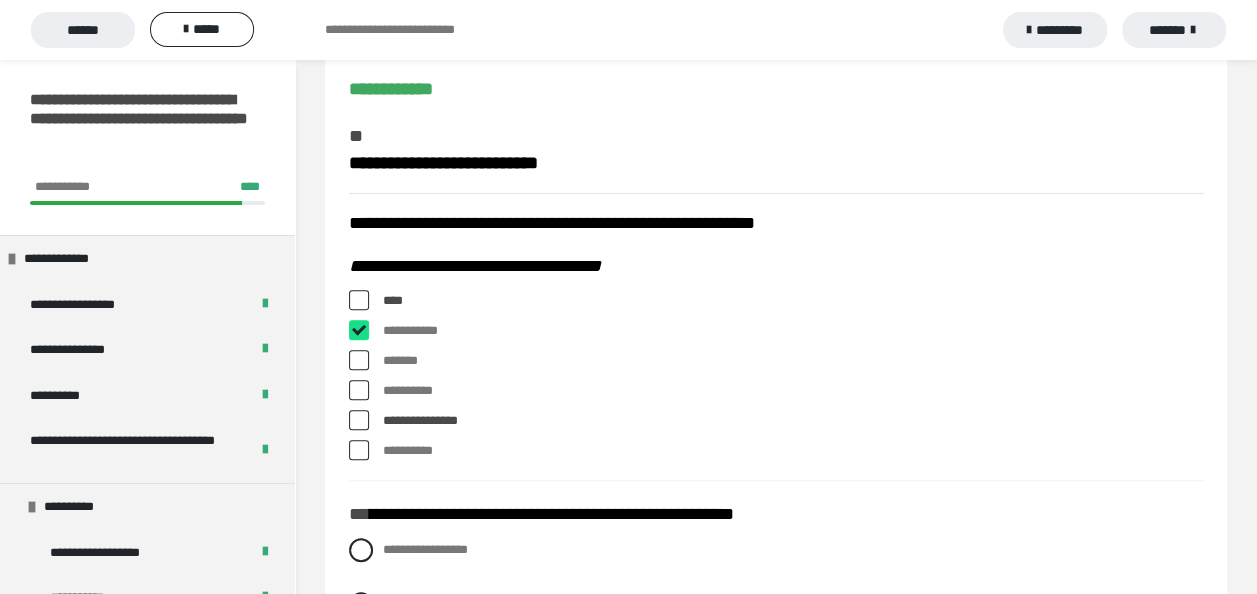 checkbox on "****" 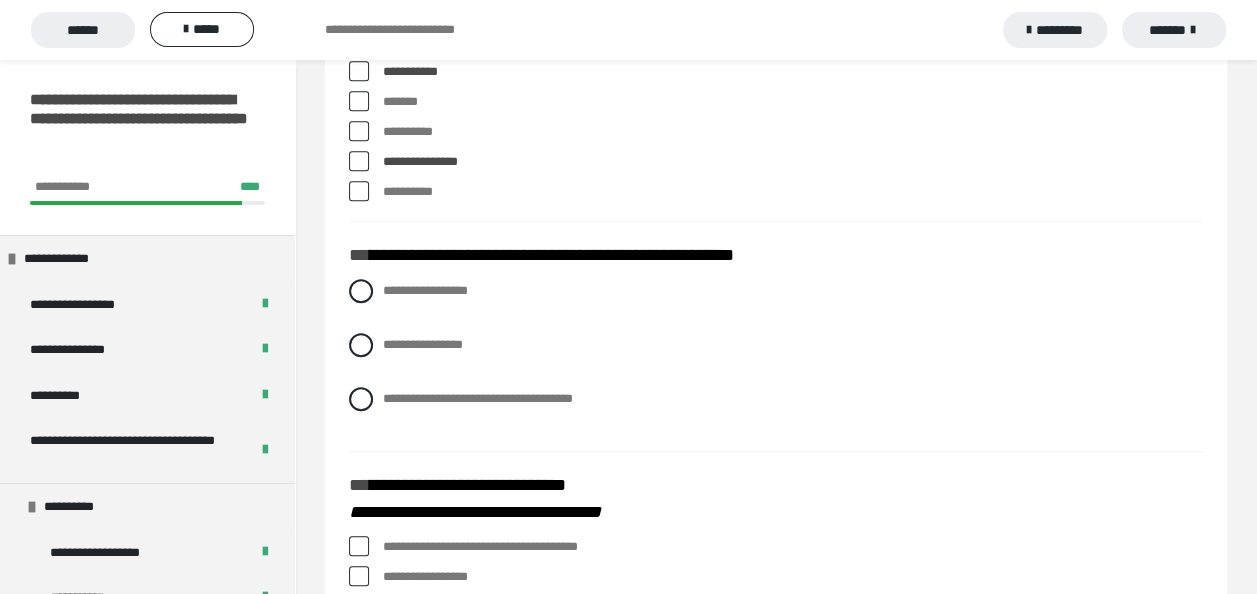 scroll, scrollTop: 500, scrollLeft: 0, axis: vertical 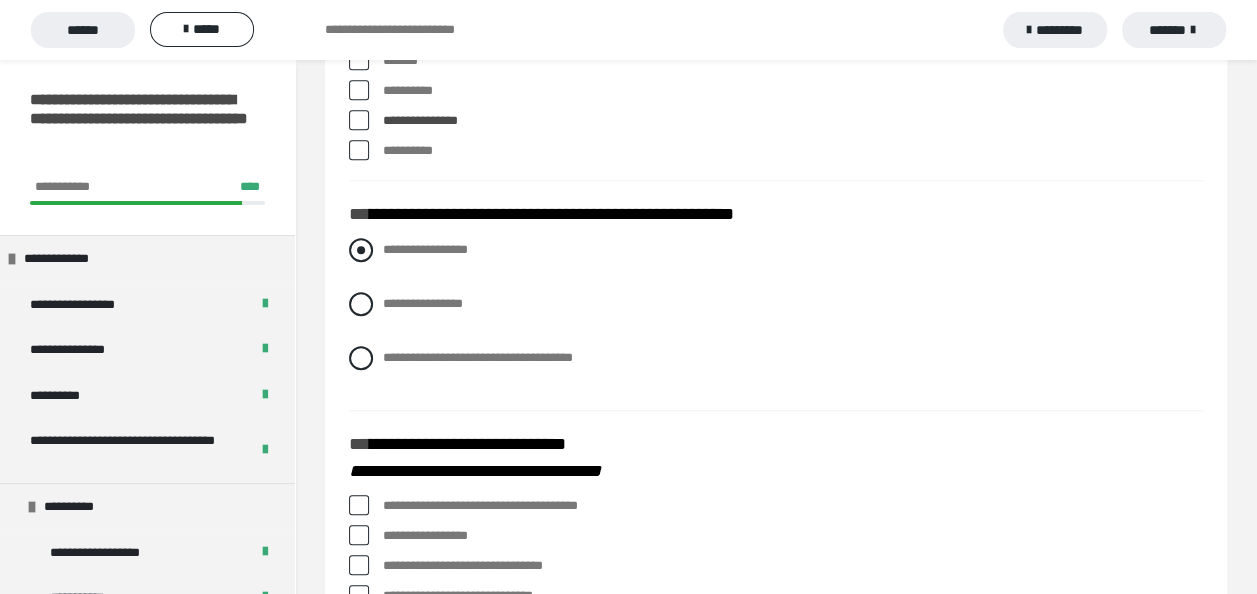 click at bounding box center [361, 250] 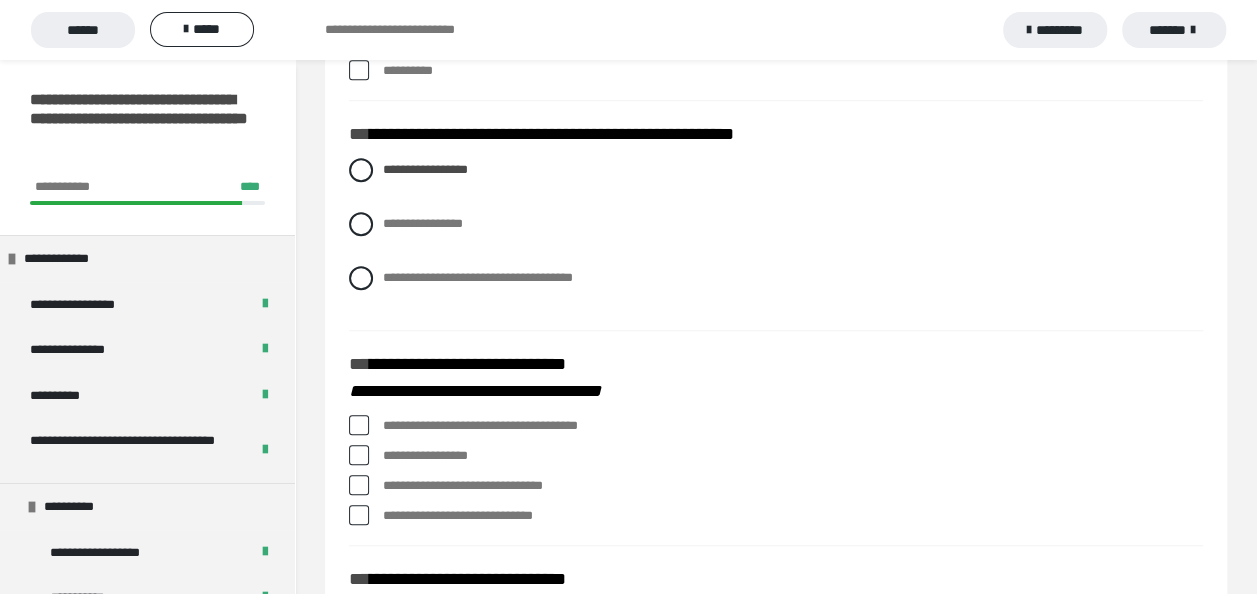 scroll, scrollTop: 800, scrollLeft: 0, axis: vertical 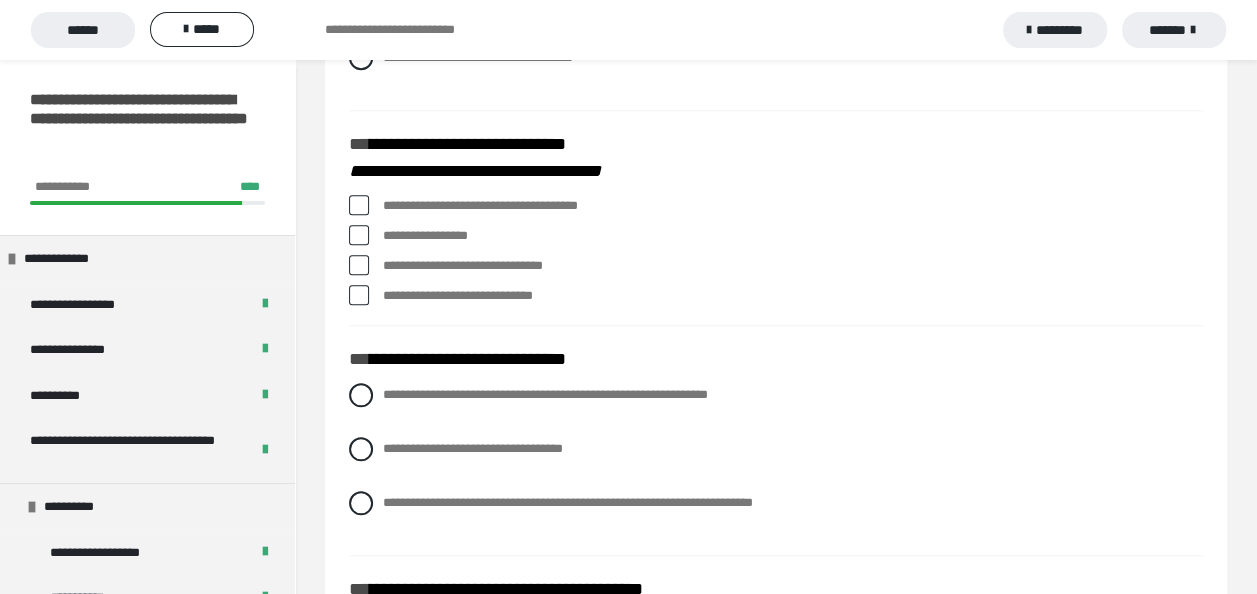click at bounding box center [359, 205] 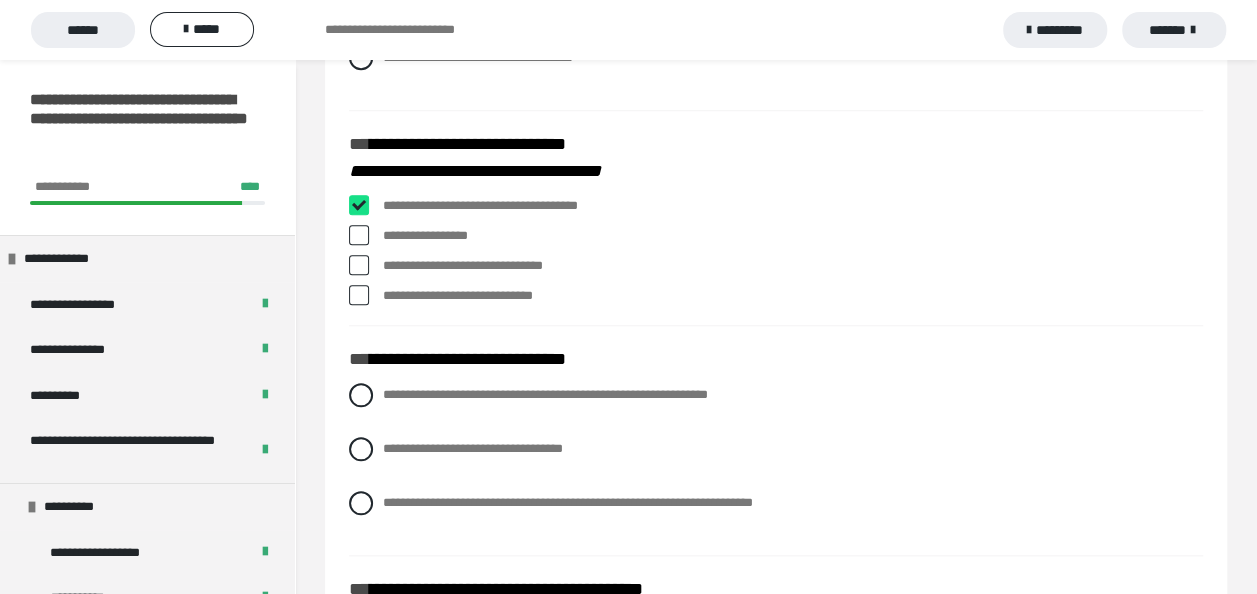 checkbox on "****" 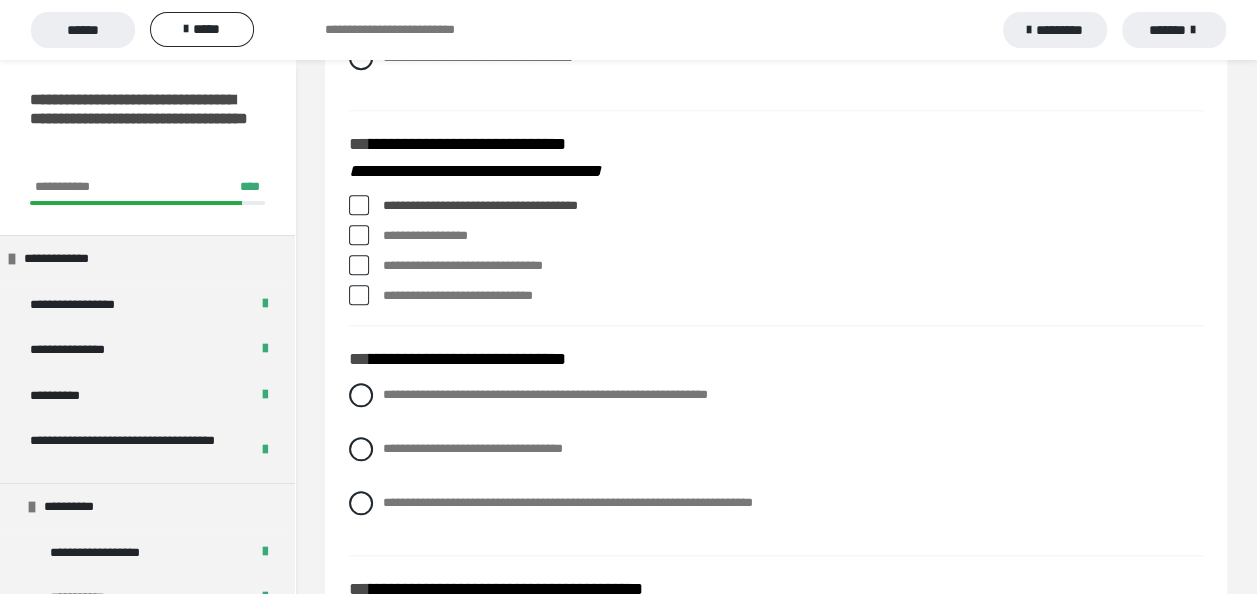drag, startPoint x: 366, startPoint y: 230, endPoint x: 364, endPoint y: 240, distance: 10.198039 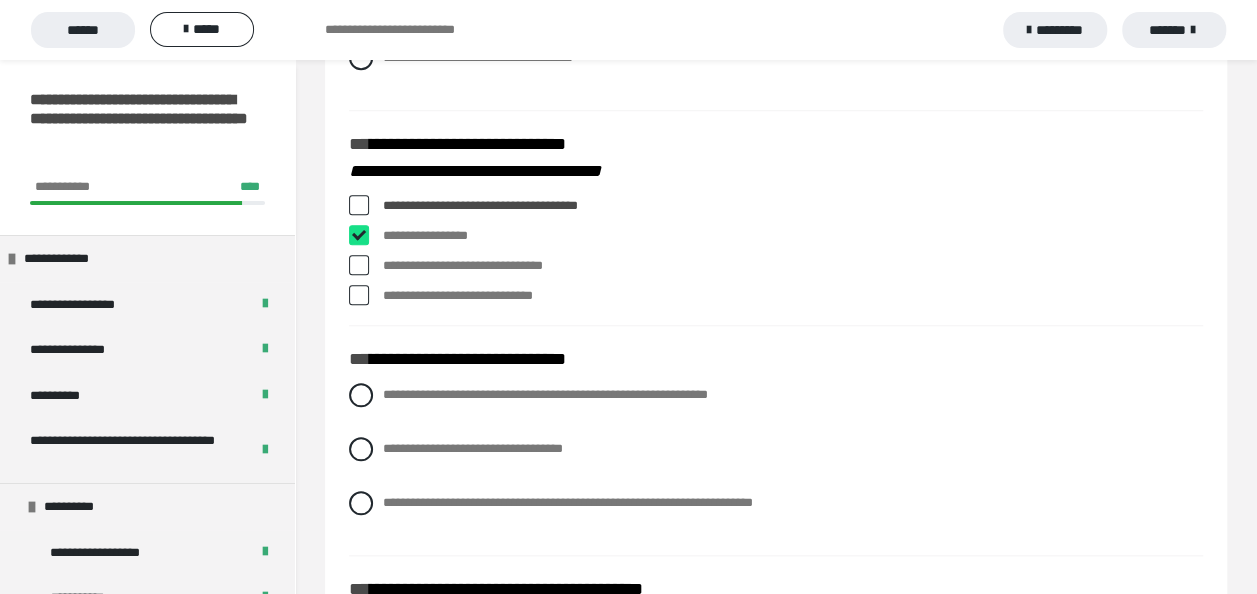 checkbox on "****" 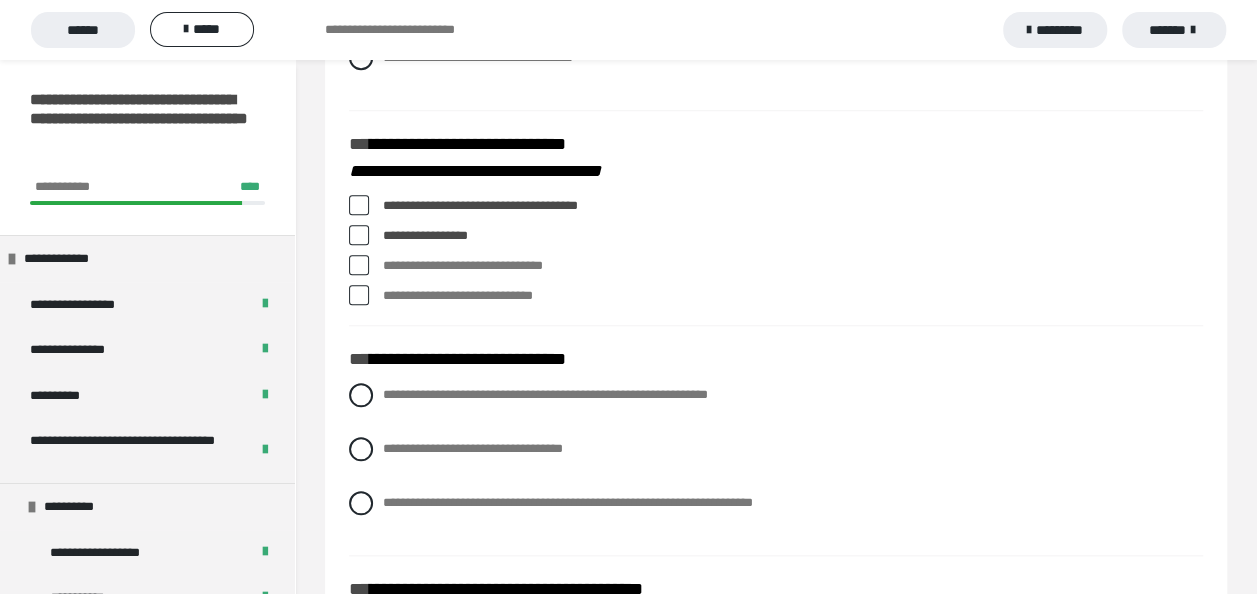 click at bounding box center [359, 295] 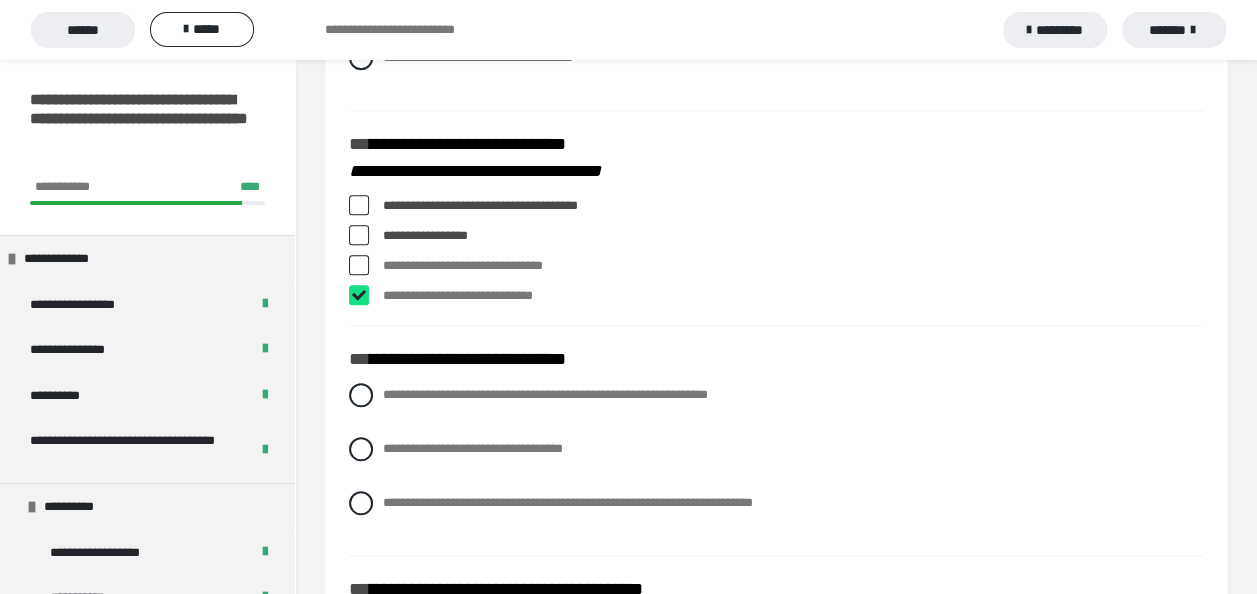checkbox on "****" 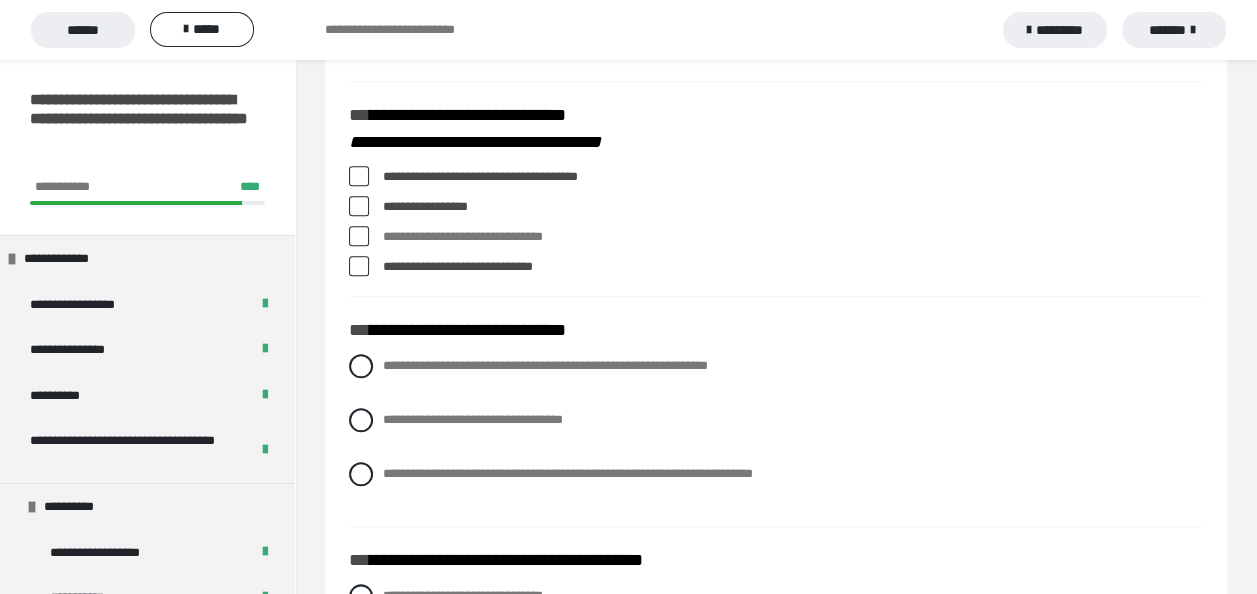 scroll, scrollTop: 900, scrollLeft: 0, axis: vertical 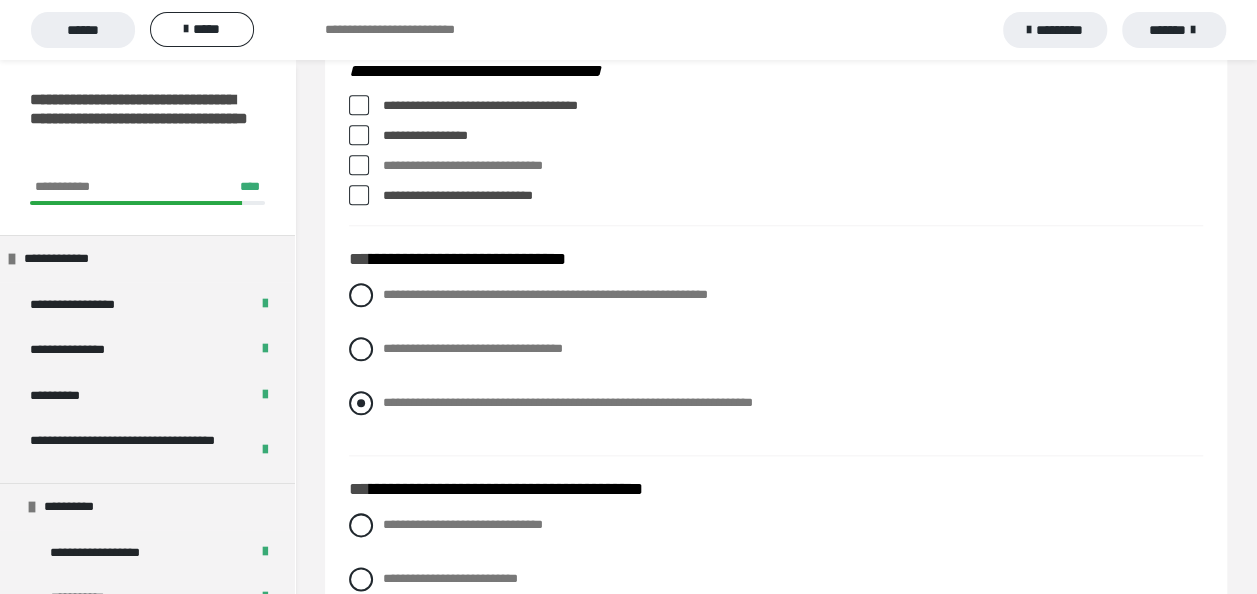 click on "**********" at bounding box center (776, 403) 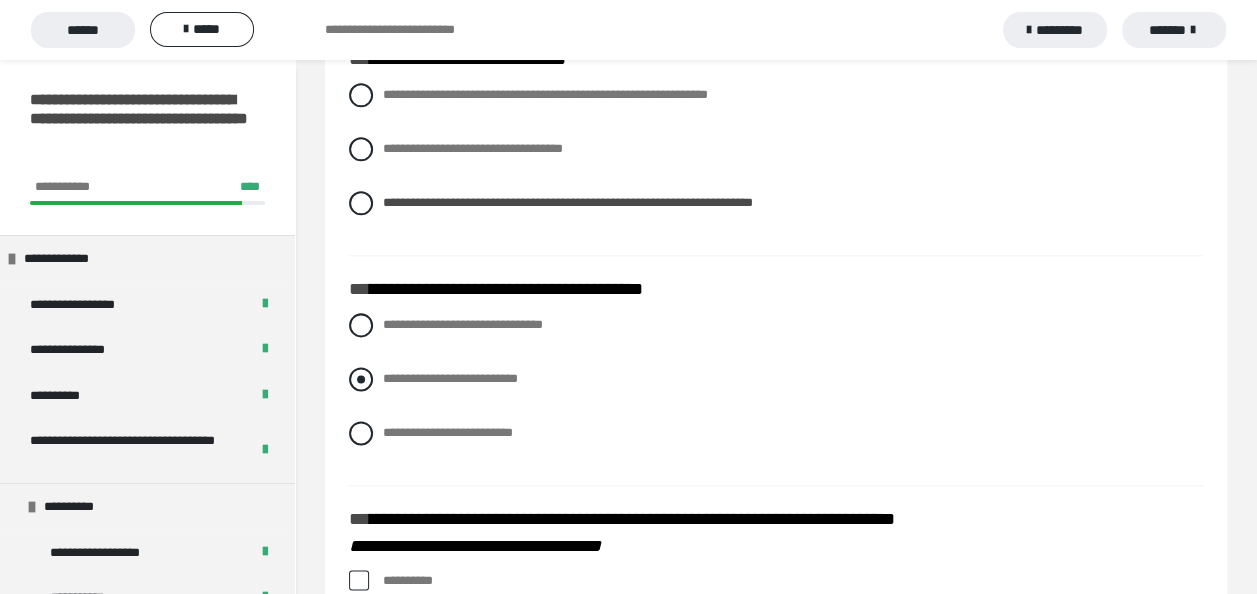 scroll, scrollTop: 1200, scrollLeft: 0, axis: vertical 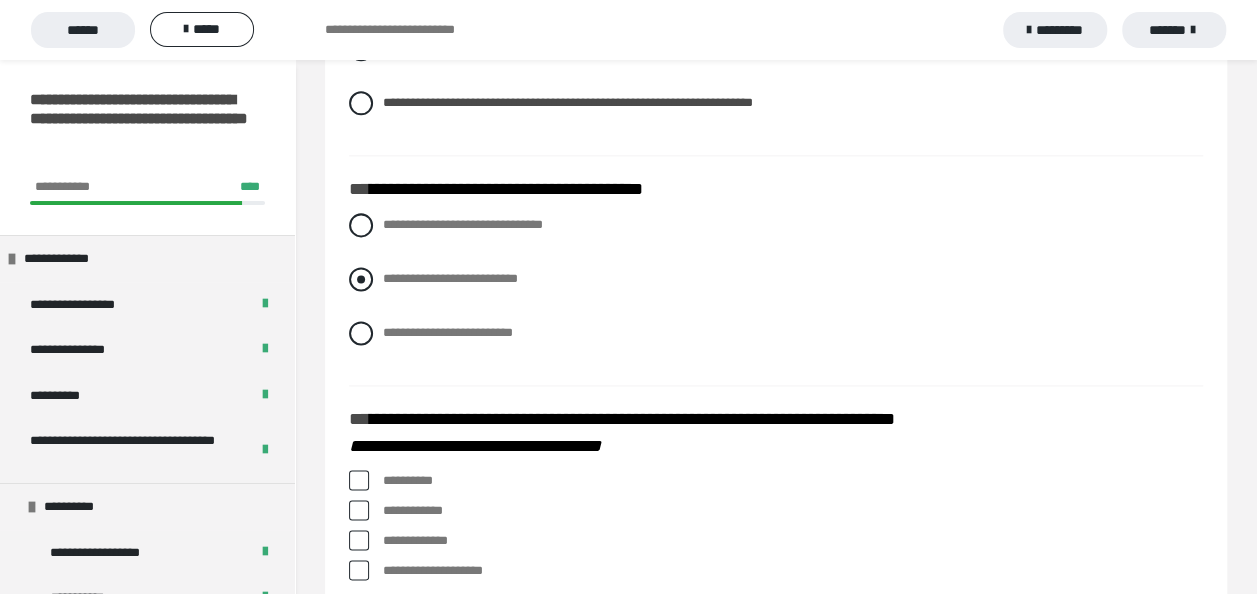 click at bounding box center [361, 279] 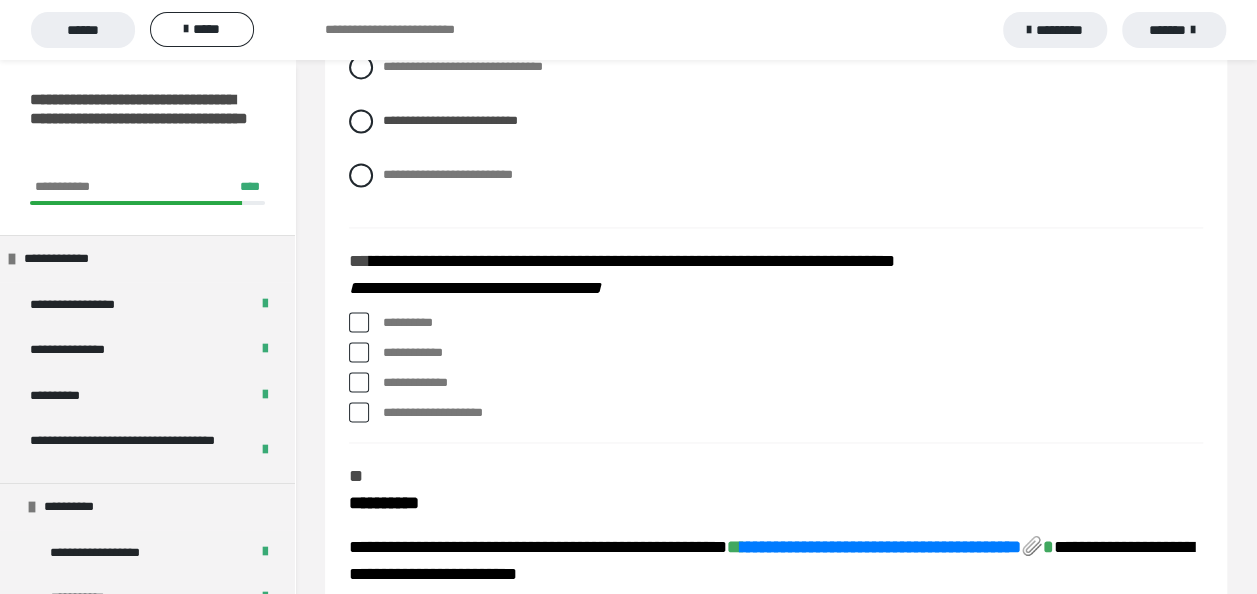 scroll, scrollTop: 1400, scrollLeft: 0, axis: vertical 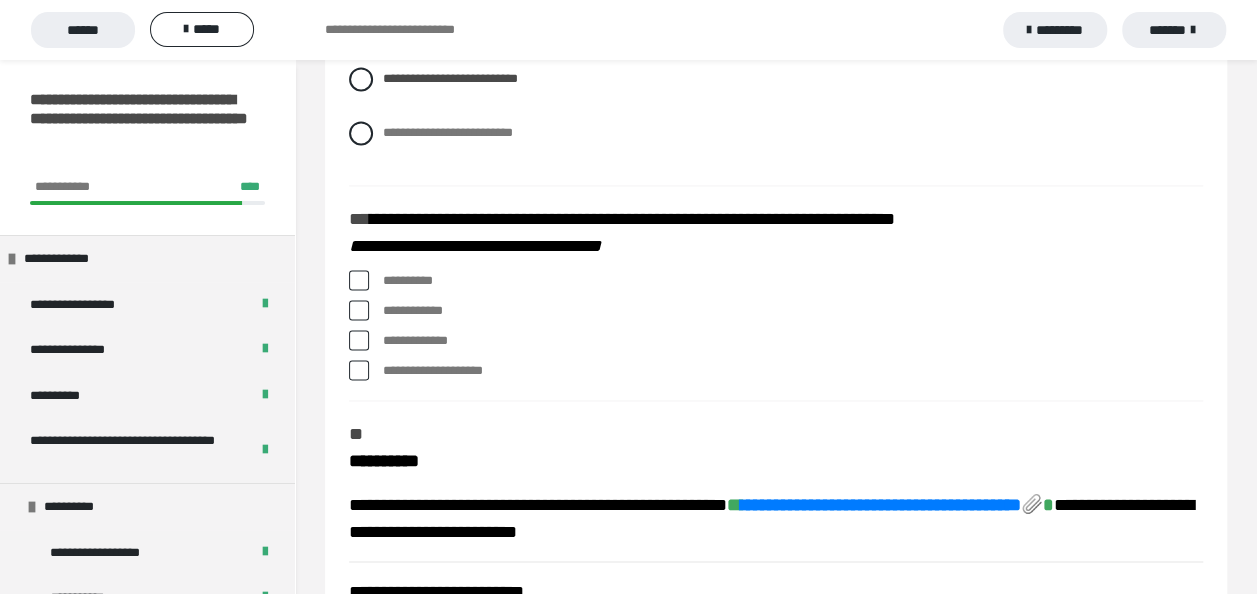 click at bounding box center (359, 280) 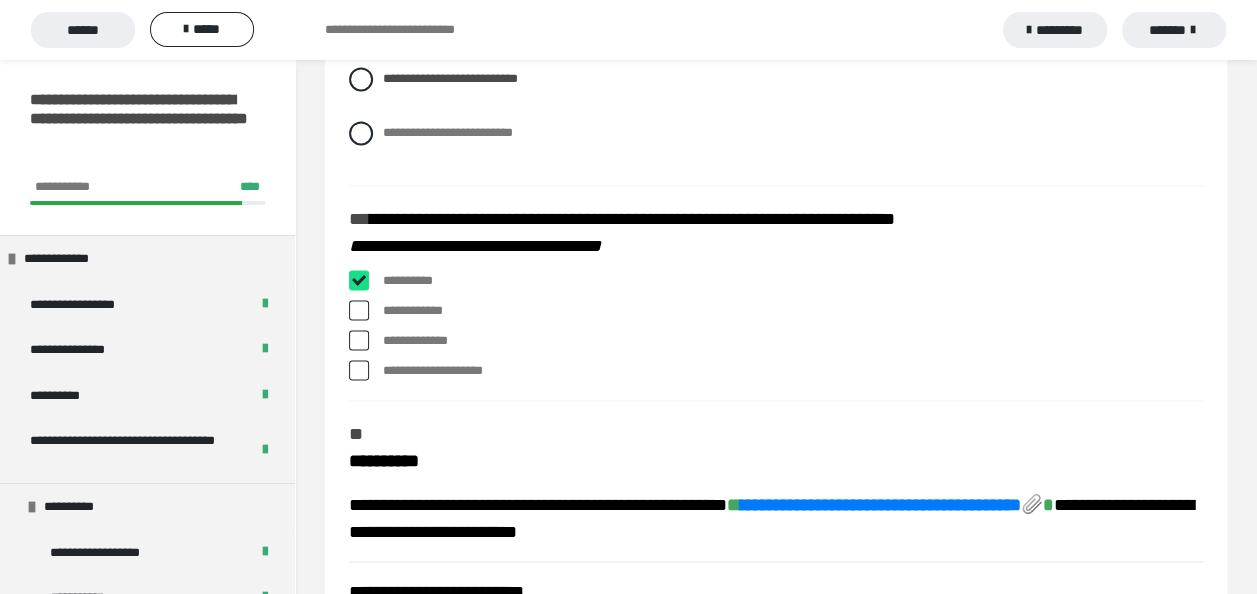 checkbox on "****" 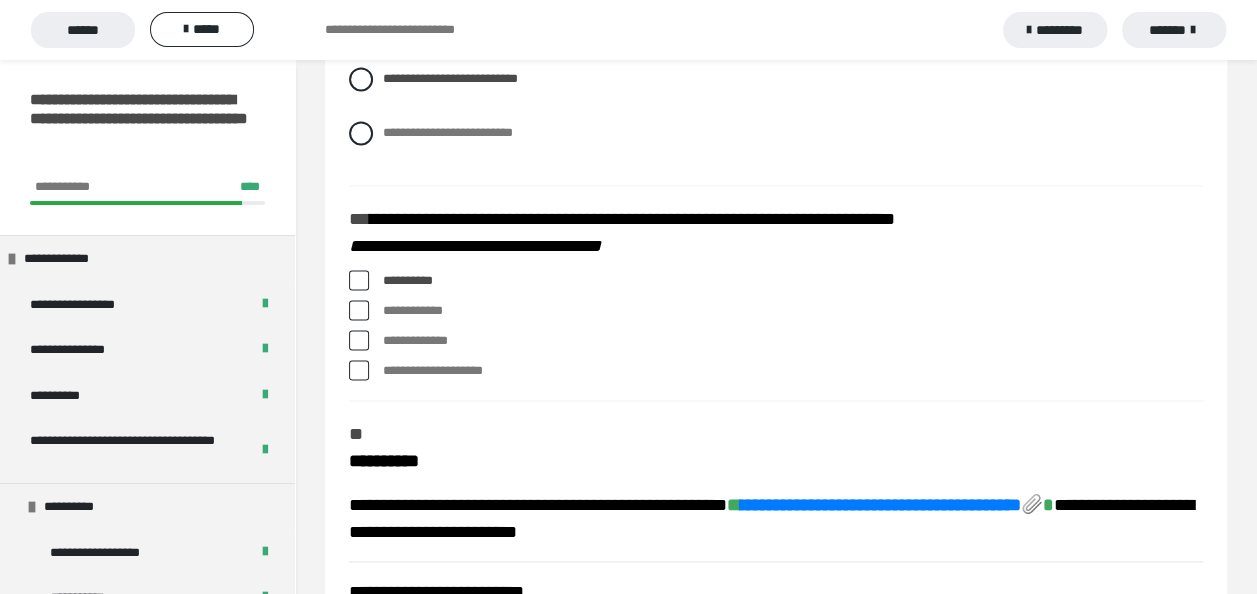 click at bounding box center (359, 340) 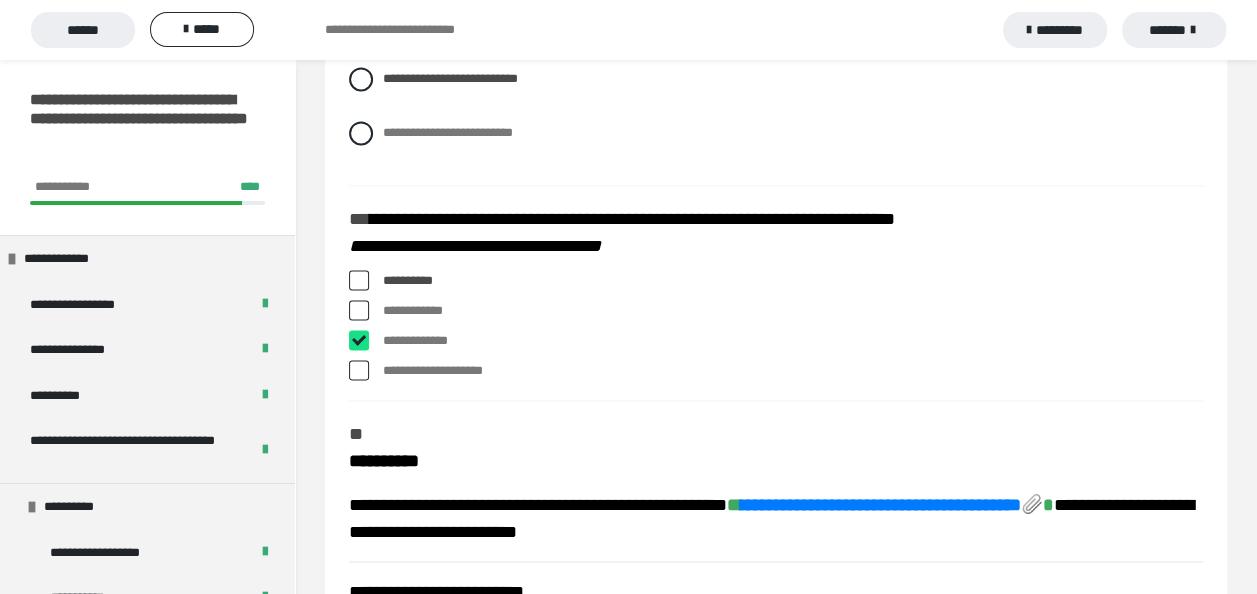 checkbox on "****" 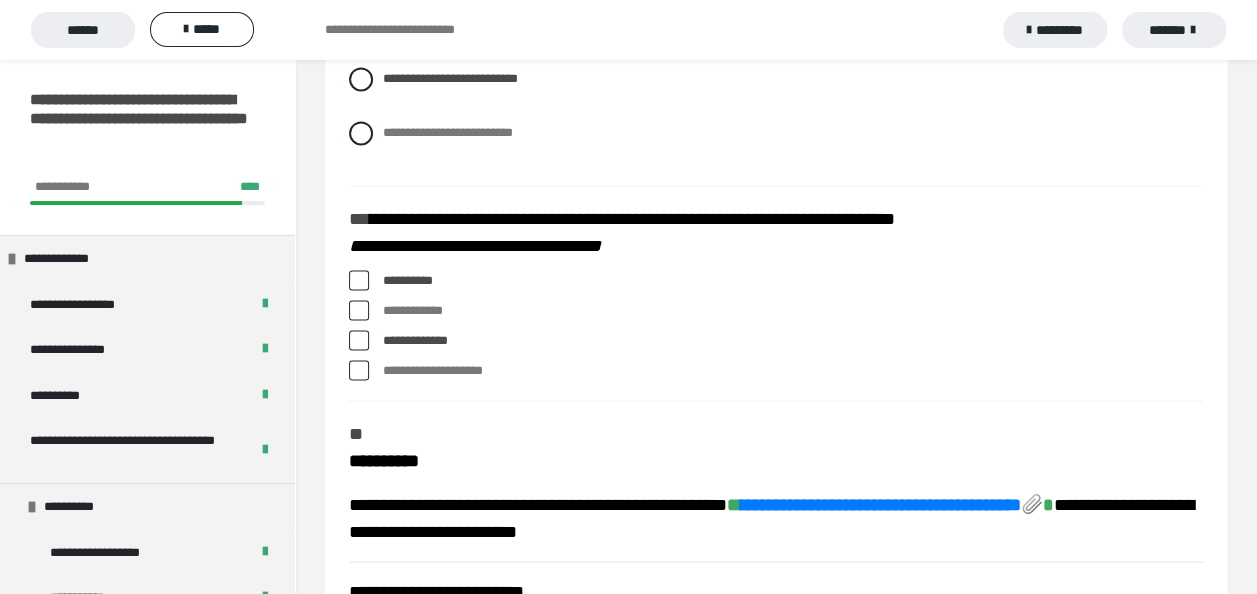 click at bounding box center (359, 370) 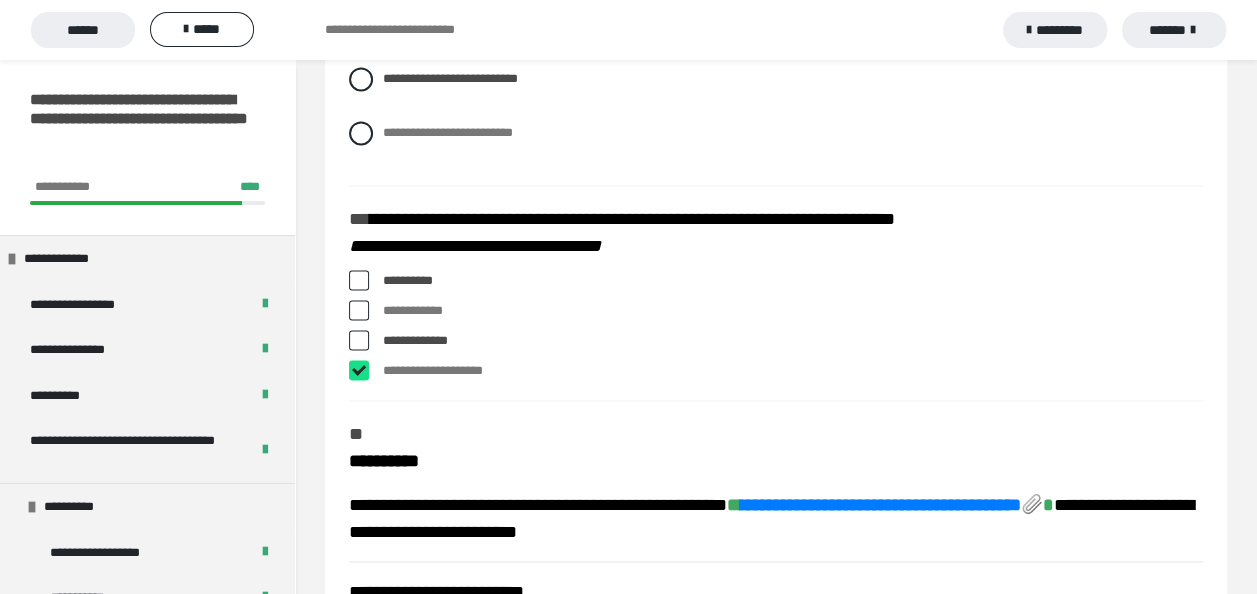 checkbox on "****" 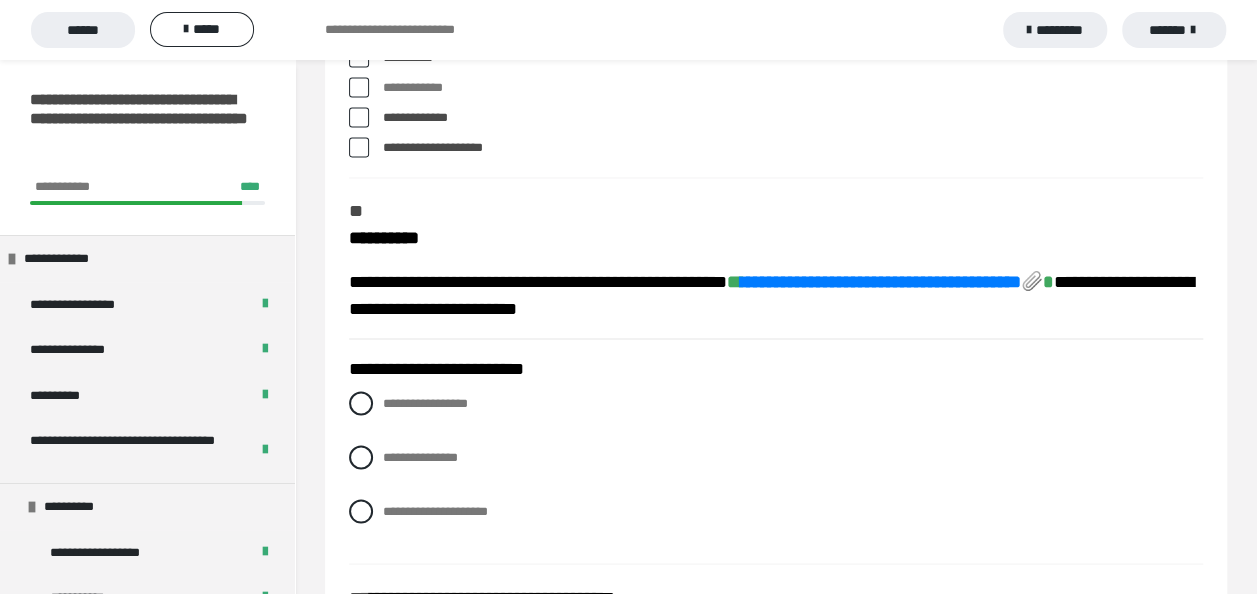 scroll, scrollTop: 1700, scrollLeft: 0, axis: vertical 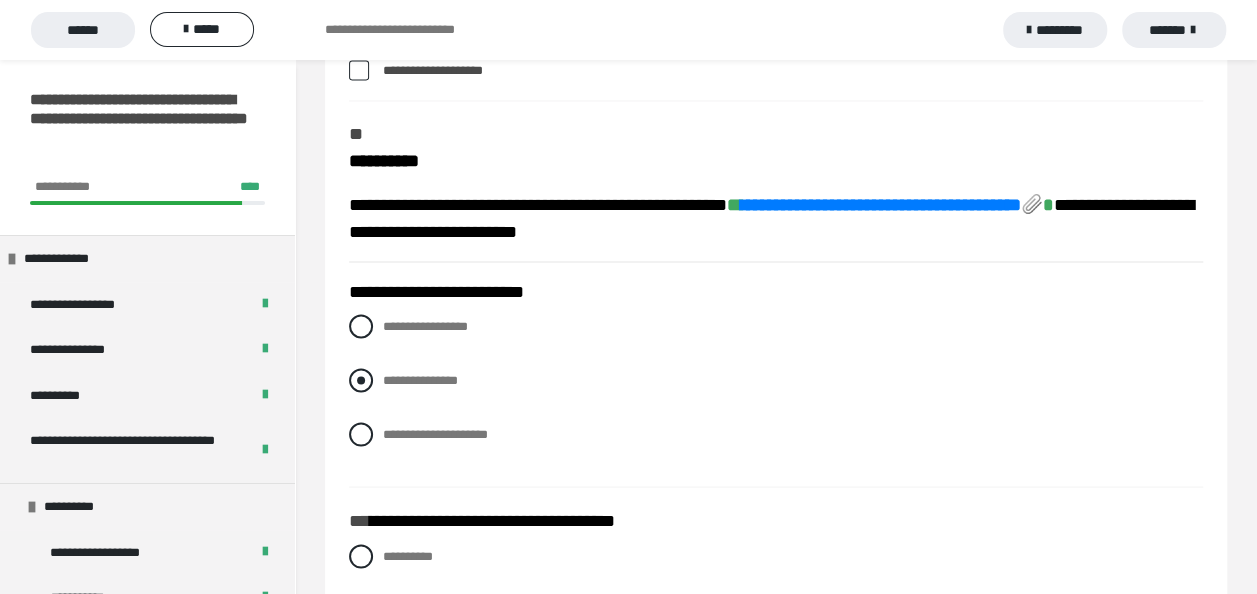click at bounding box center [361, 380] 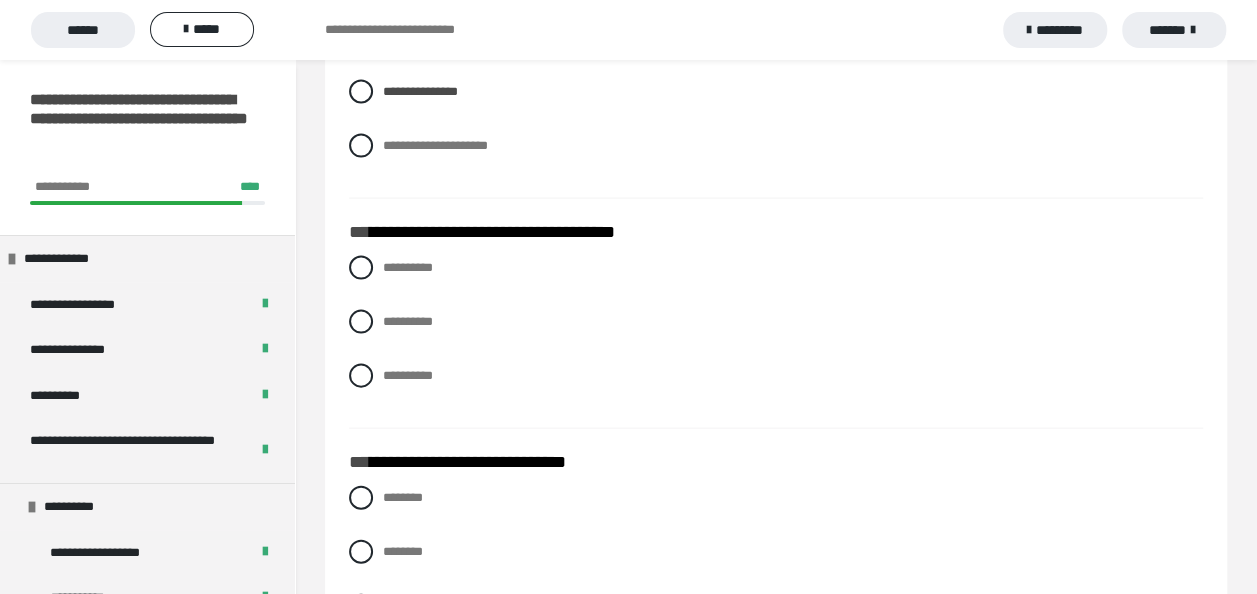 scroll, scrollTop: 2000, scrollLeft: 0, axis: vertical 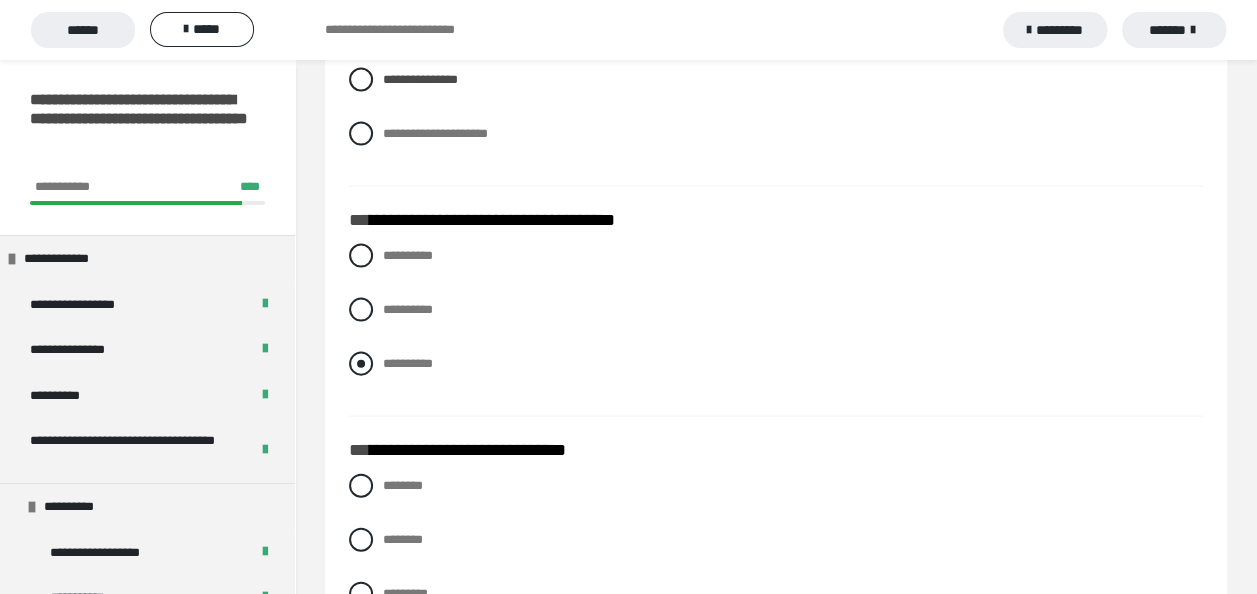 click at bounding box center (361, 364) 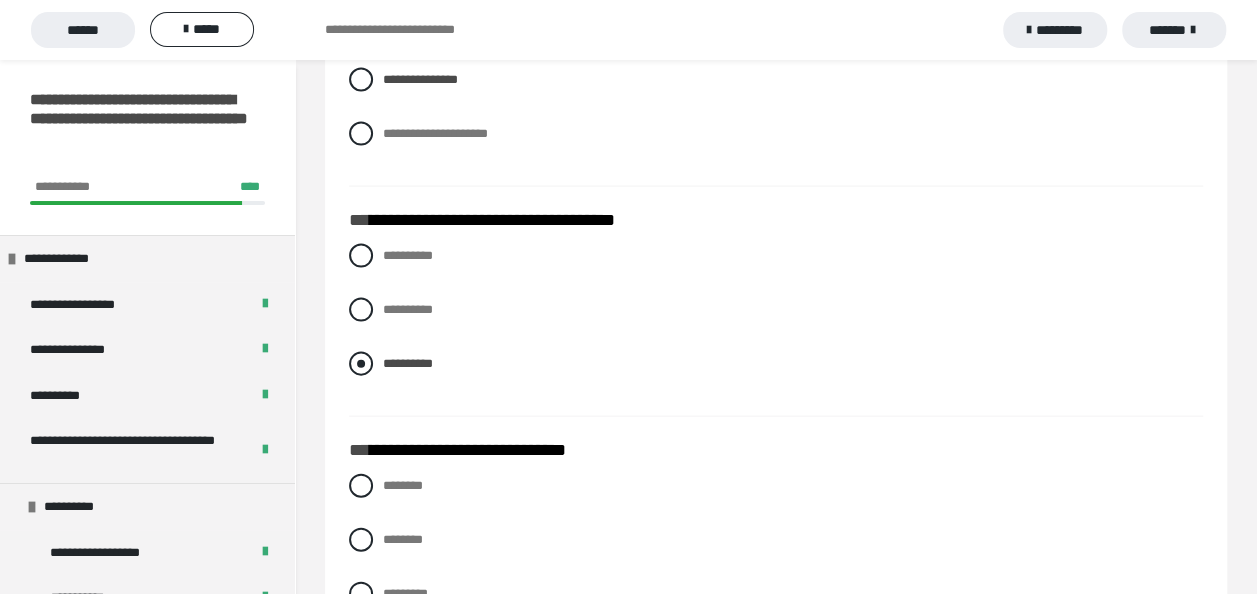 scroll, scrollTop: 2300, scrollLeft: 0, axis: vertical 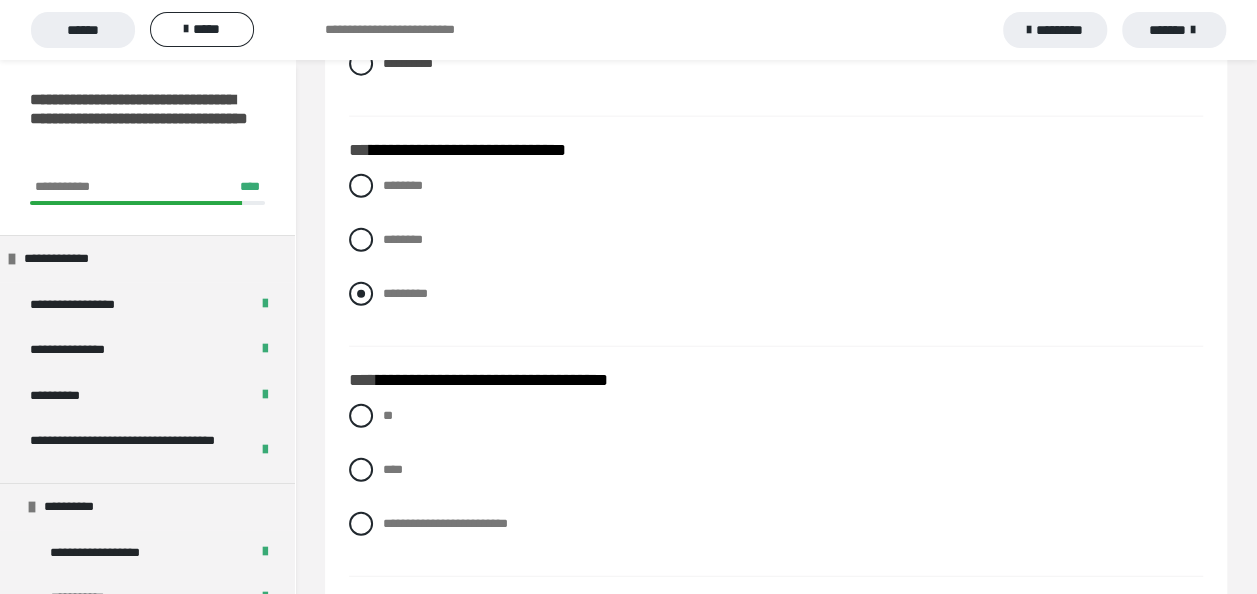 click at bounding box center [361, 294] 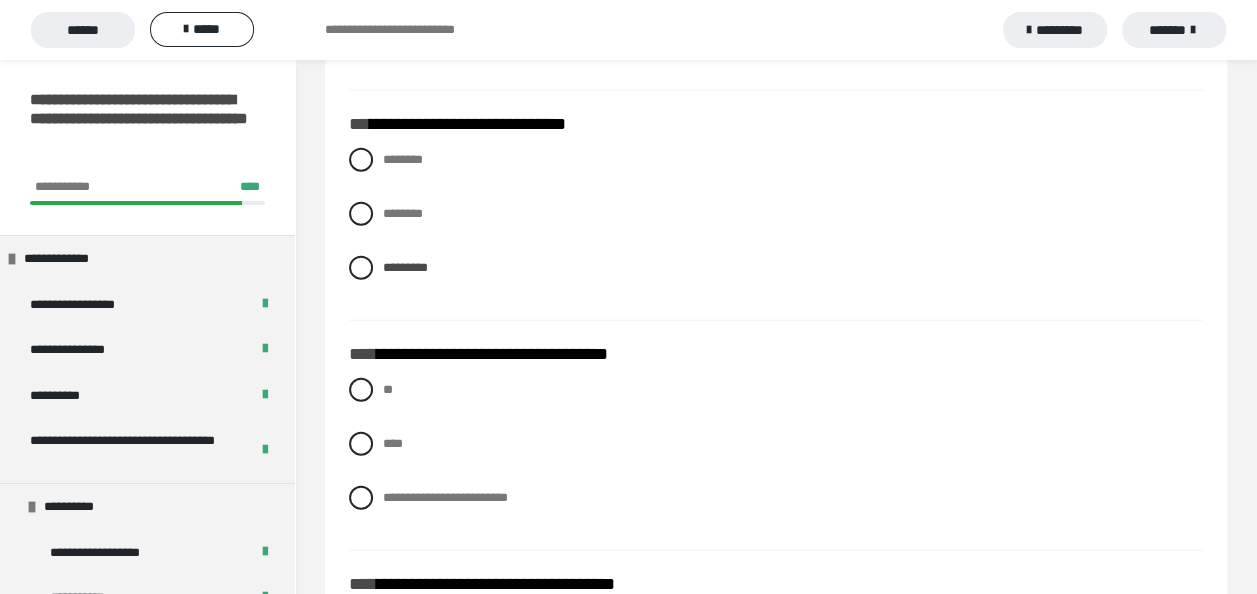 scroll, scrollTop: 2400, scrollLeft: 0, axis: vertical 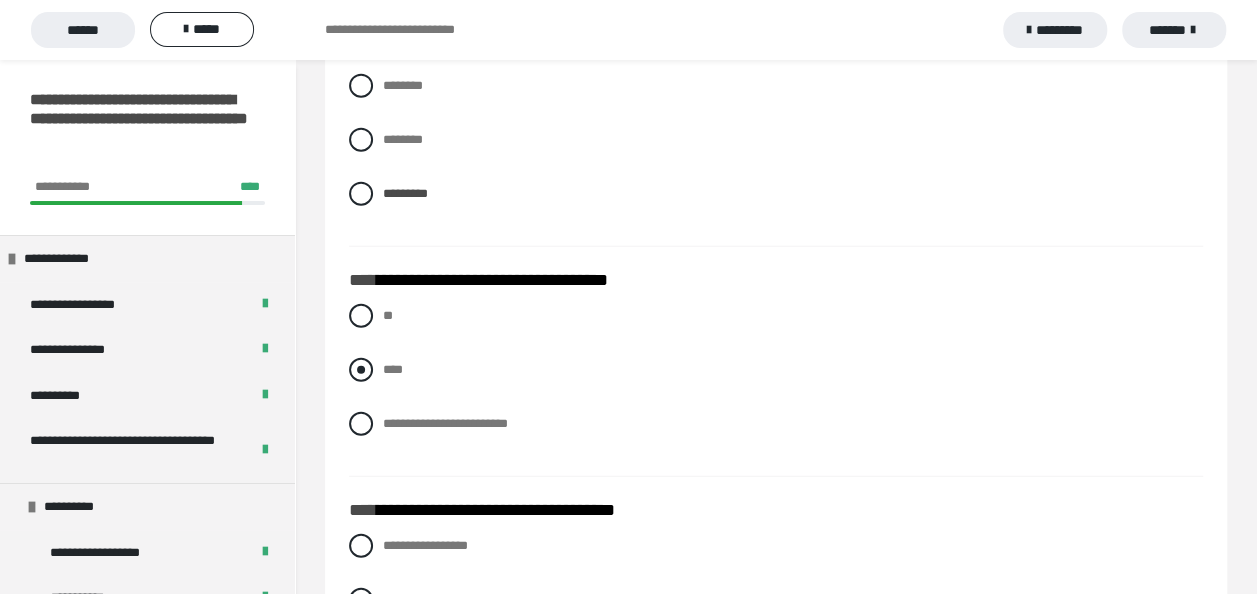 click at bounding box center (361, 370) 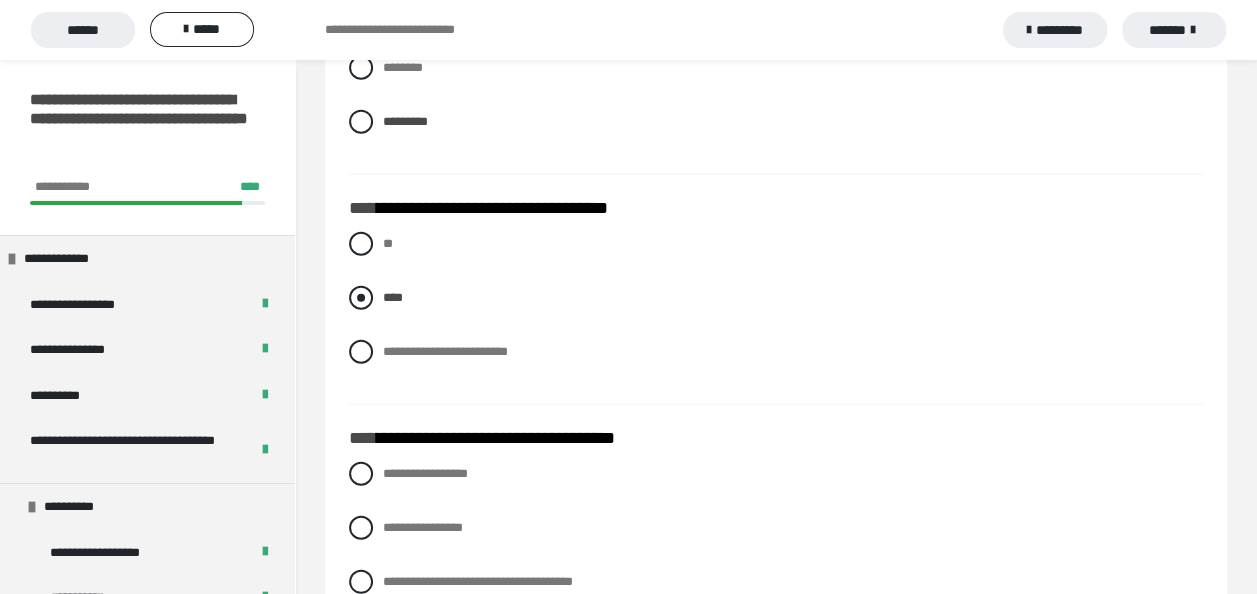 scroll, scrollTop: 2600, scrollLeft: 0, axis: vertical 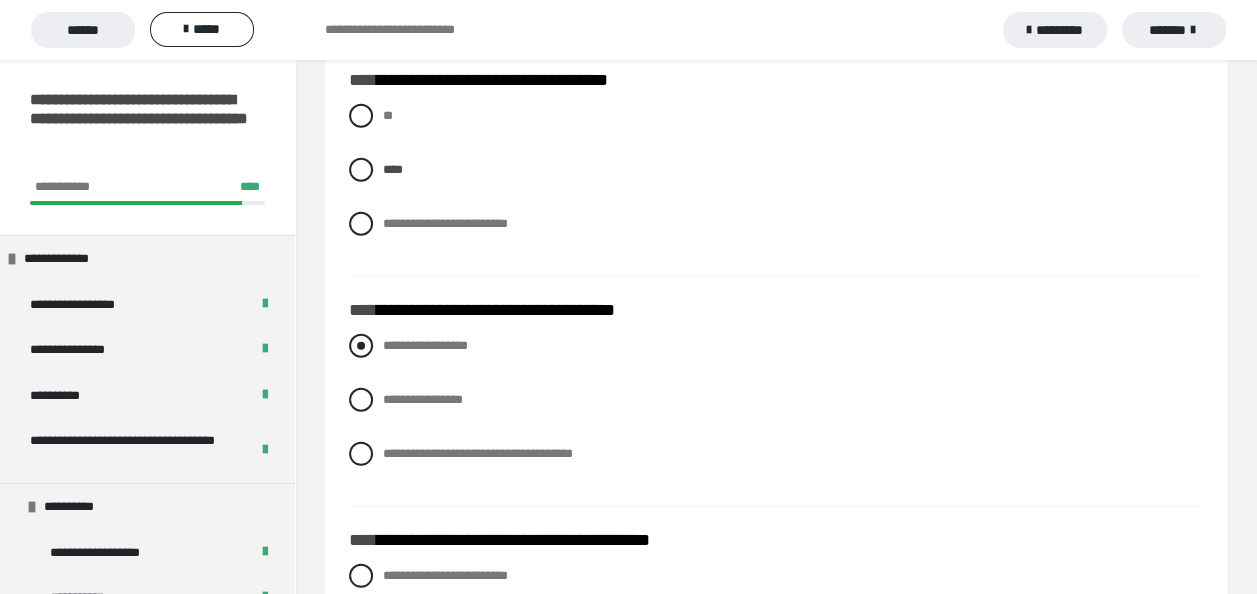 click at bounding box center [361, 346] 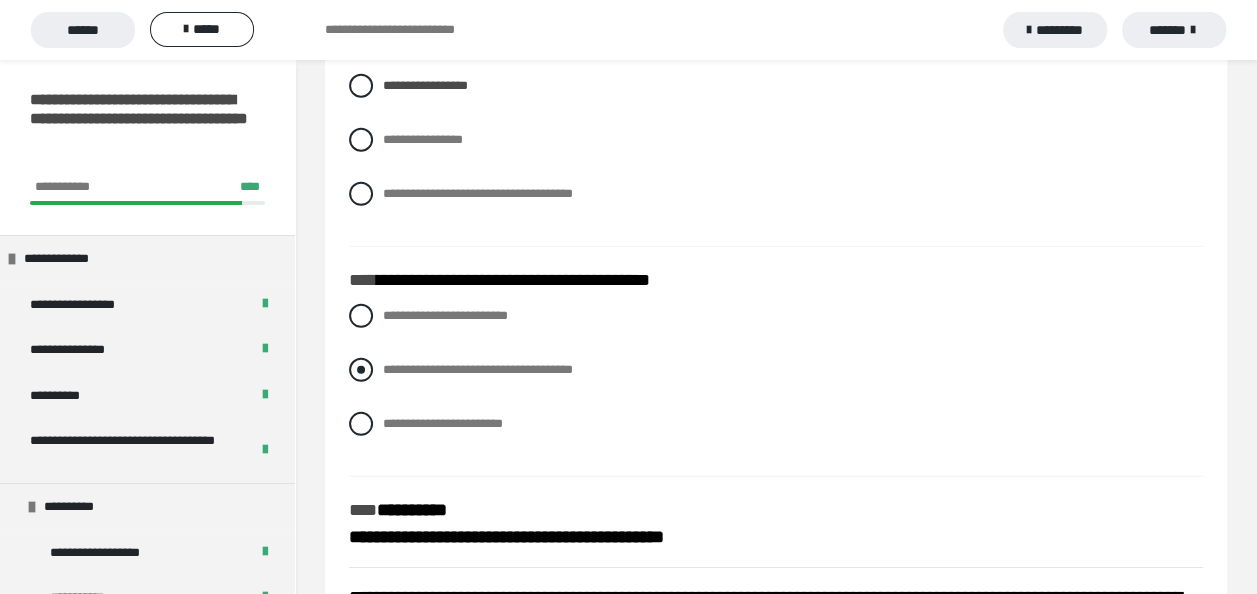 scroll, scrollTop: 2900, scrollLeft: 0, axis: vertical 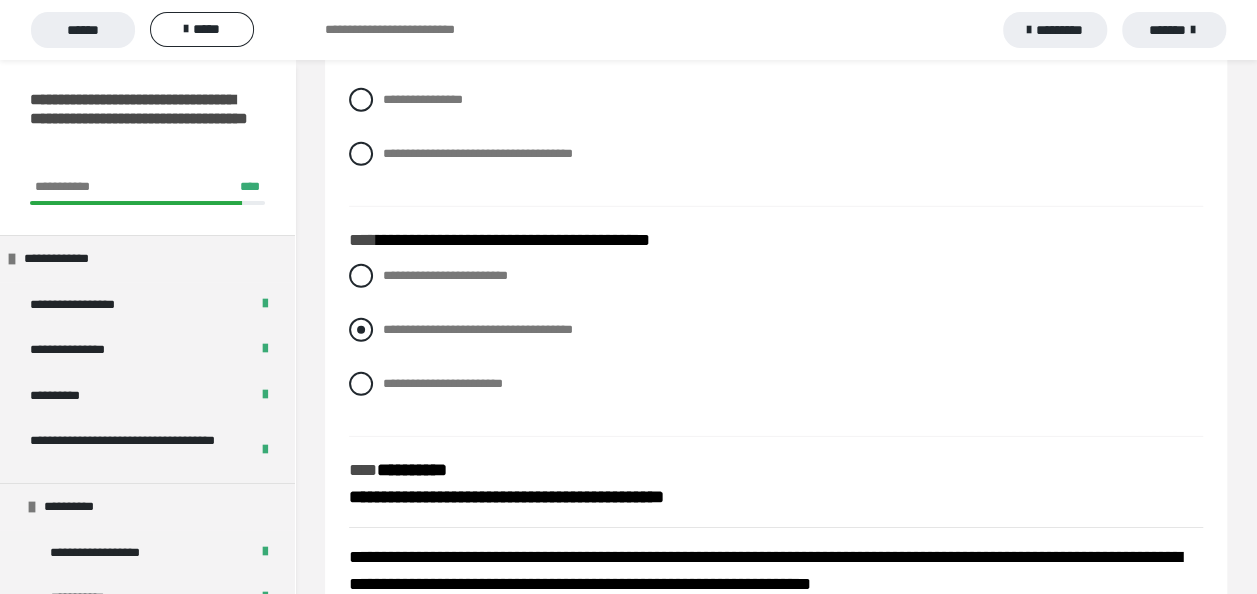 click at bounding box center [361, 330] 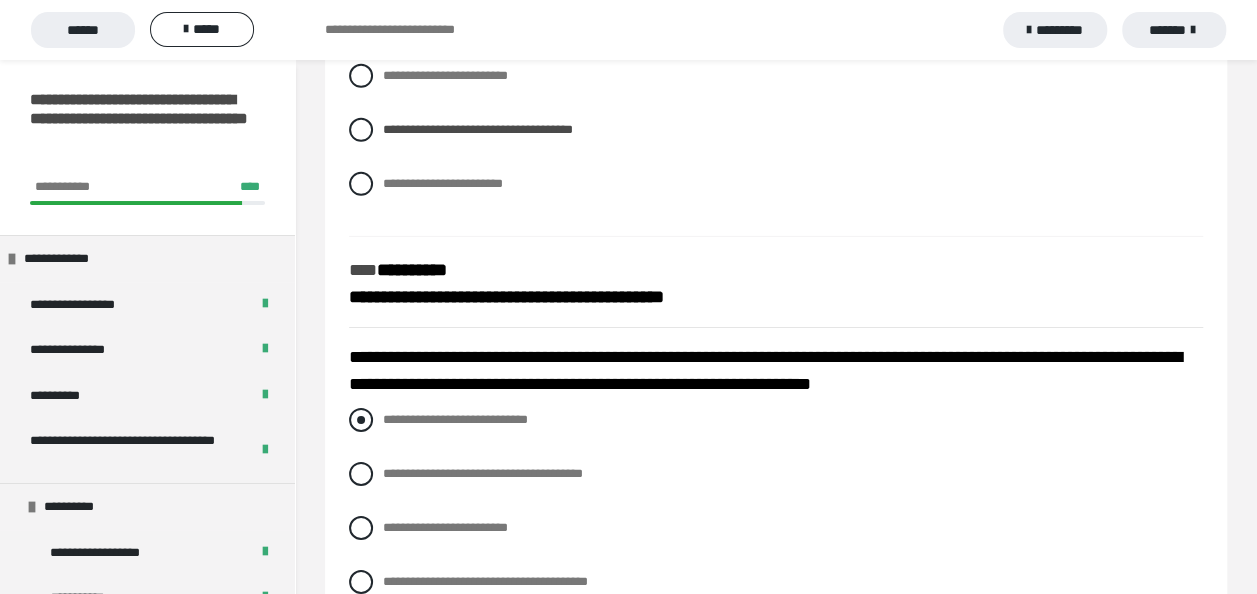 scroll, scrollTop: 3200, scrollLeft: 0, axis: vertical 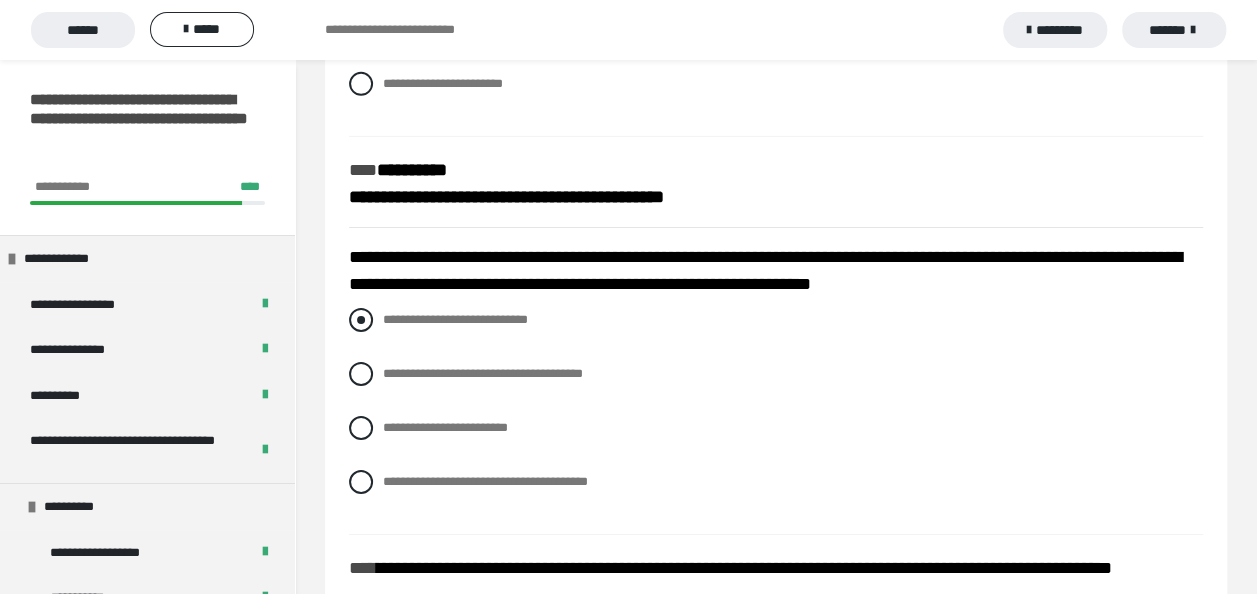 click on "**********" at bounding box center (776, 320) 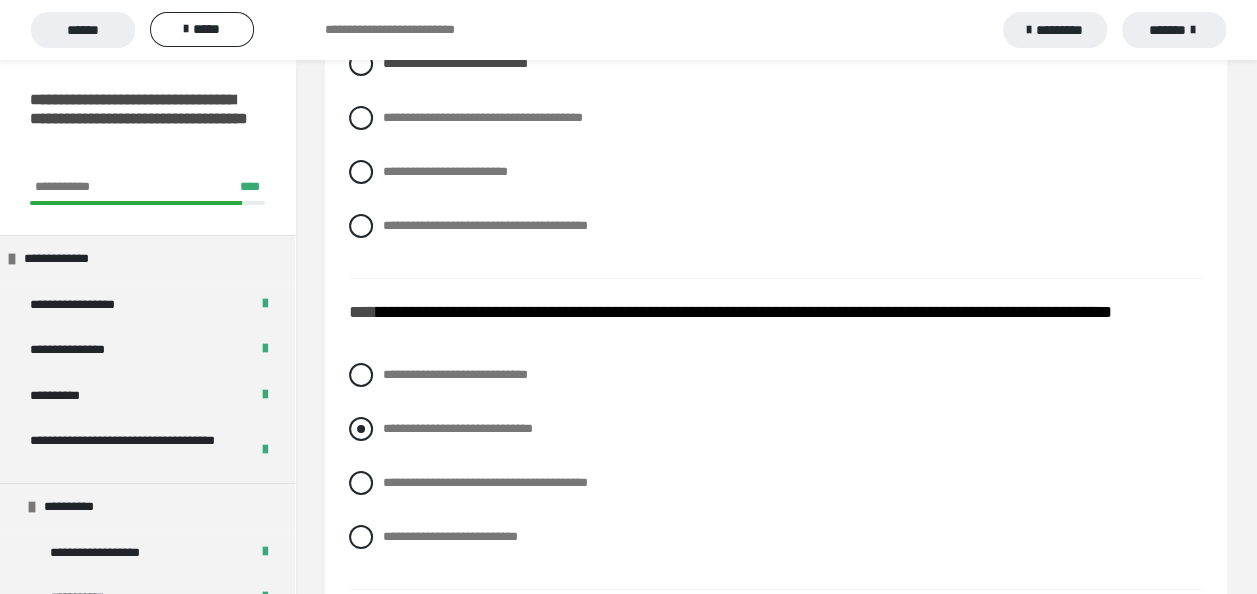 scroll, scrollTop: 3500, scrollLeft: 0, axis: vertical 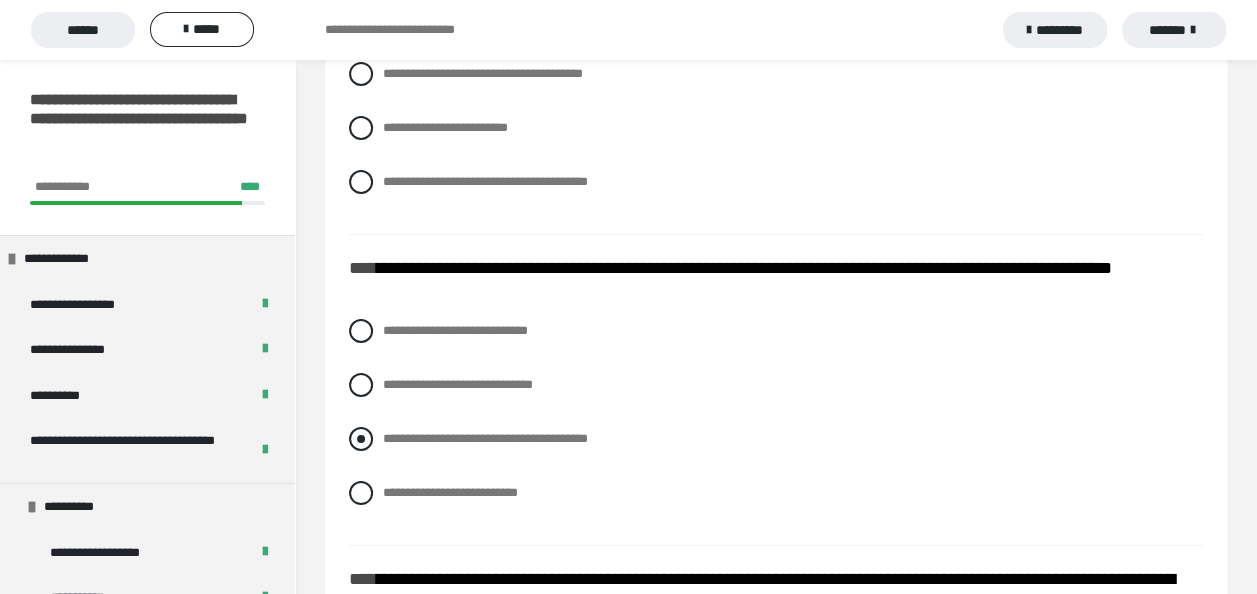 click at bounding box center (361, 439) 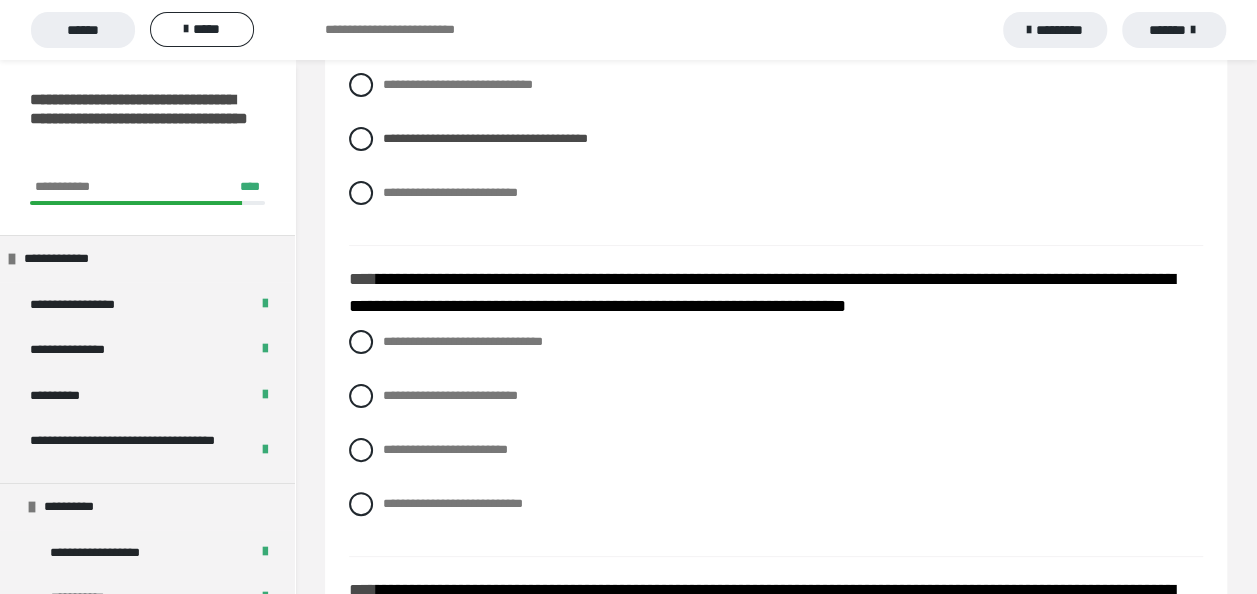scroll, scrollTop: 3900, scrollLeft: 0, axis: vertical 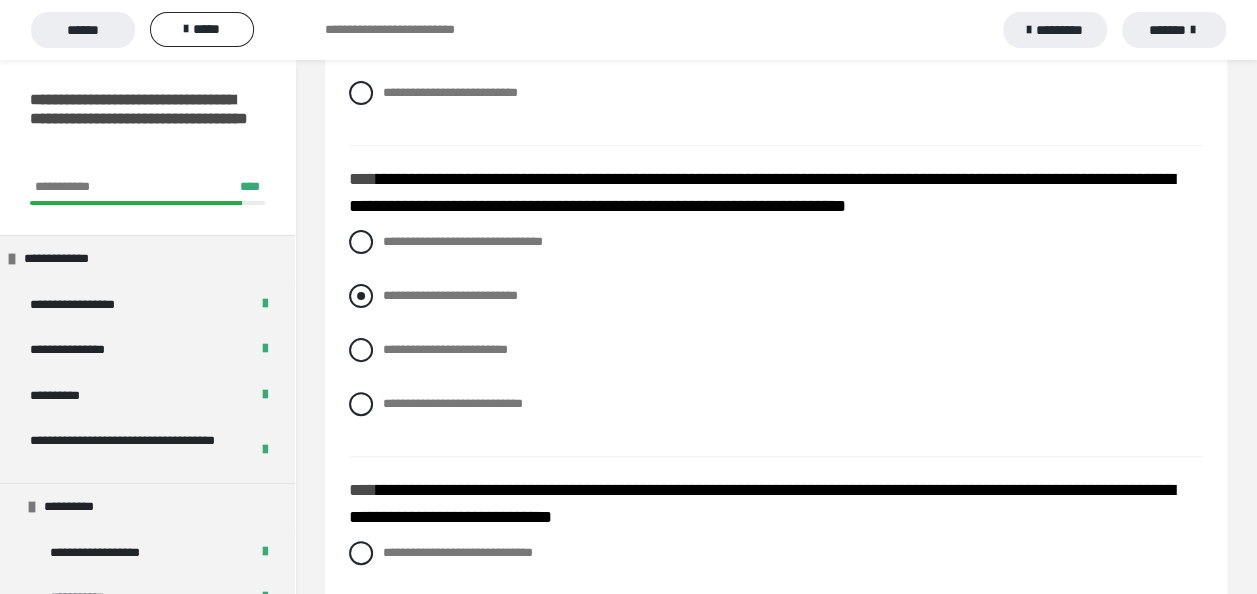 click at bounding box center (361, 296) 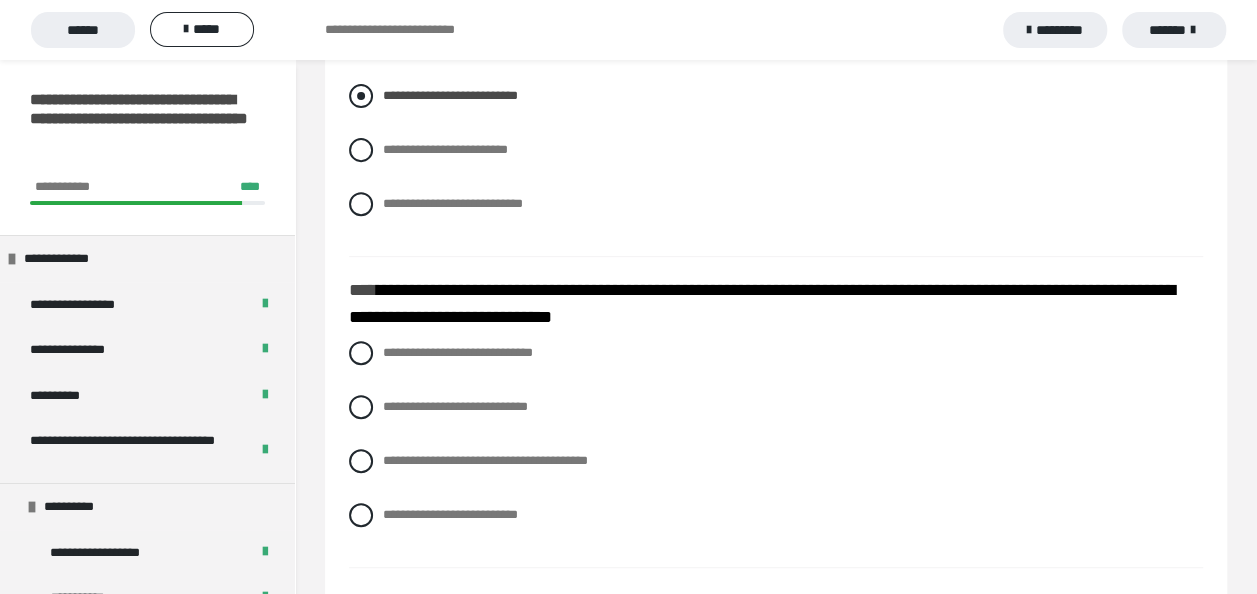 scroll, scrollTop: 4200, scrollLeft: 0, axis: vertical 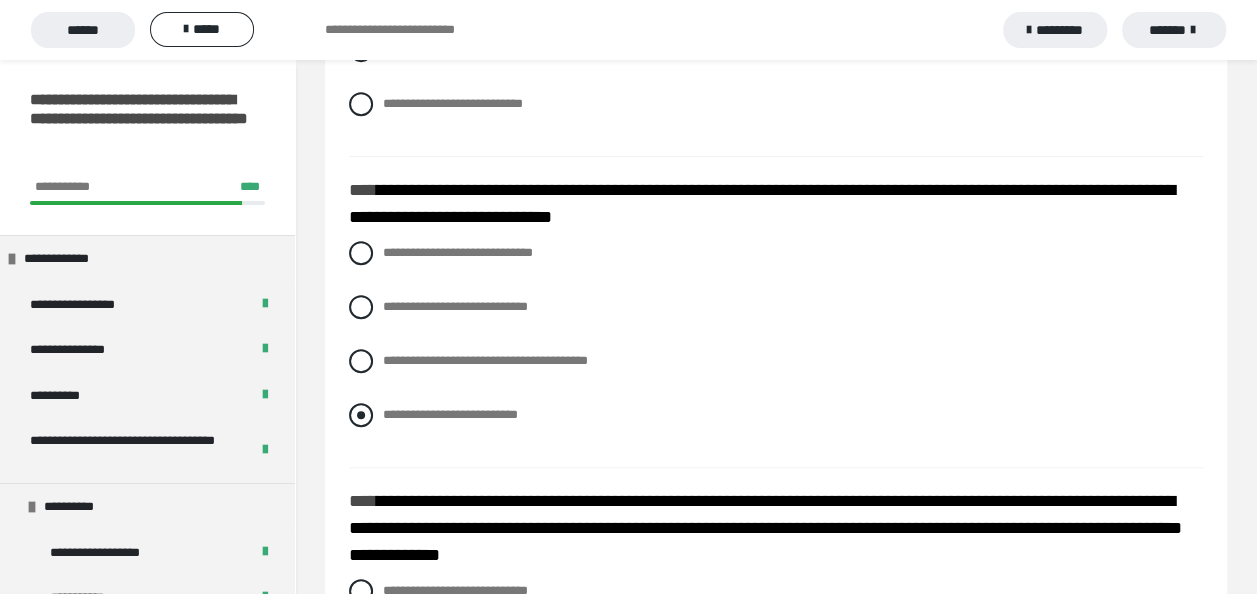 click on "**********" at bounding box center (776, 415) 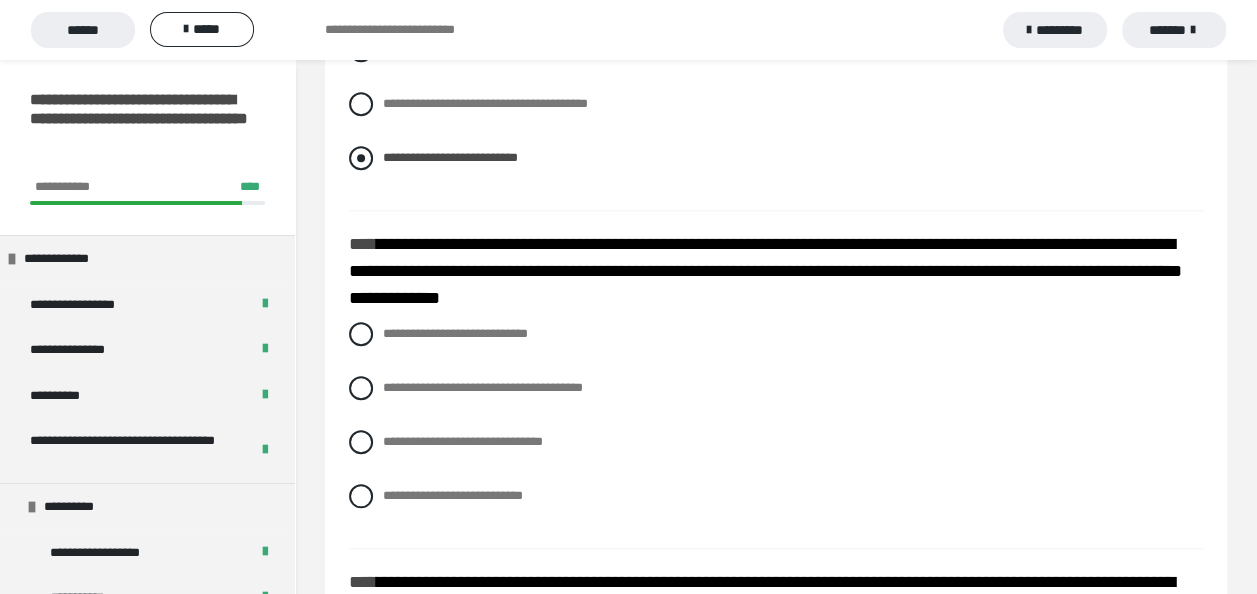 scroll, scrollTop: 4500, scrollLeft: 0, axis: vertical 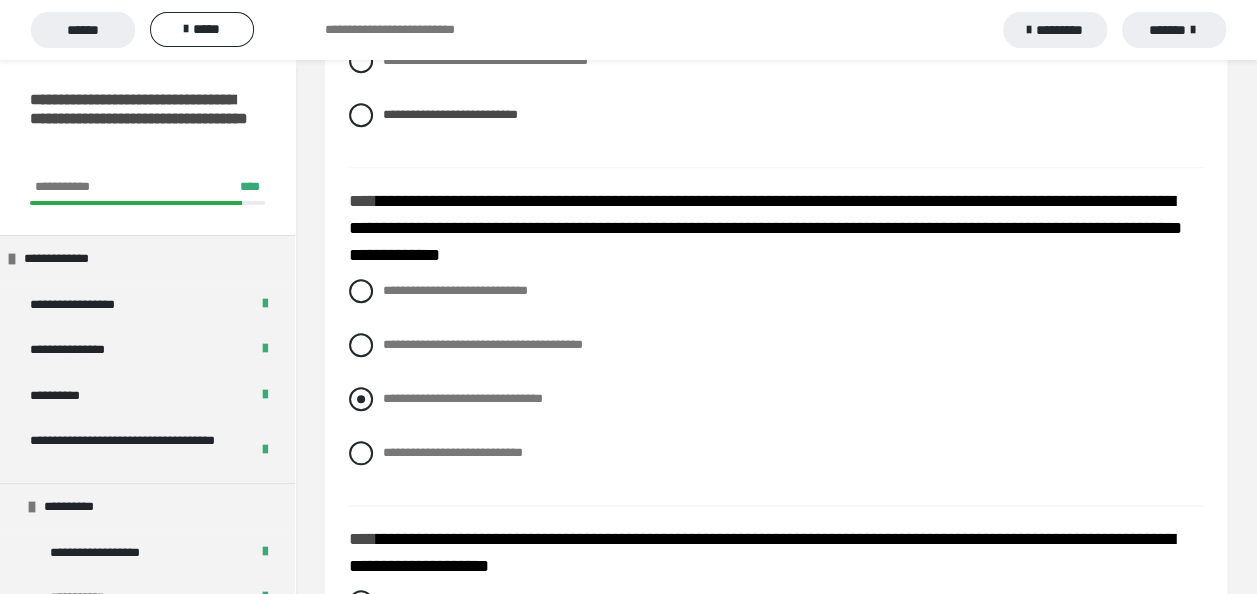 click at bounding box center (361, 399) 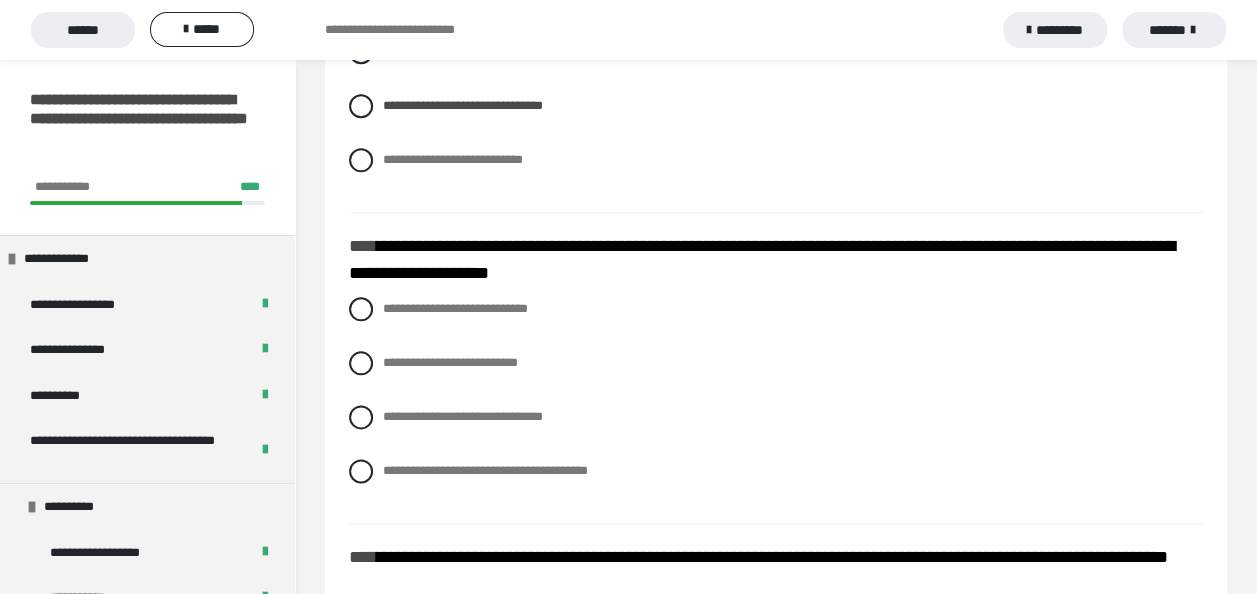 scroll, scrollTop: 4800, scrollLeft: 0, axis: vertical 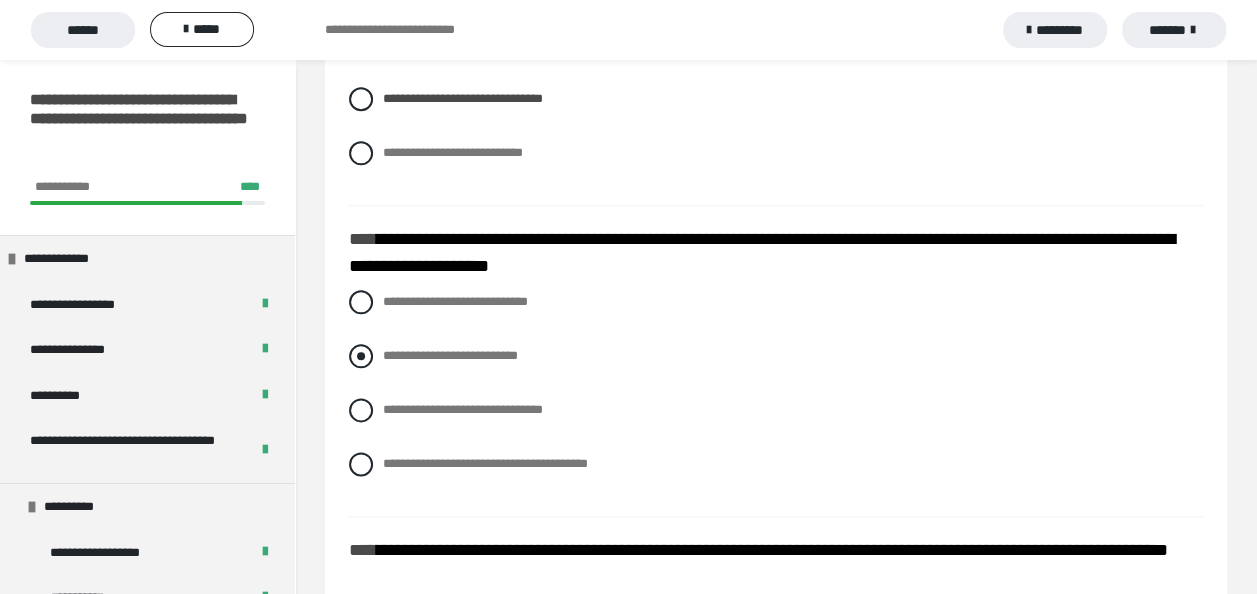 click at bounding box center [361, 356] 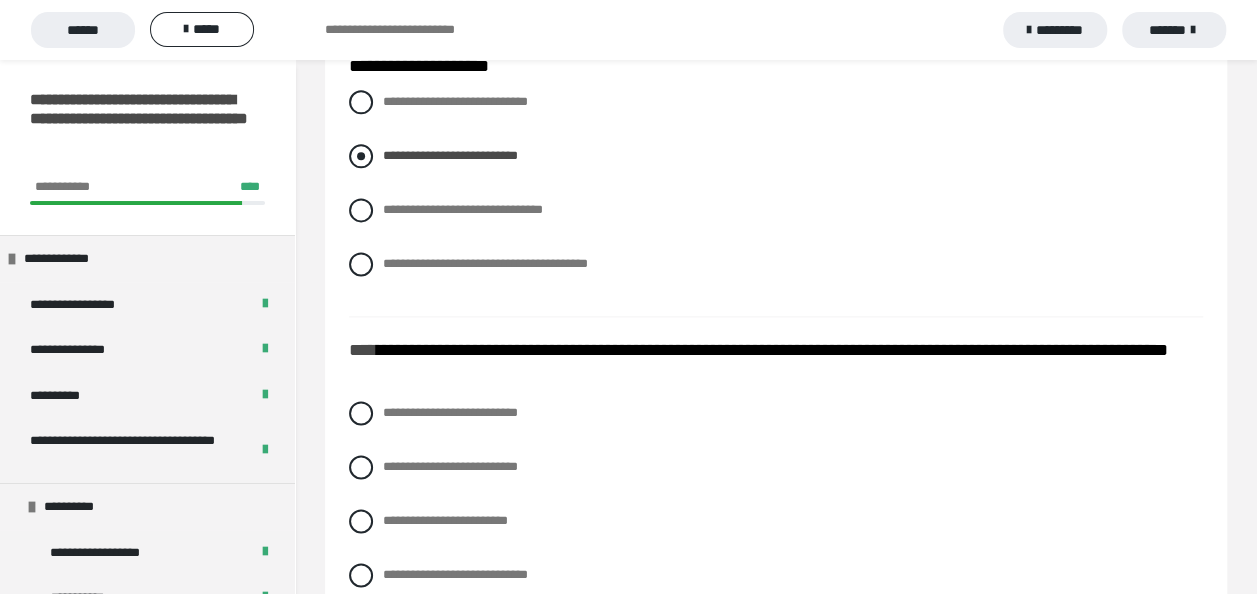 scroll, scrollTop: 5200, scrollLeft: 0, axis: vertical 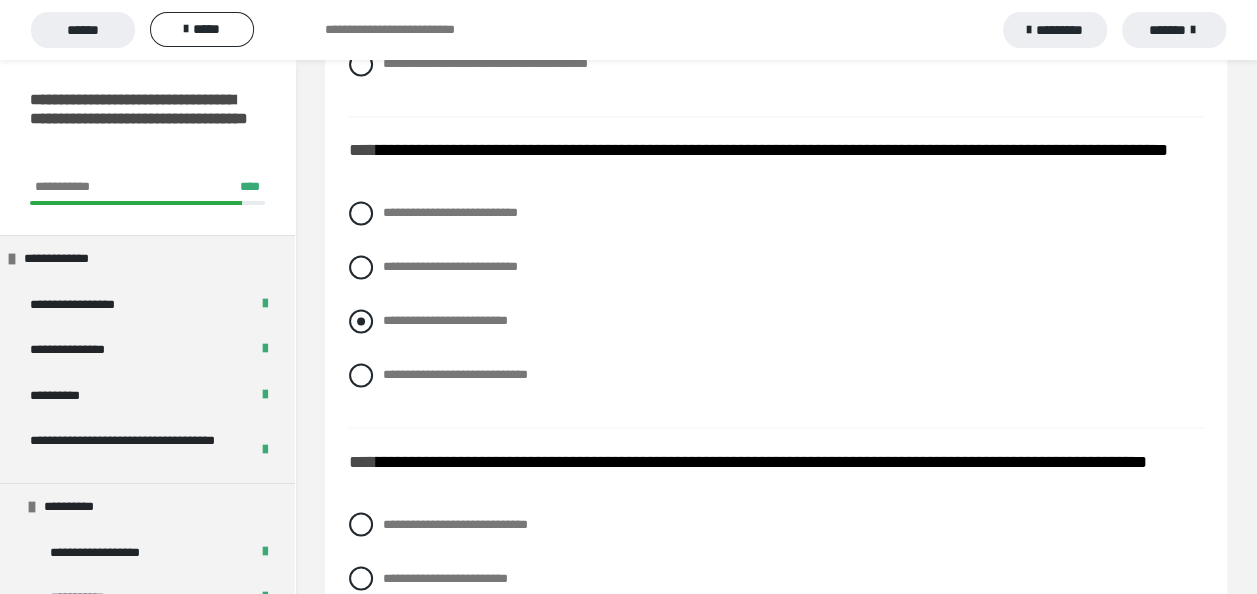 click at bounding box center (361, 321) 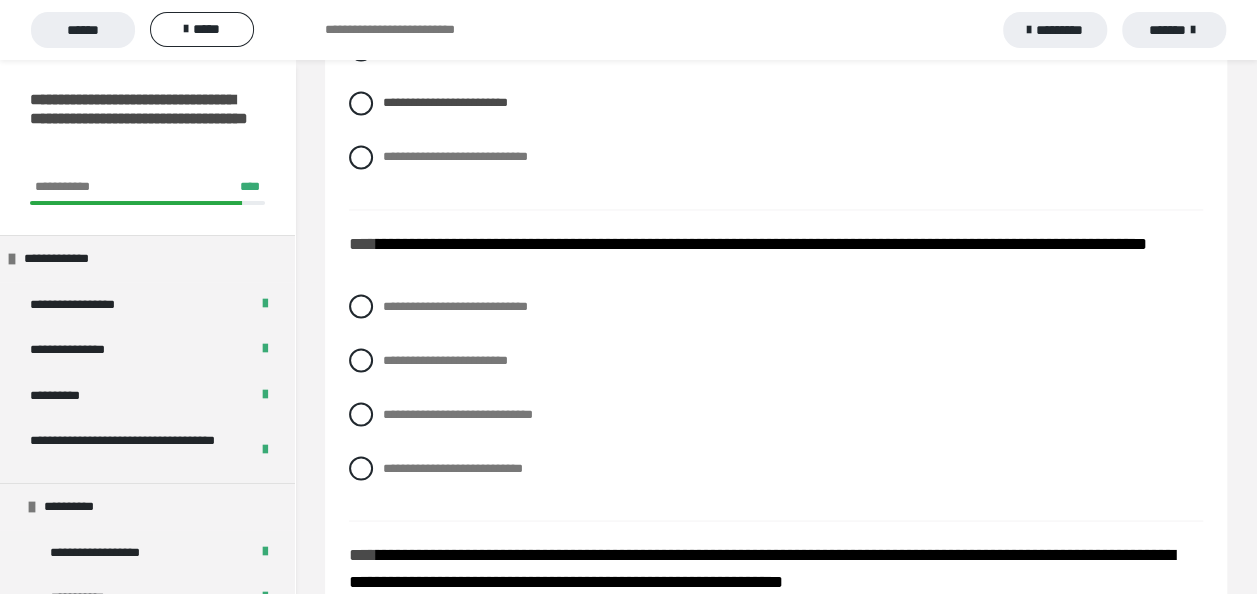 scroll, scrollTop: 5500, scrollLeft: 0, axis: vertical 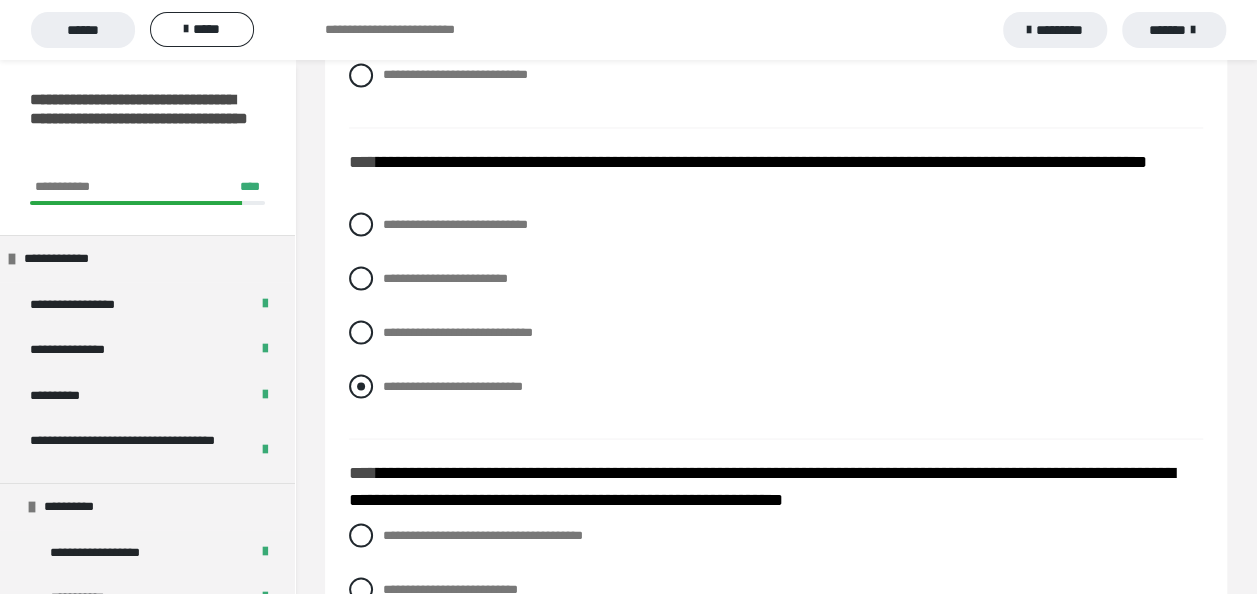 click at bounding box center (361, 386) 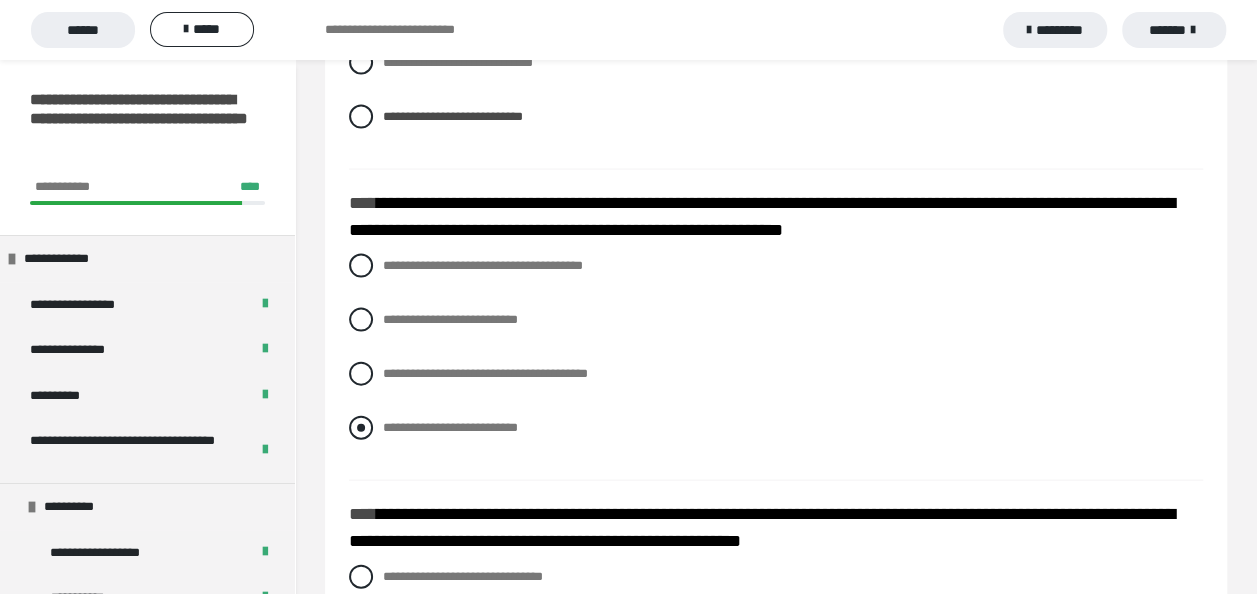 scroll, scrollTop: 5800, scrollLeft: 0, axis: vertical 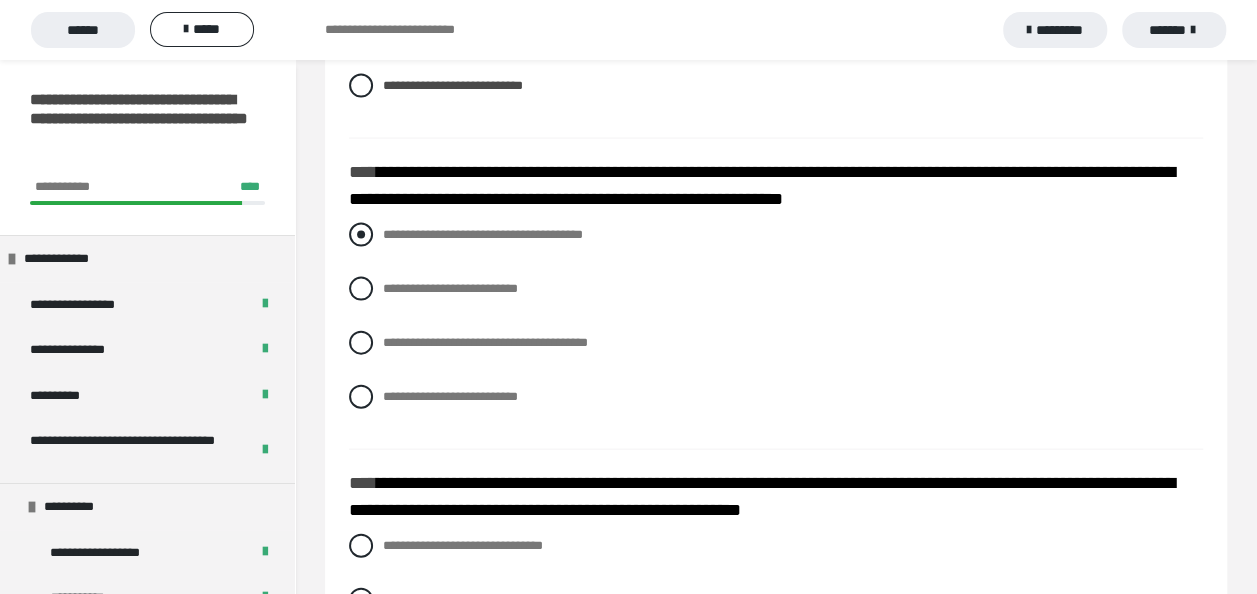 click at bounding box center [361, 235] 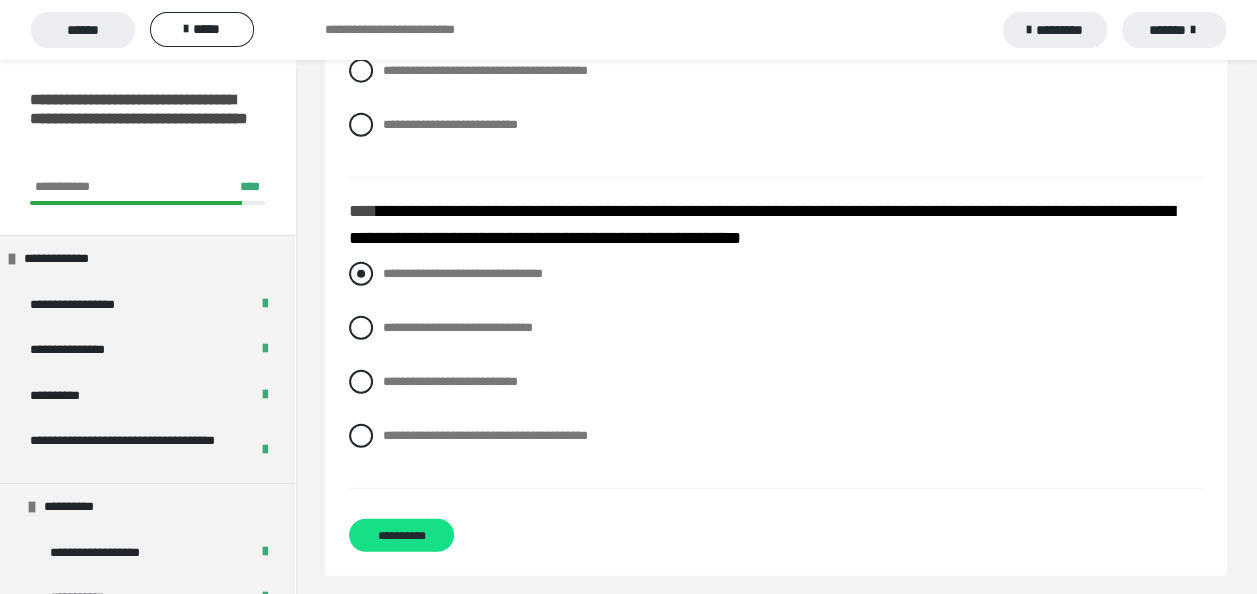 scroll, scrollTop: 6076, scrollLeft: 0, axis: vertical 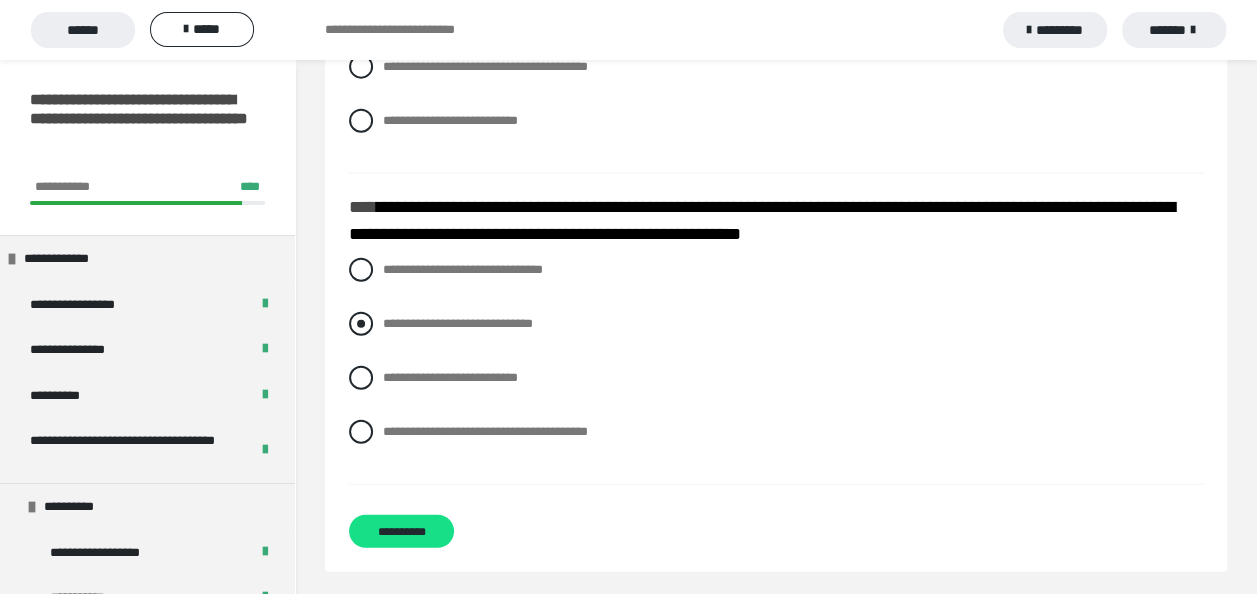click at bounding box center (361, 324) 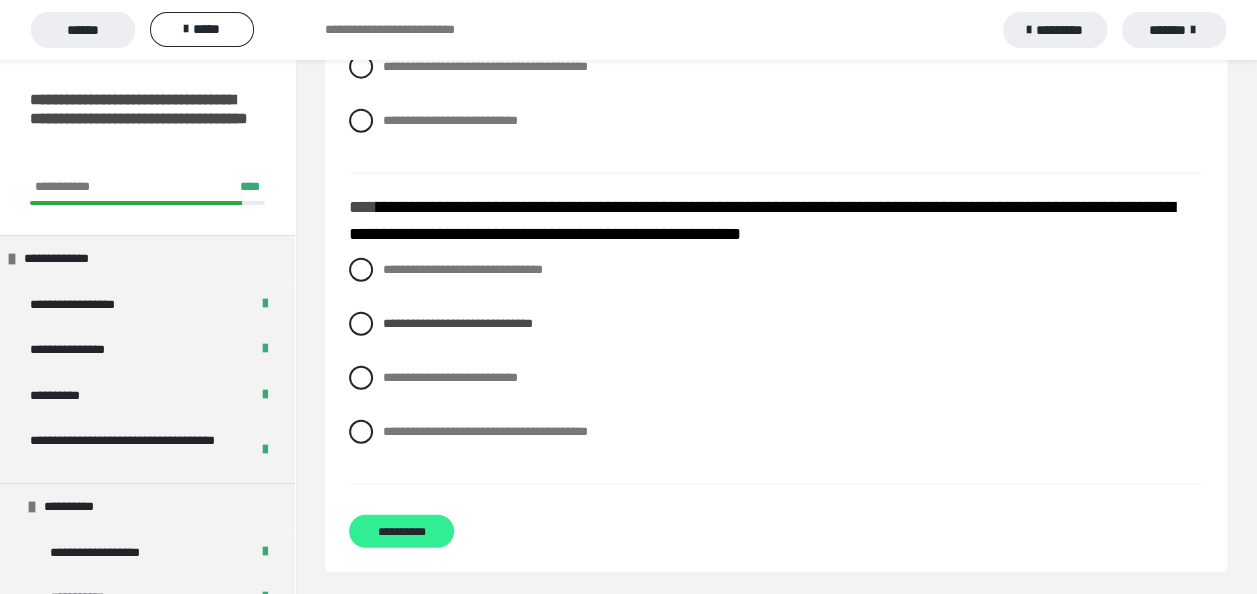 click on "**********" at bounding box center [401, 531] 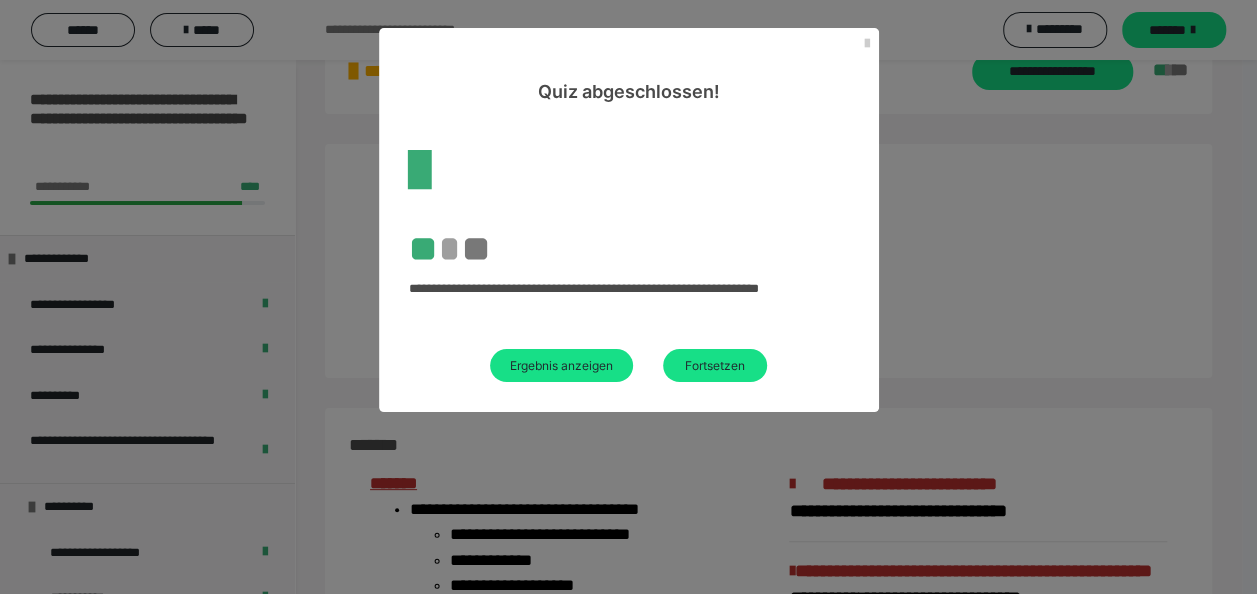 scroll, scrollTop: 3088, scrollLeft: 0, axis: vertical 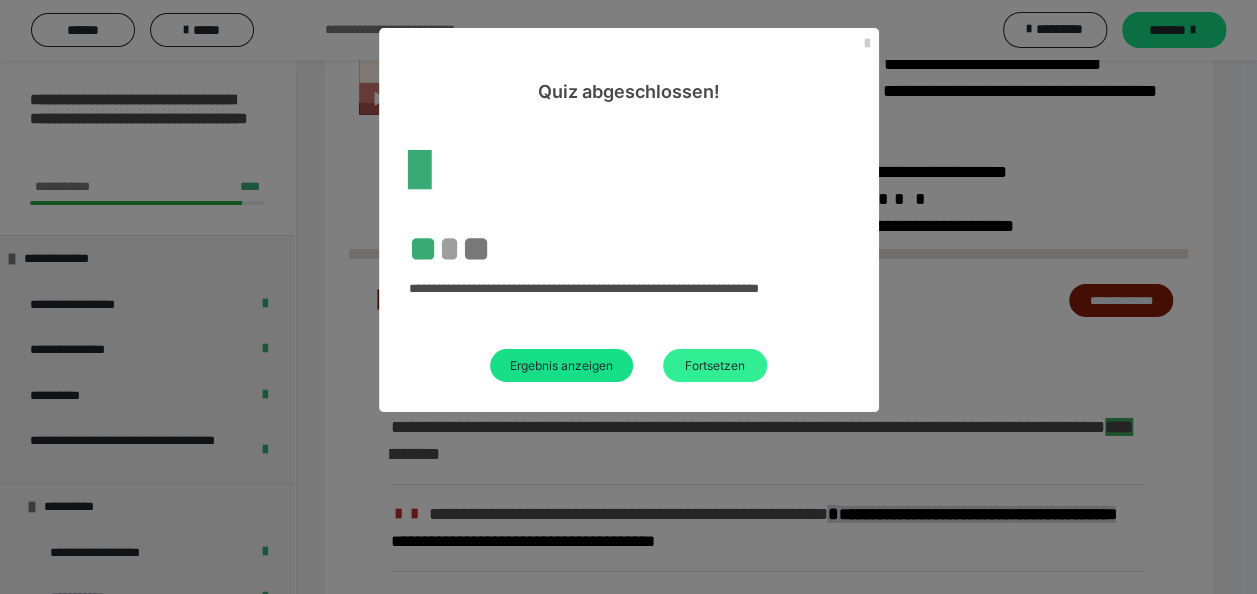 click on "Fortsetzen" at bounding box center [715, 365] 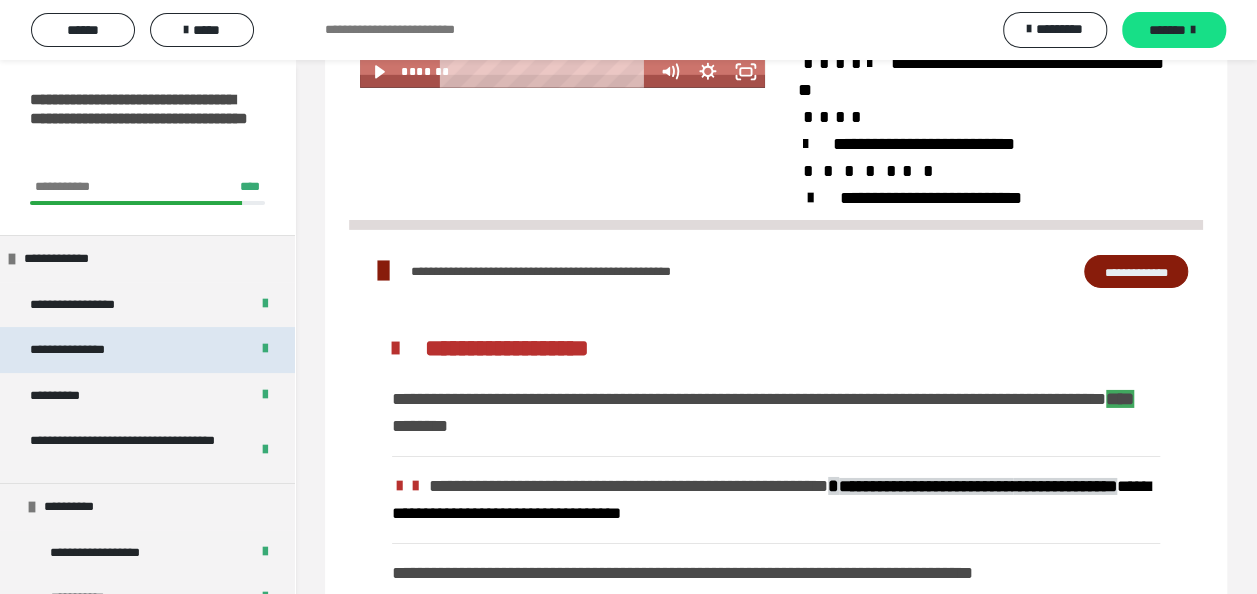 scroll, scrollTop: 3048, scrollLeft: 0, axis: vertical 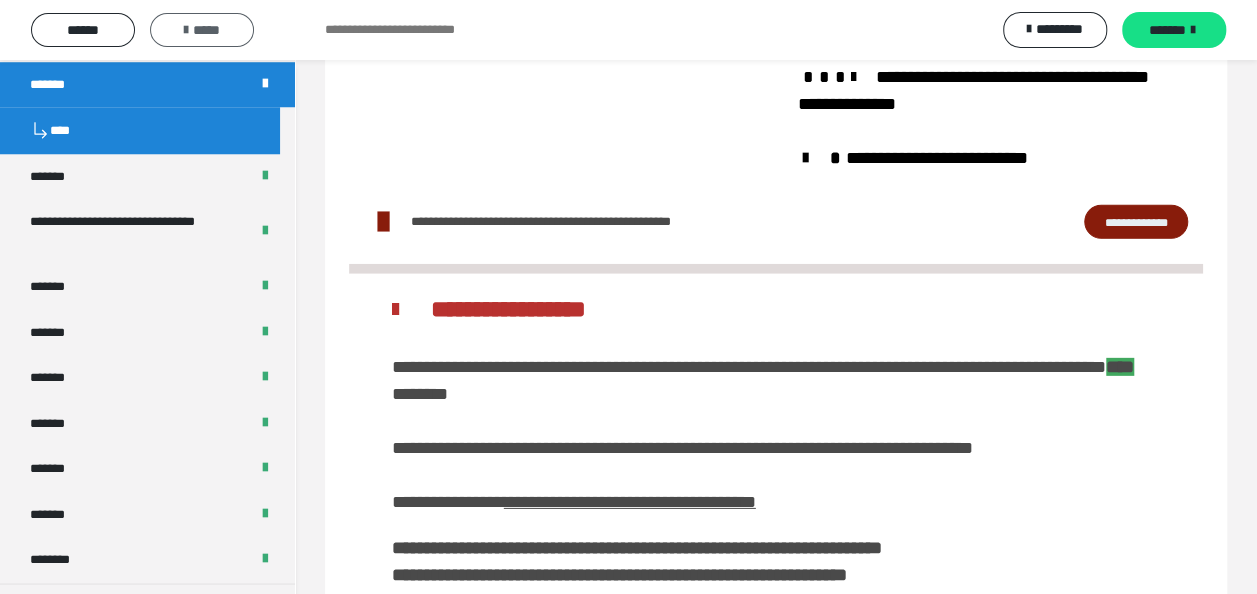 click on "*****" at bounding box center (202, 30) 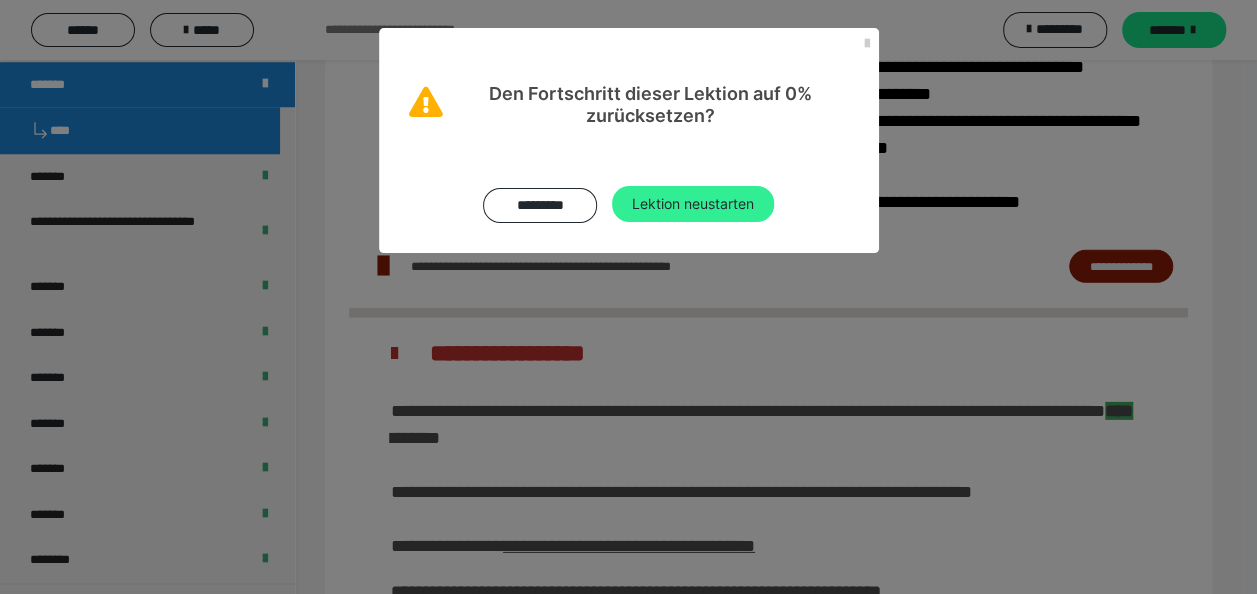click on "Lektion neustarten" at bounding box center (693, 204) 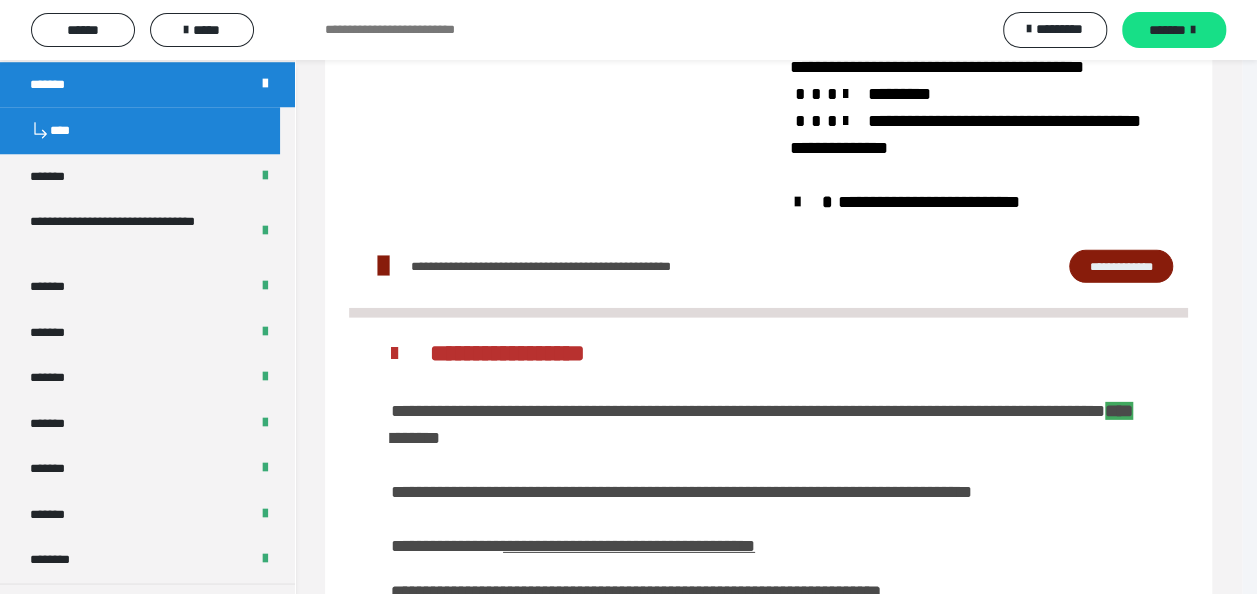 scroll, scrollTop: 0, scrollLeft: 0, axis: both 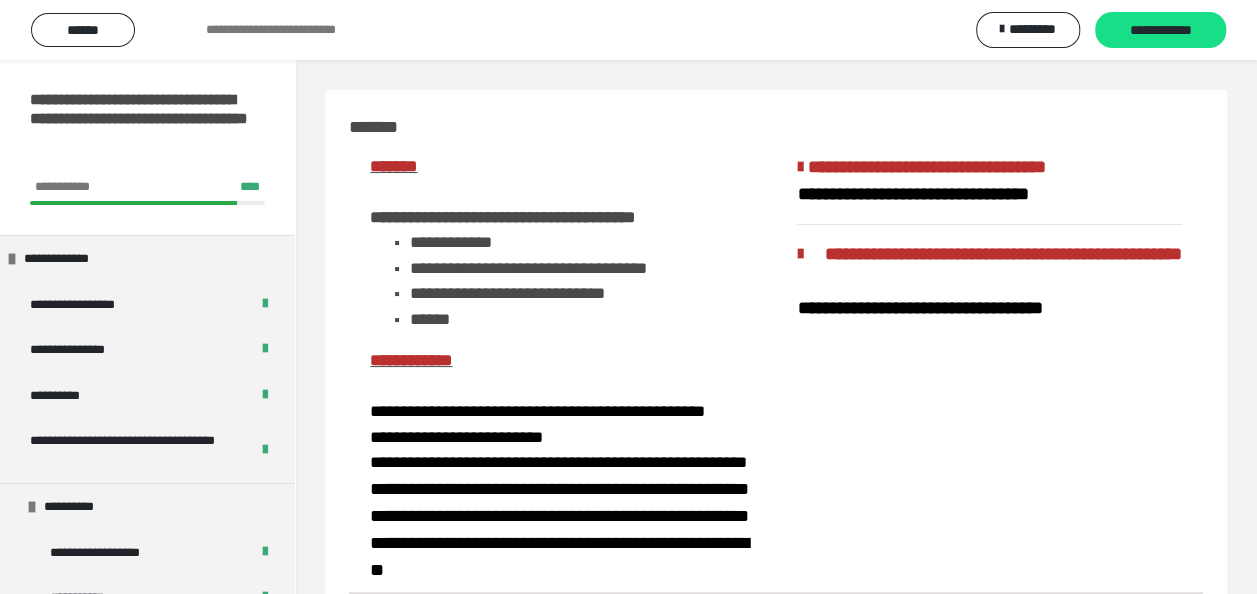 click on "**********" at bounding box center (1160, 31) 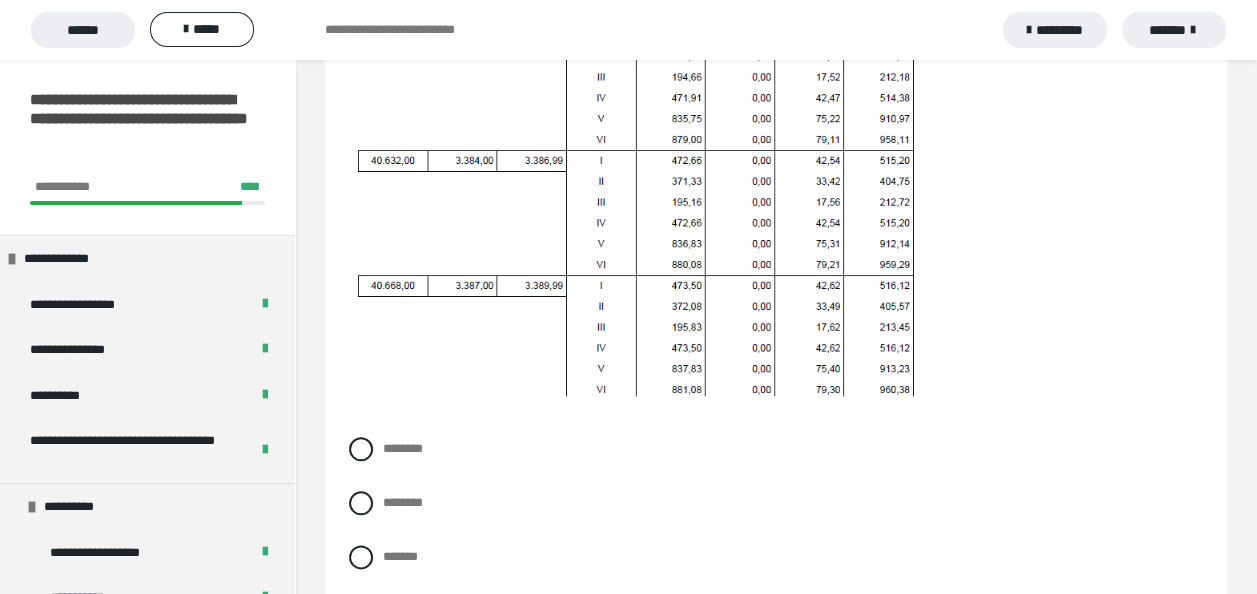 scroll, scrollTop: 900, scrollLeft: 0, axis: vertical 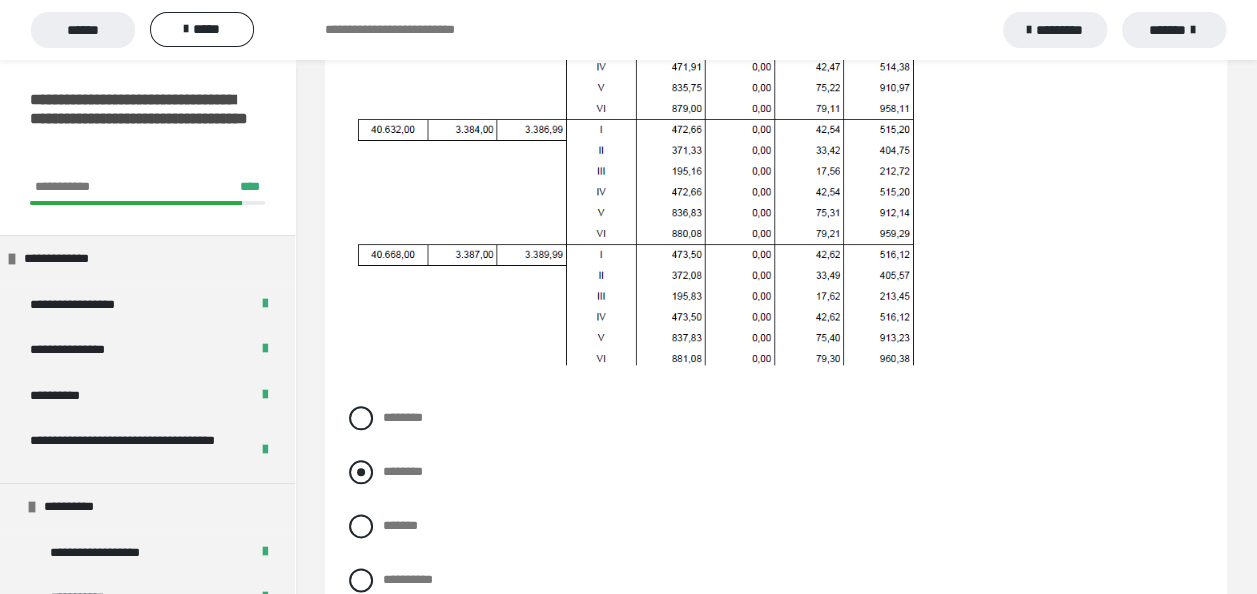 click at bounding box center [361, 472] 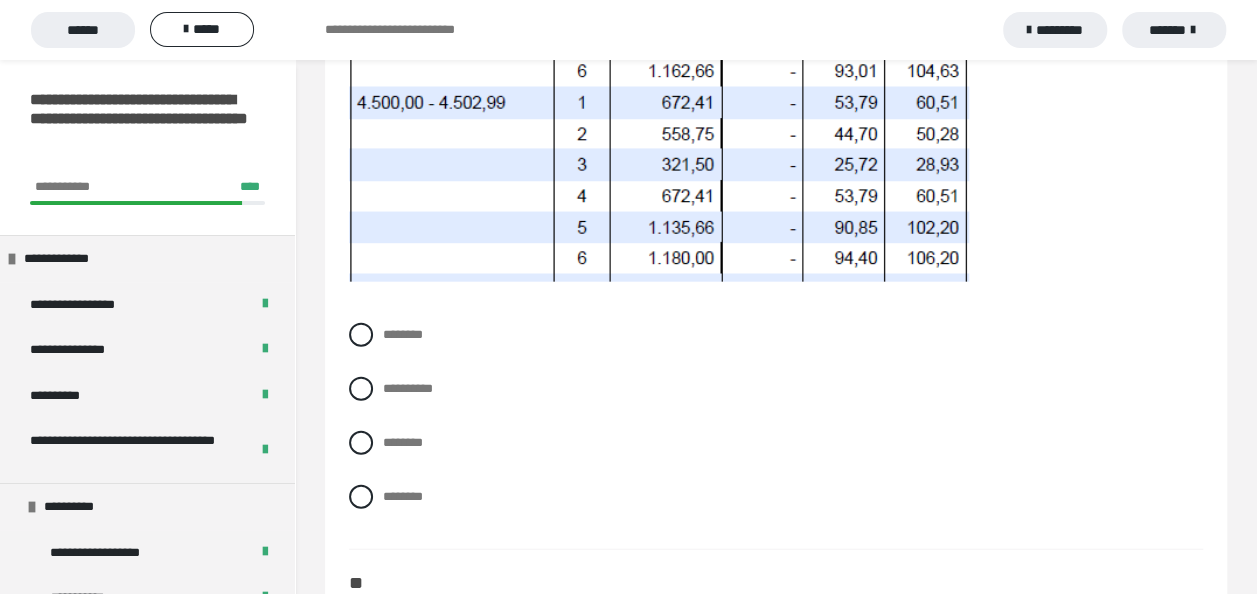 scroll, scrollTop: 2200, scrollLeft: 0, axis: vertical 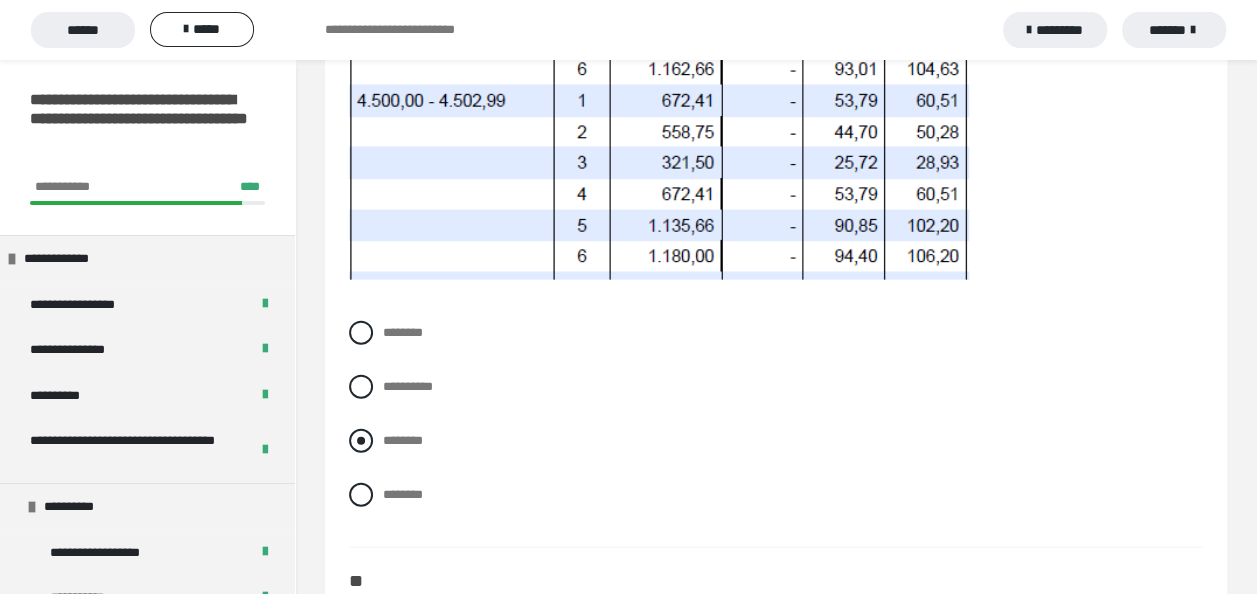 click at bounding box center [361, 441] 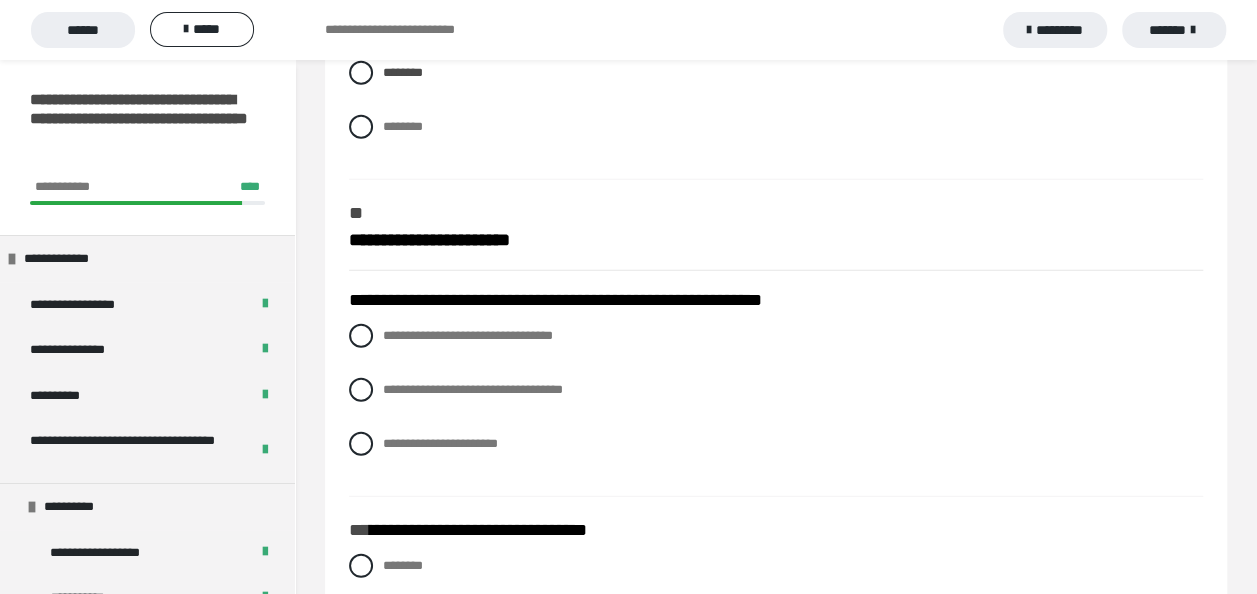 scroll, scrollTop: 2600, scrollLeft: 0, axis: vertical 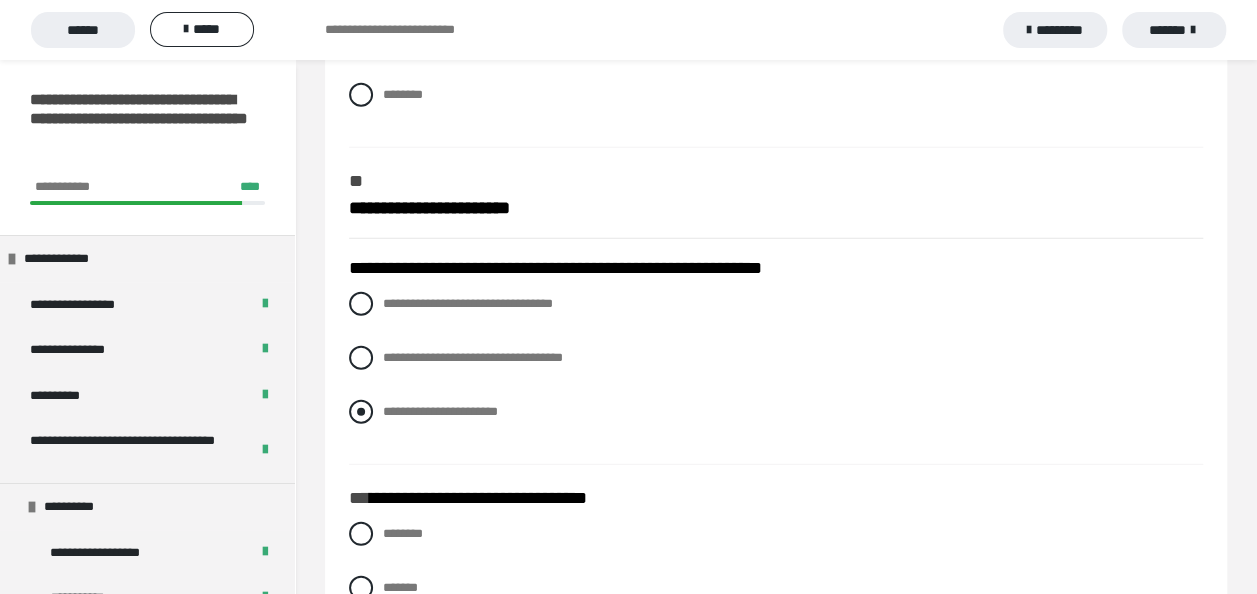 click at bounding box center [361, 412] 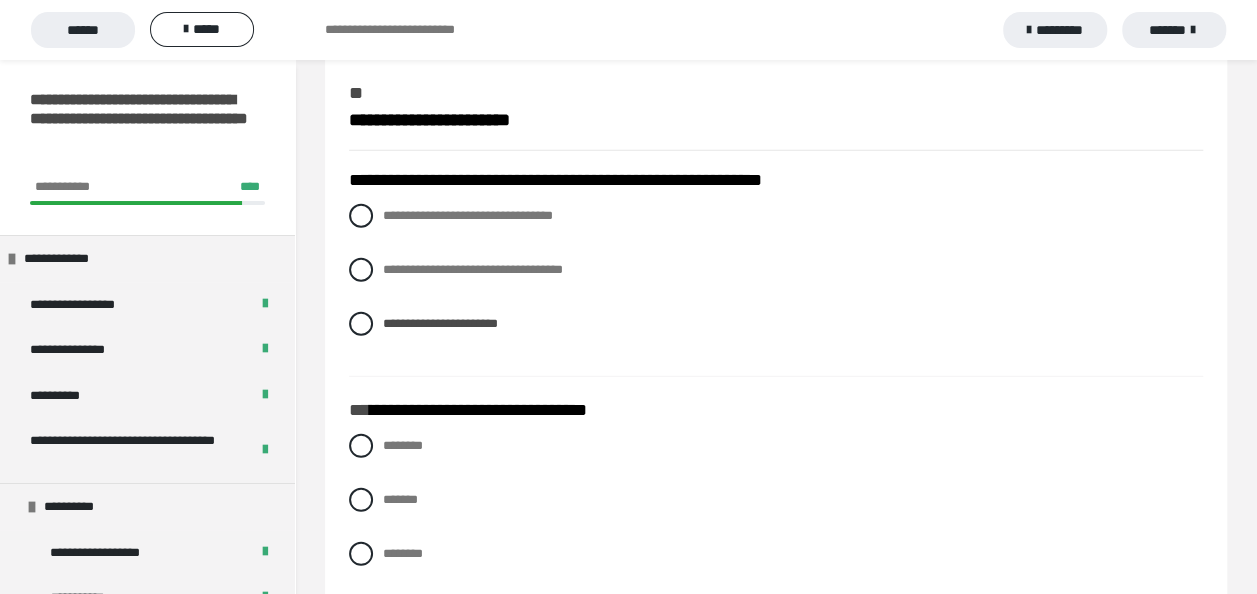 scroll, scrollTop: 2800, scrollLeft: 0, axis: vertical 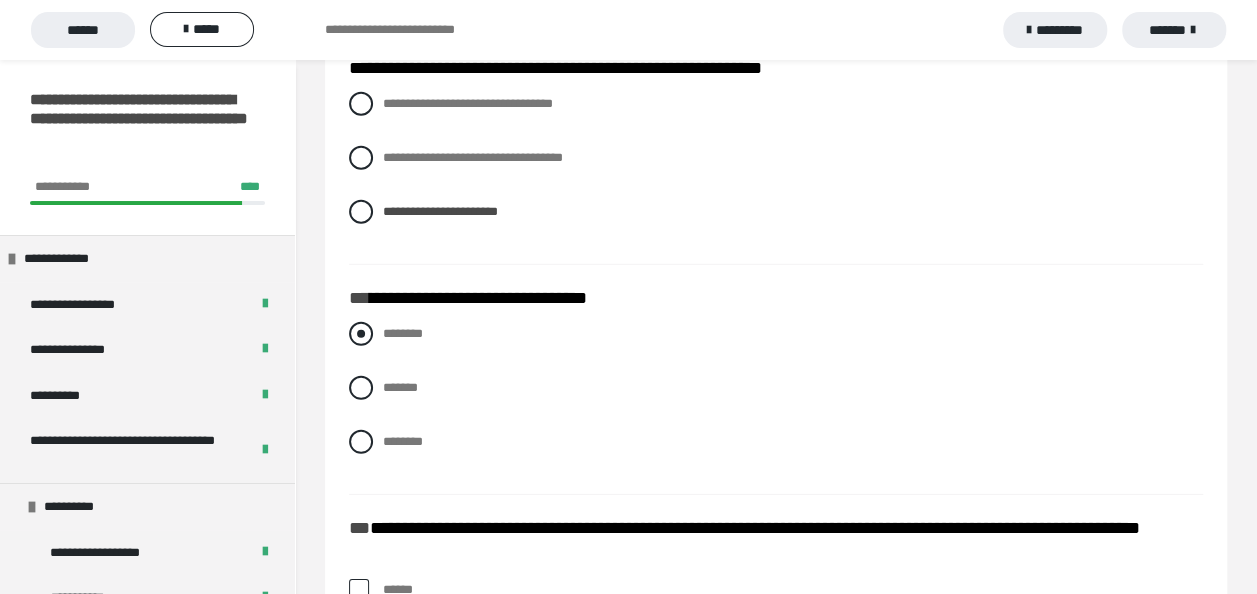 click at bounding box center [361, 334] 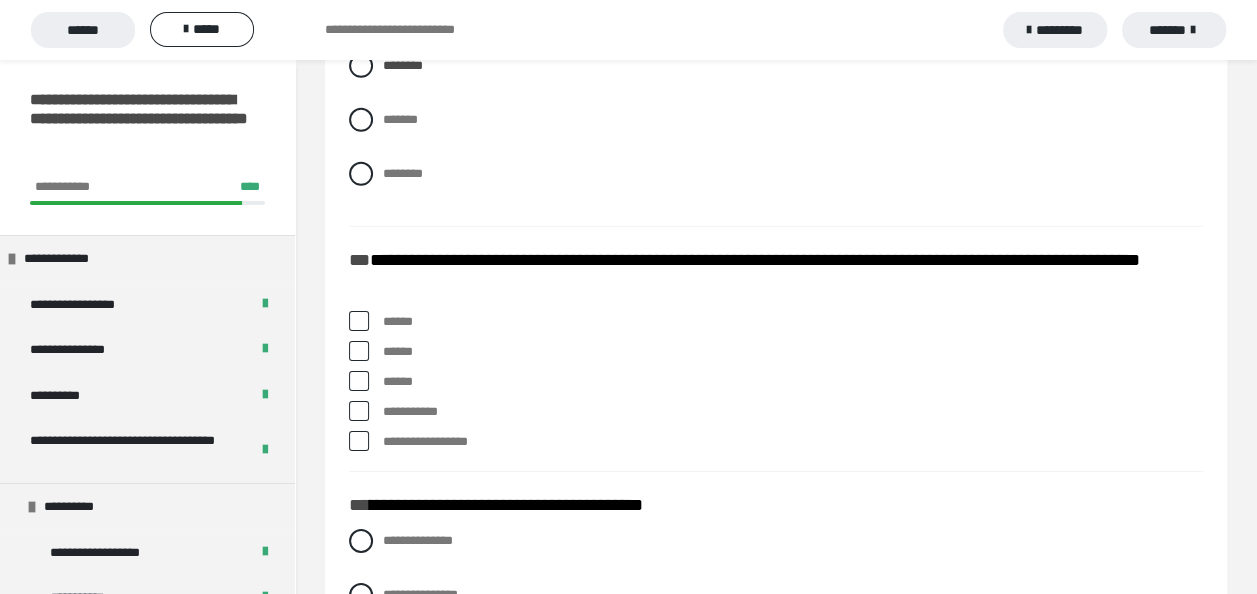 scroll, scrollTop: 3100, scrollLeft: 0, axis: vertical 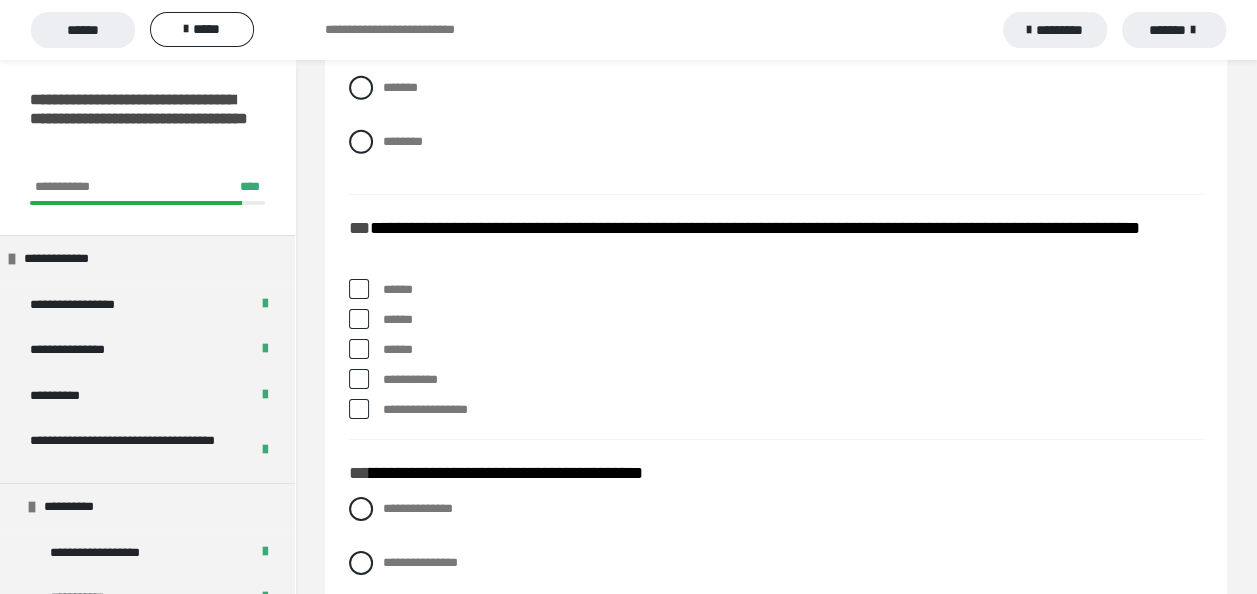 click at bounding box center [359, 349] 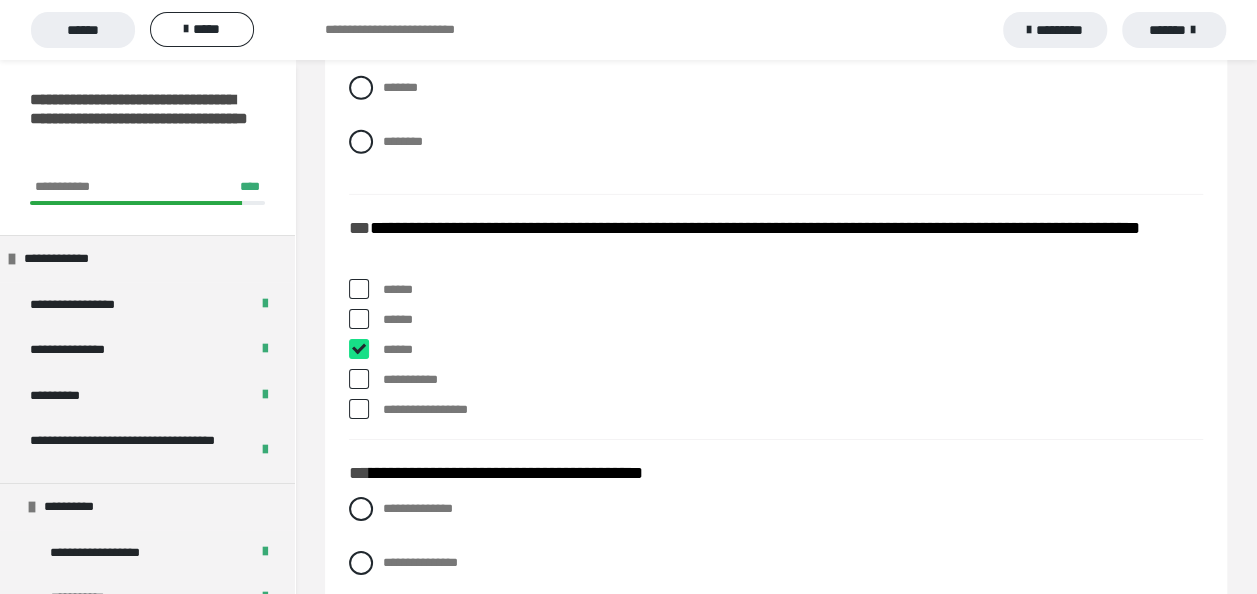 checkbox on "****" 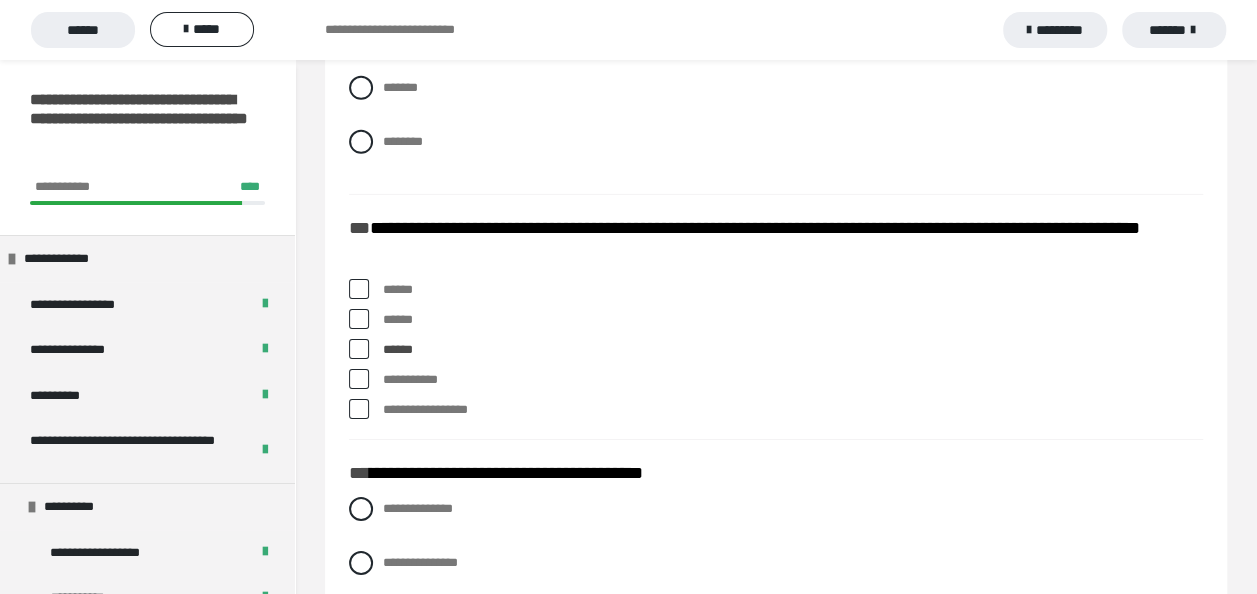 scroll, scrollTop: 3300, scrollLeft: 0, axis: vertical 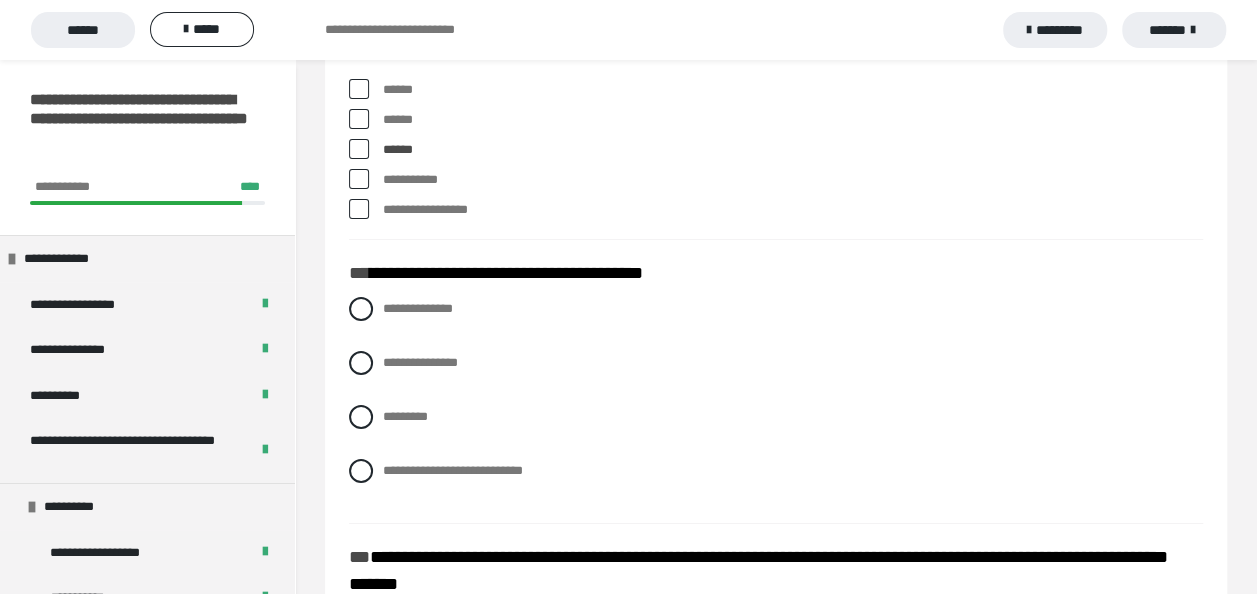 click at bounding box center [359, 209] 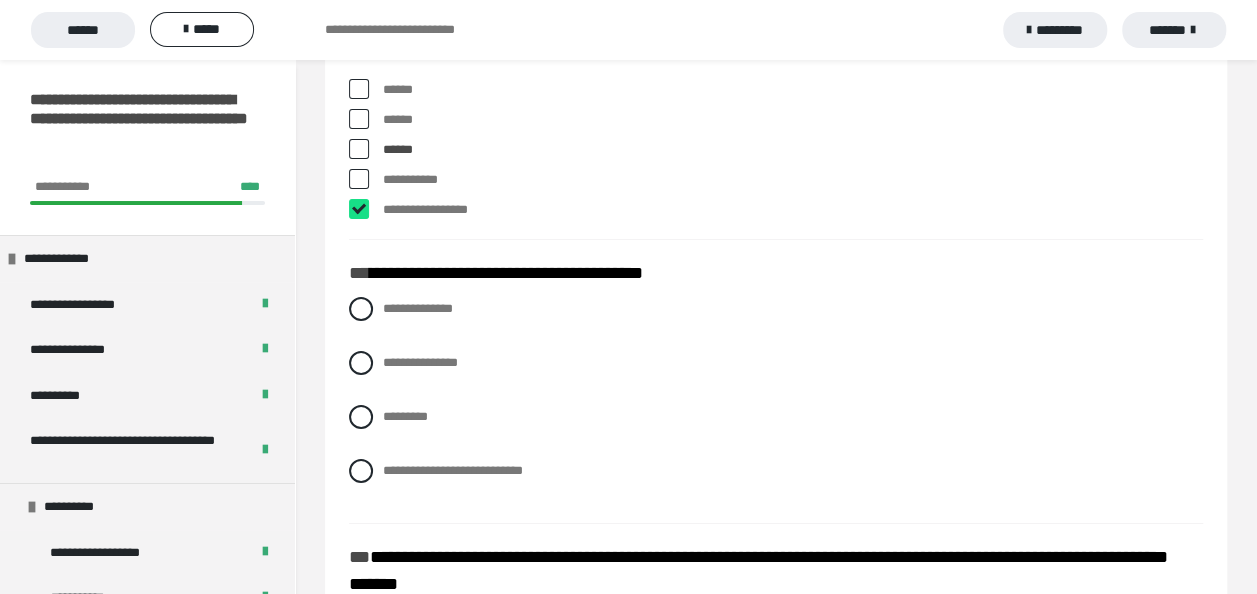 checkbox on "****" 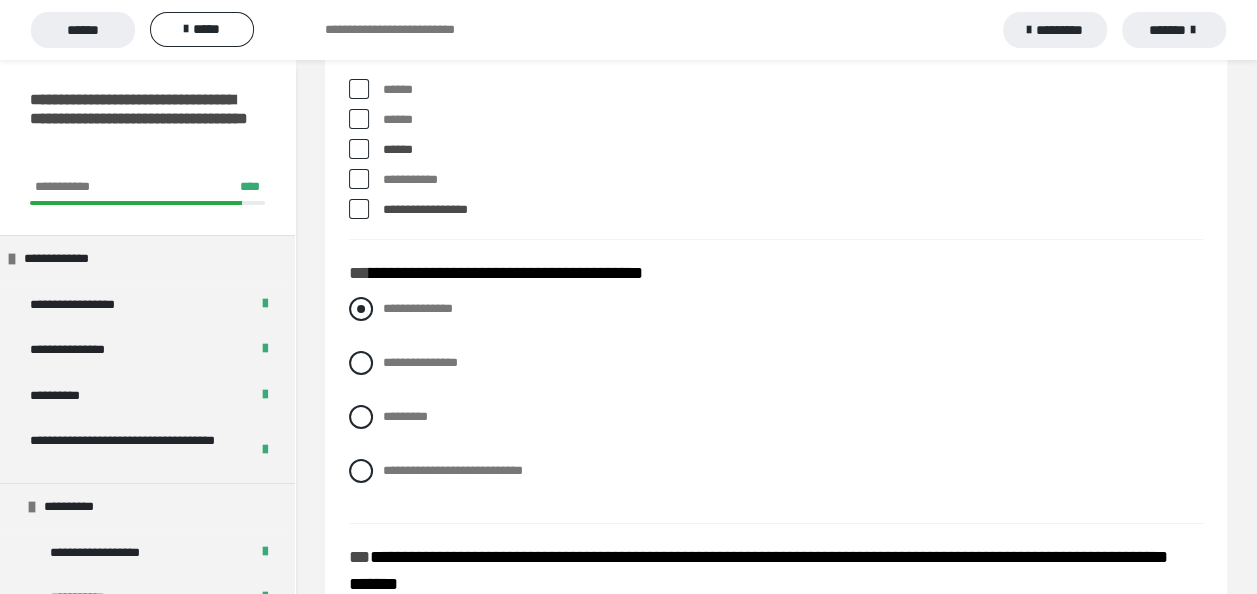 scroll, scrollTop: 3400, scrollLeft: 0, axis: vertical 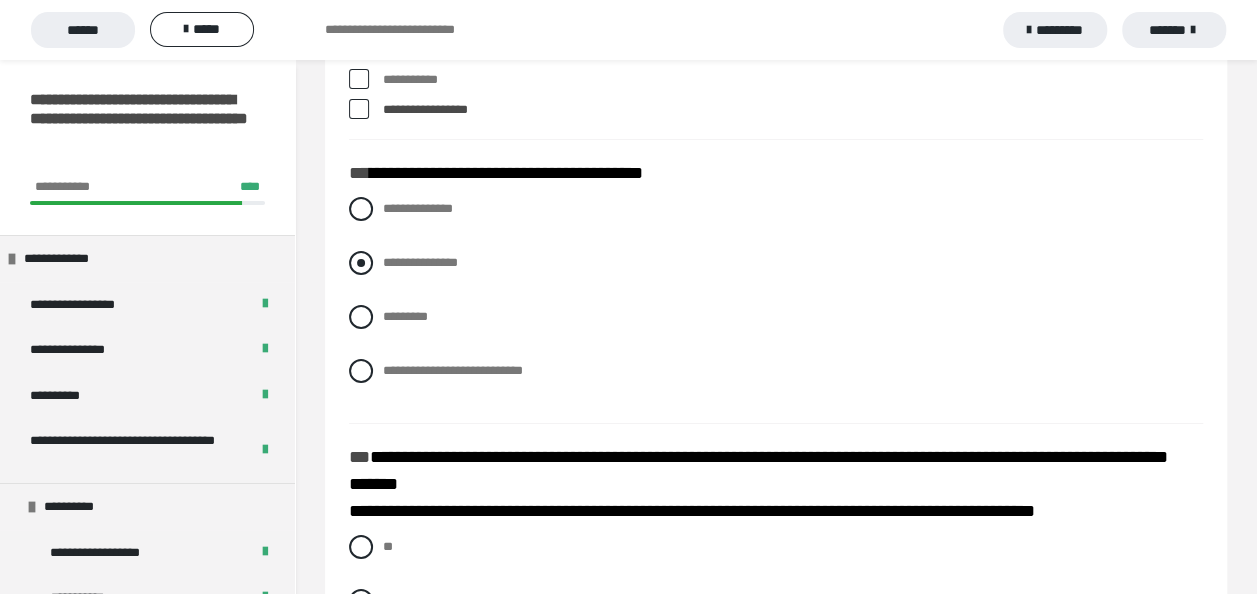click at bounding box center (361, 263) 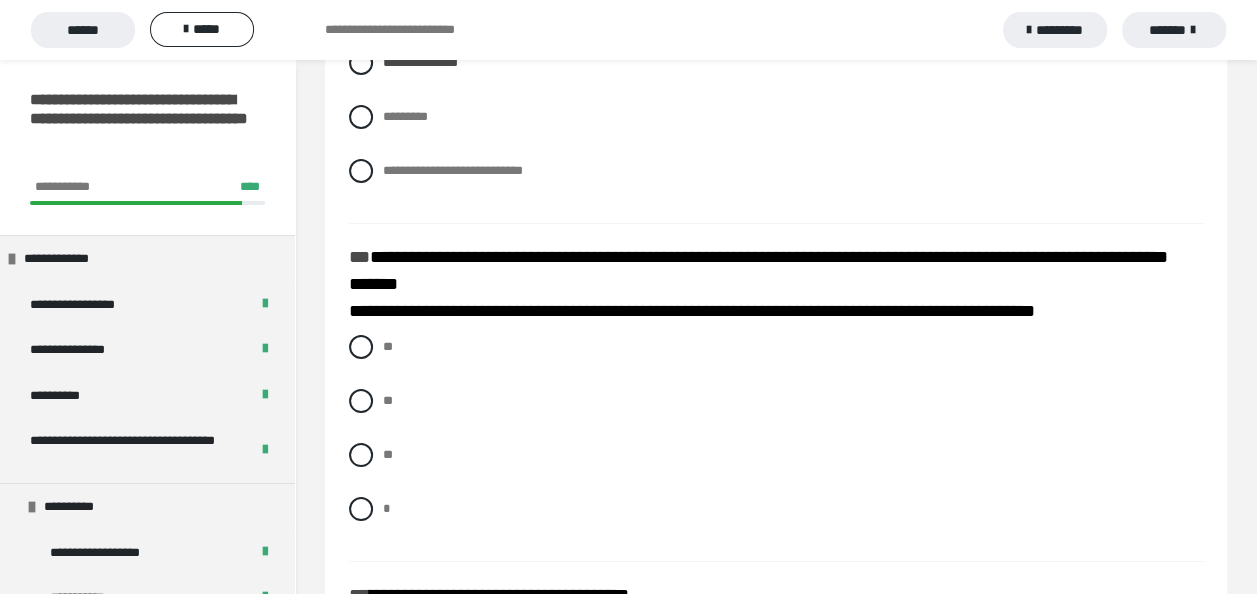 scroll, scrollTop: 3700, scrollLeft: 0, axis: vertical 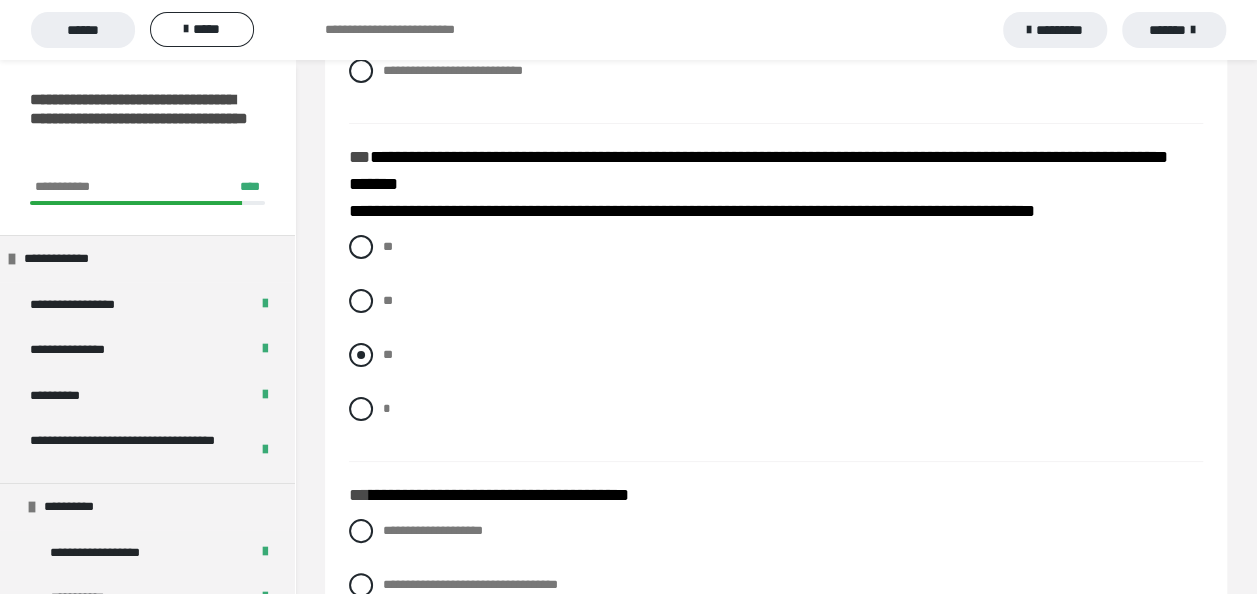click at bounding box center (361, 355) 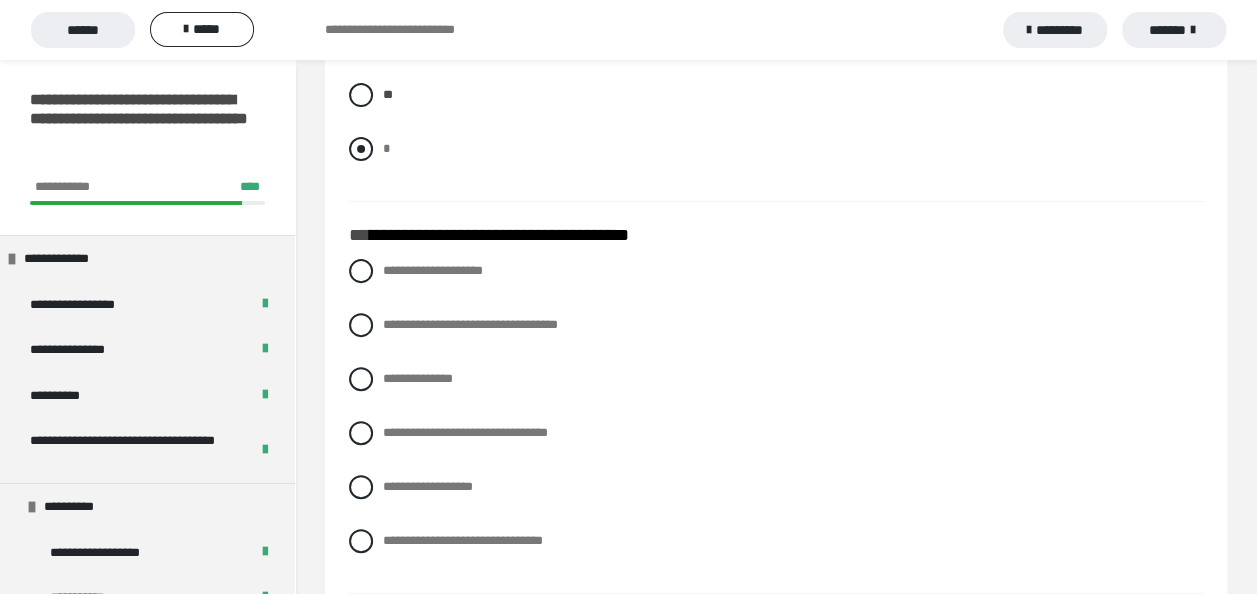 scroll, scrollTop: 4000, scrollLeft: 0, axis: vertical 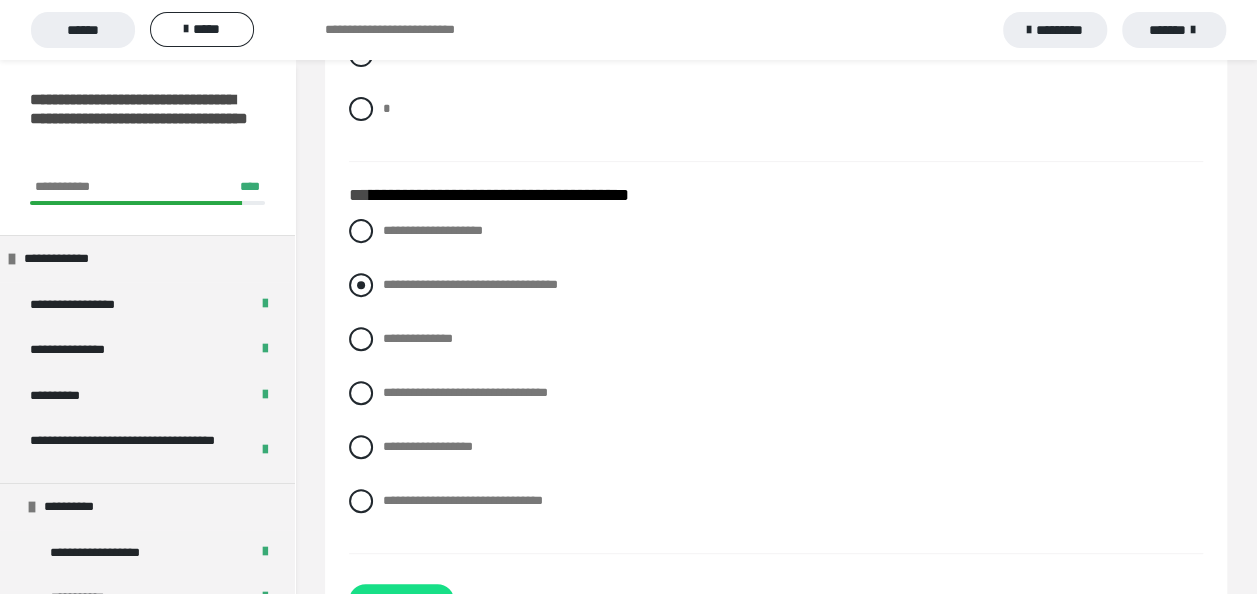click at bounding box center [361, 285] 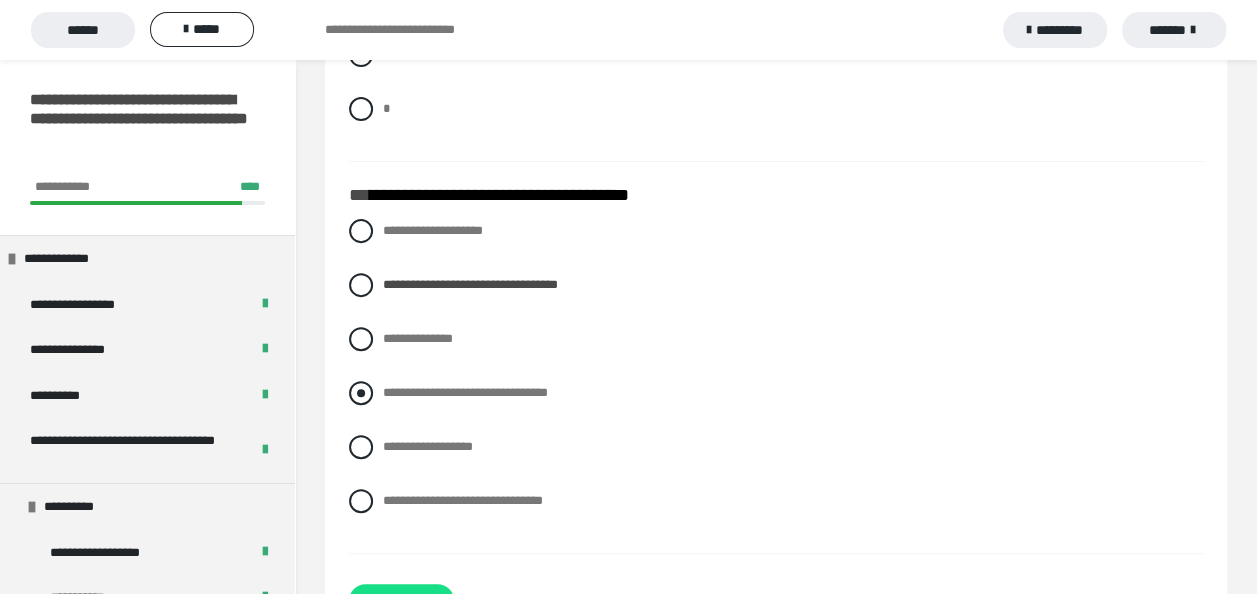 click at bounding box center [361, 393] 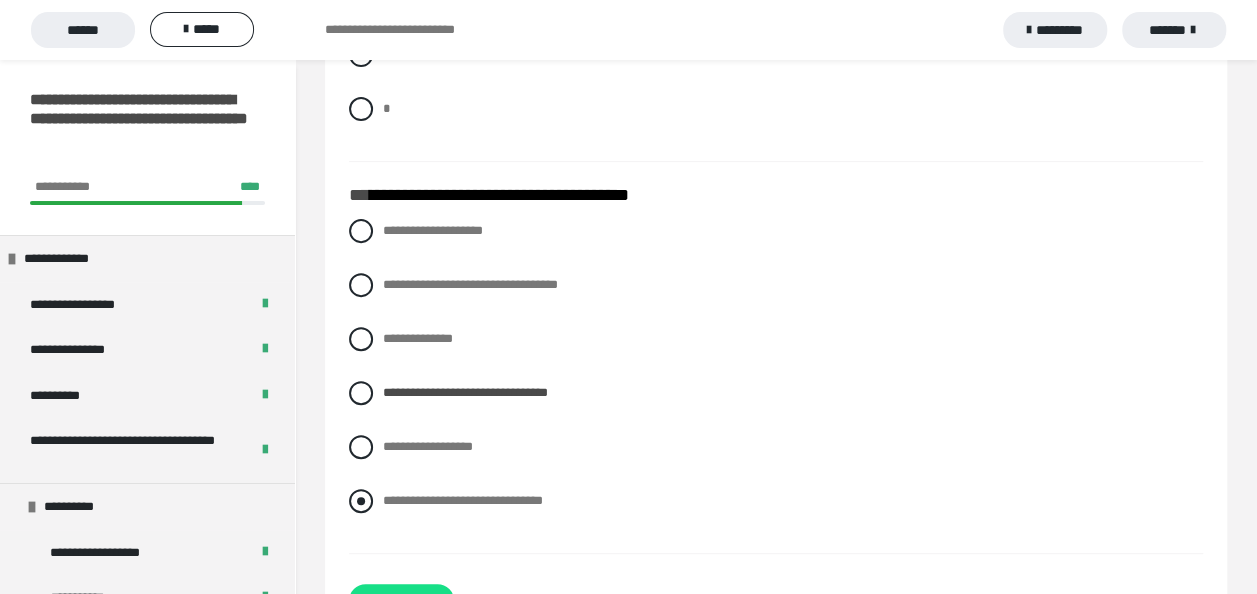 scroll, scrollTop: 4074, scrollLeft: 0, axis: vertical 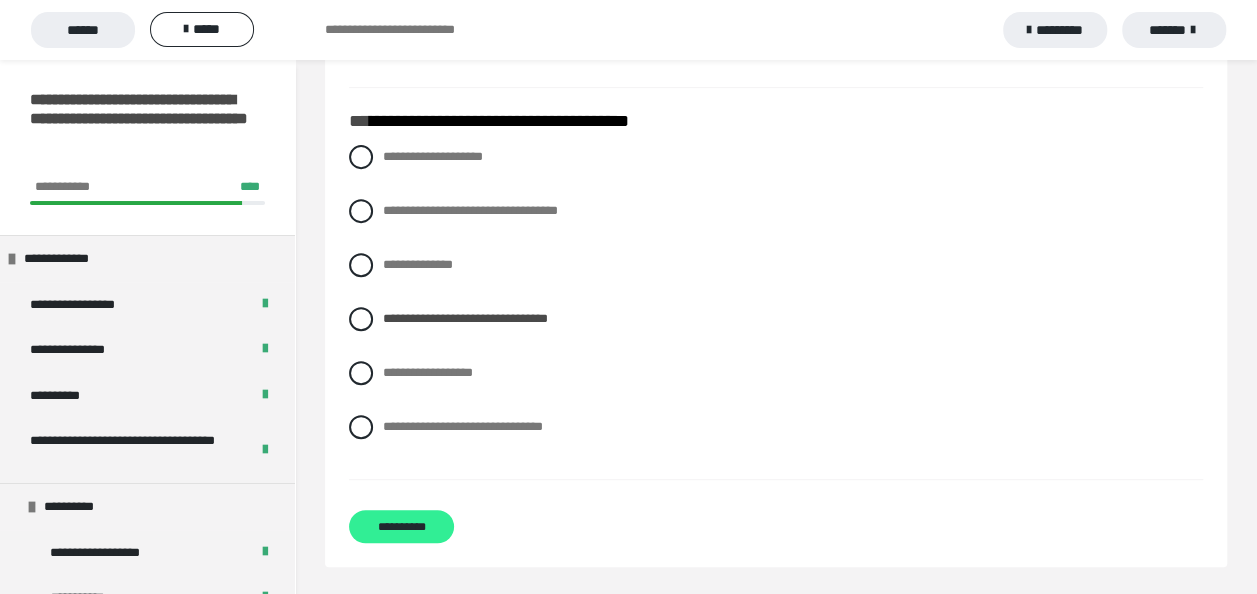 click on "**********" at bounding box center [401, 526] 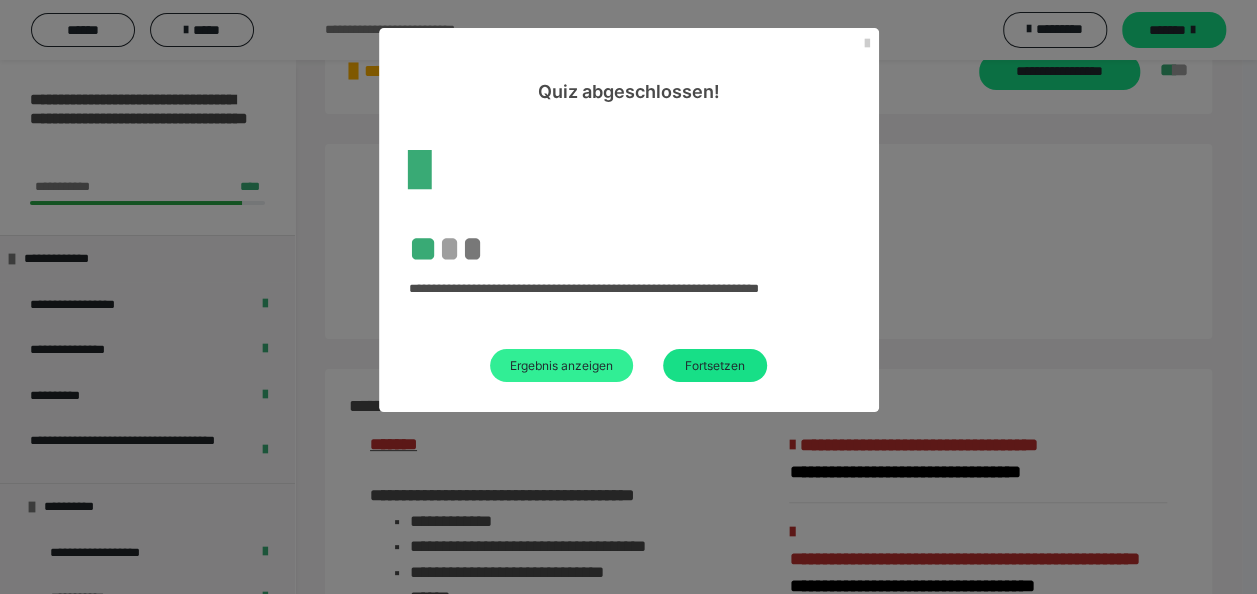 scroll, scrollTop: 2888, scrollLeft: 0, axis: vertical 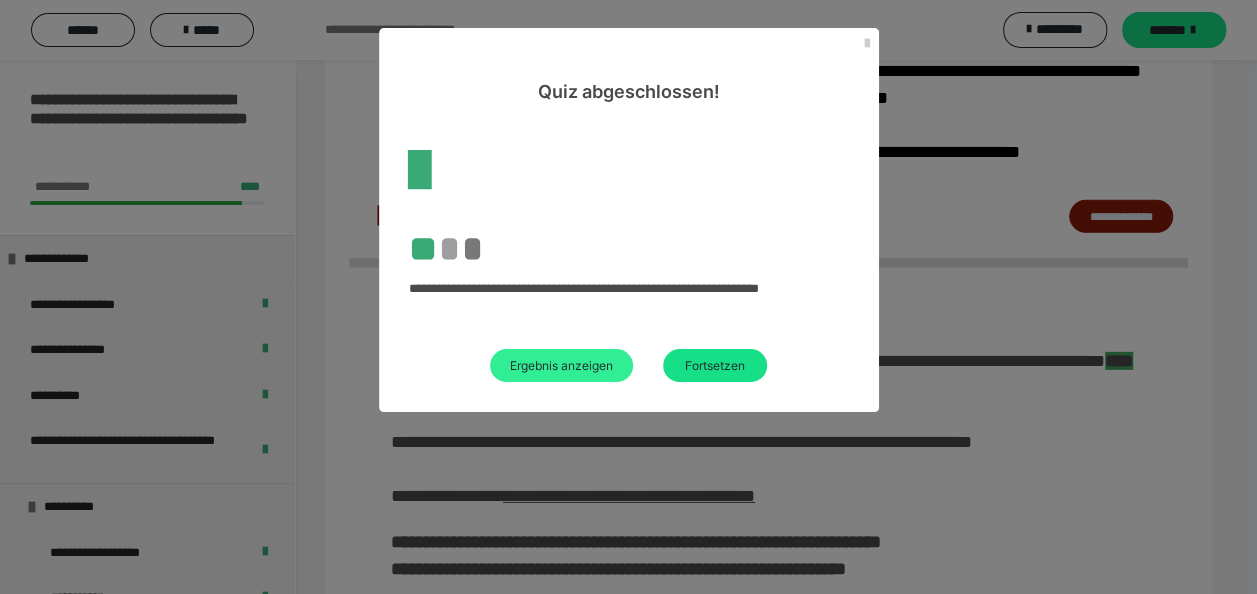 click on "Ergebnis anzeigen" at bounding box center [561, 365] 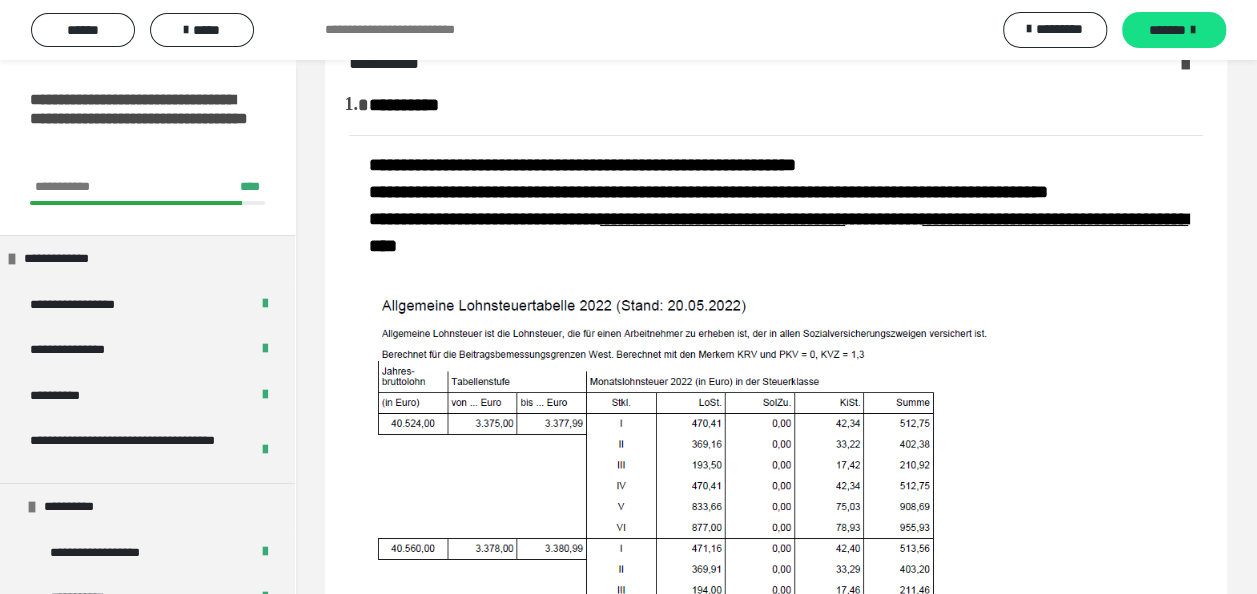 scroll, scrollTop: 0, scrollLeft: 0, axis: both 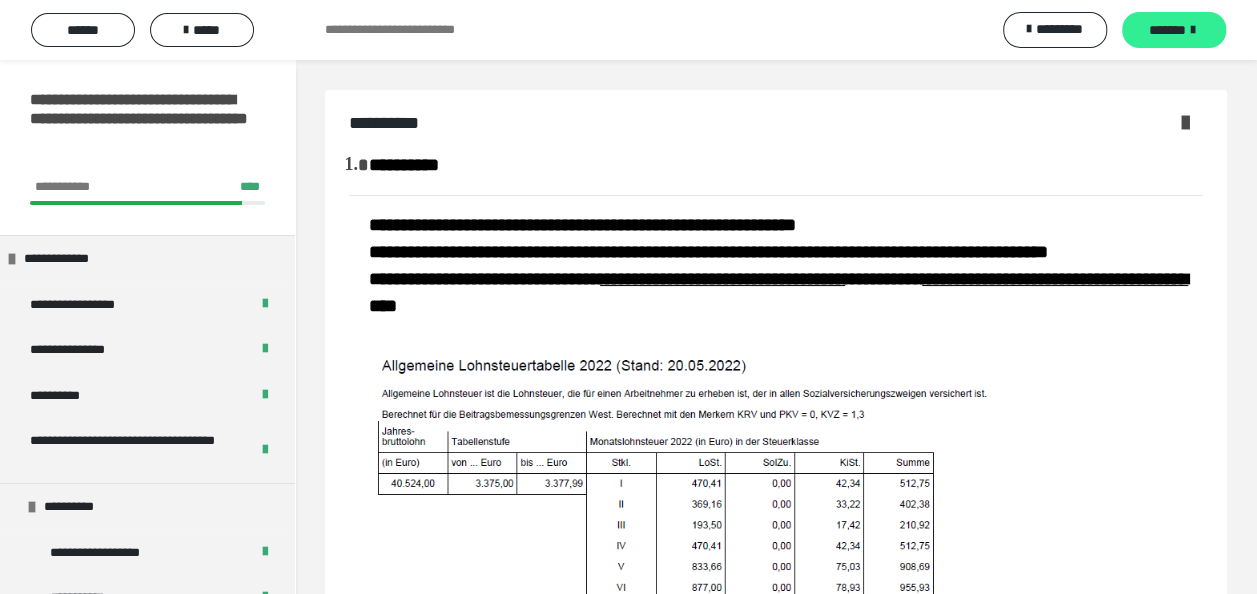 click on "*******" at bounding box center [1174, 30] 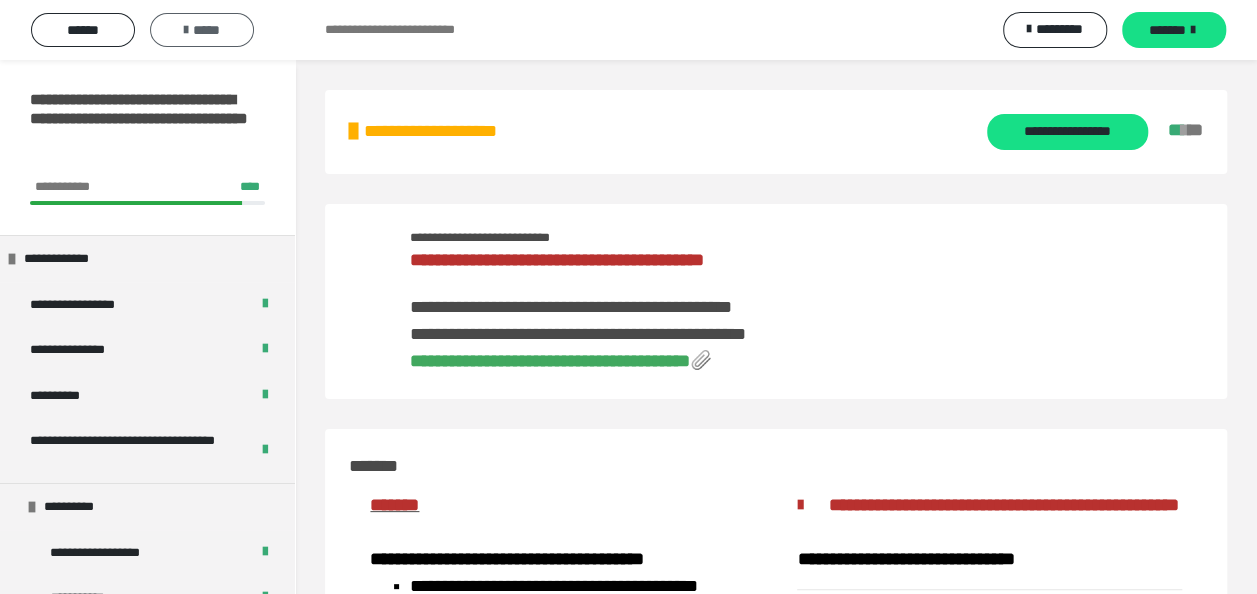 click on "*****" at bounding box center [202, 30] 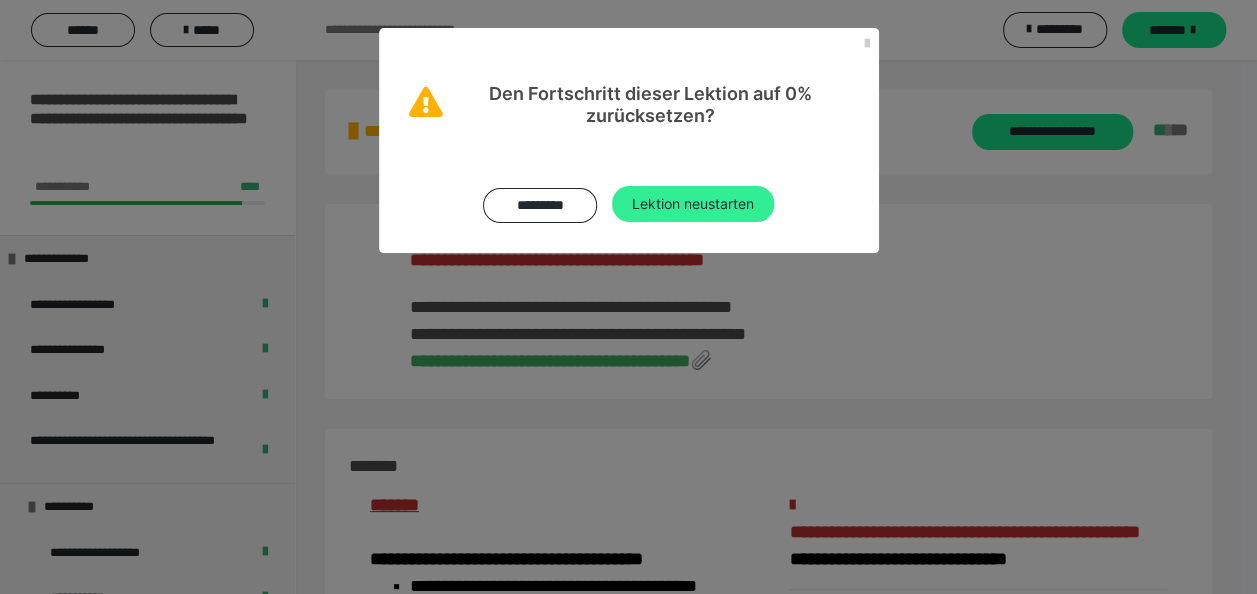click on "Lektion neustarten" at bounding box center [693, 204] 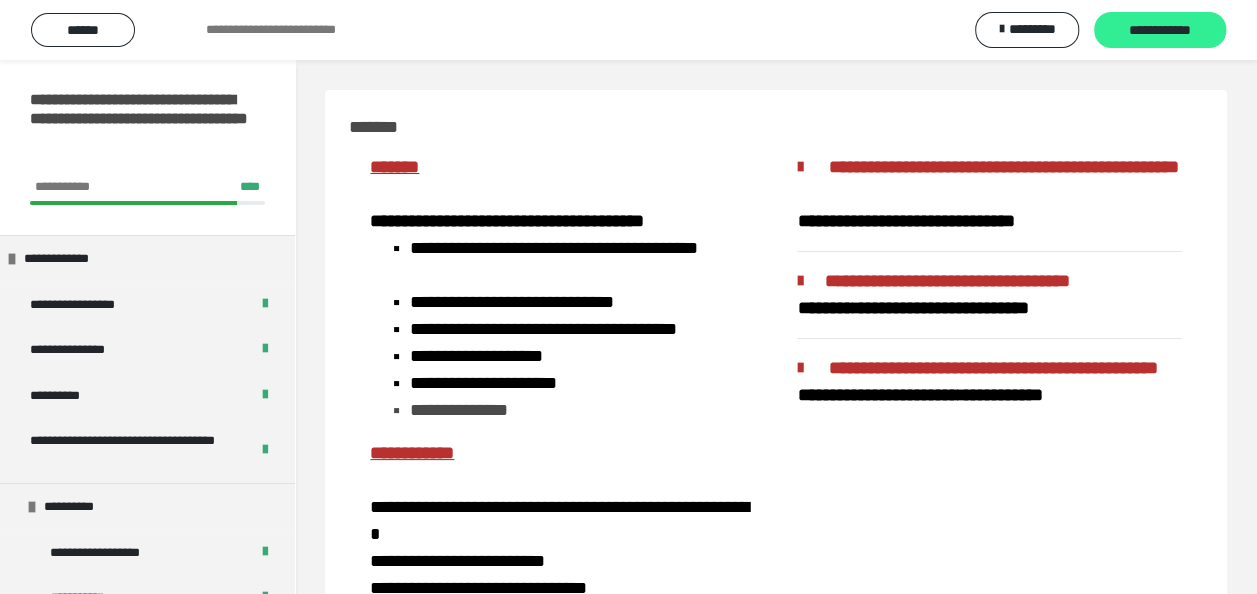 click on "**********" at bounding box center (1160, 31) 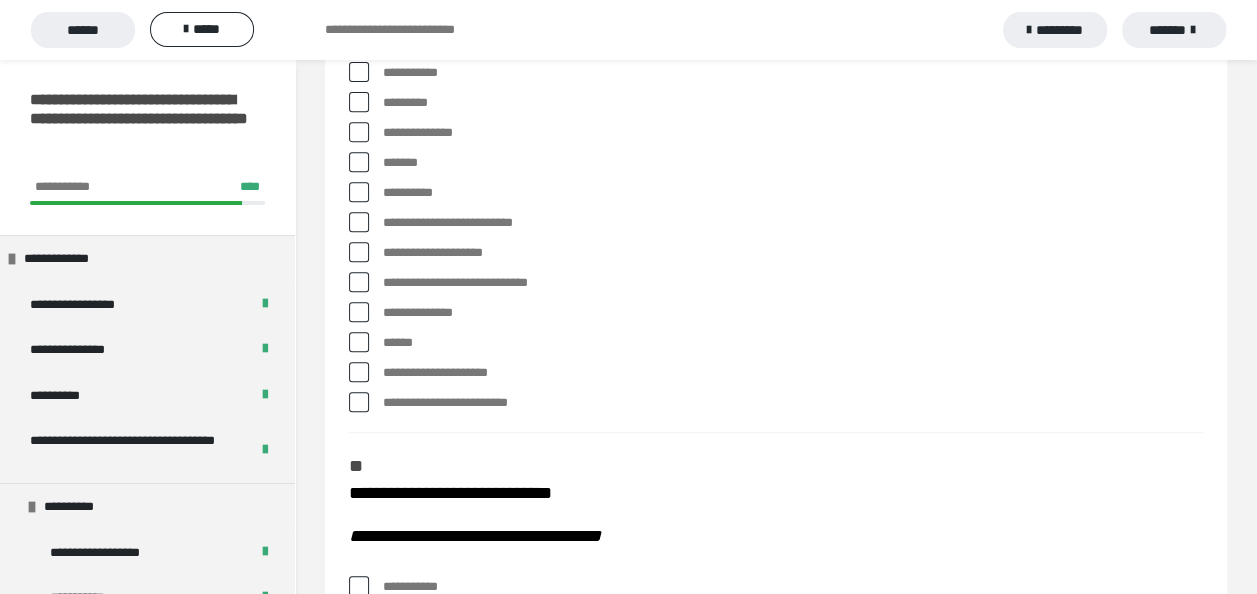 scroll, scrollTop: 400, scrollLeft: 0, axis: vertical 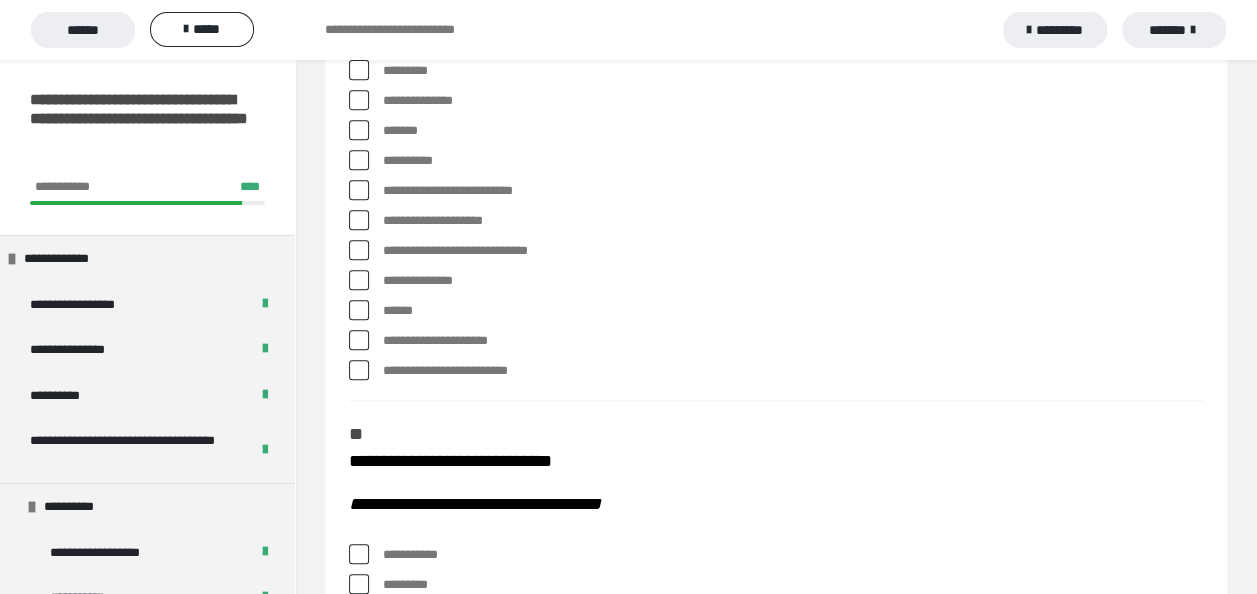 click at bounding box center [359, 310] 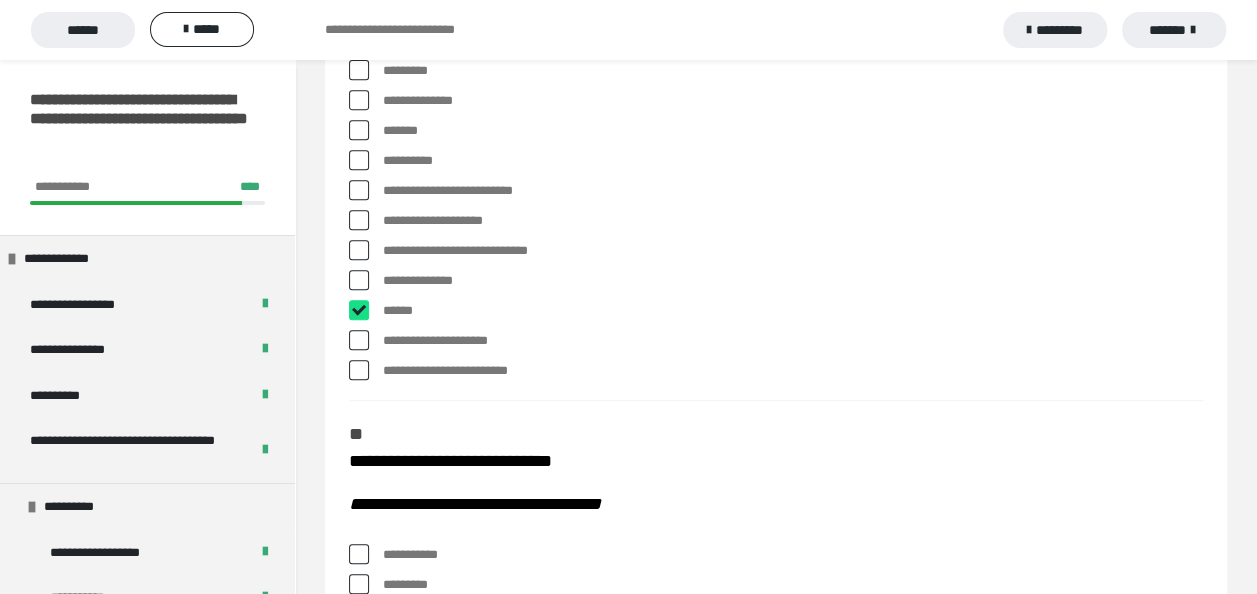 checkbox on "****" 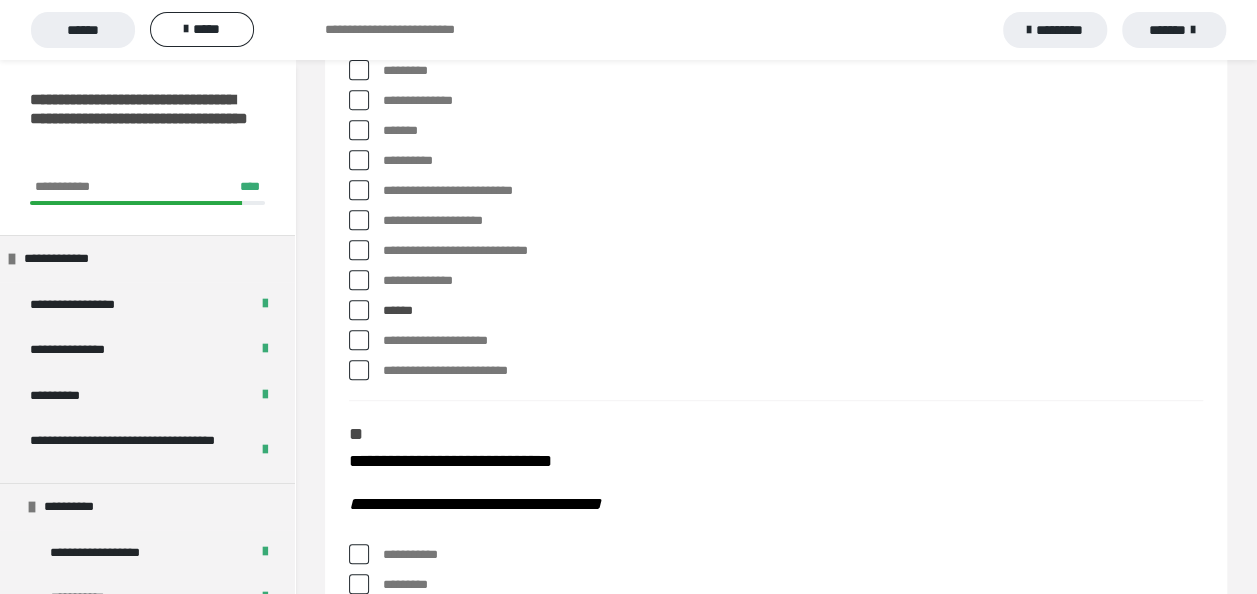 click at bounding box center [359, 160] 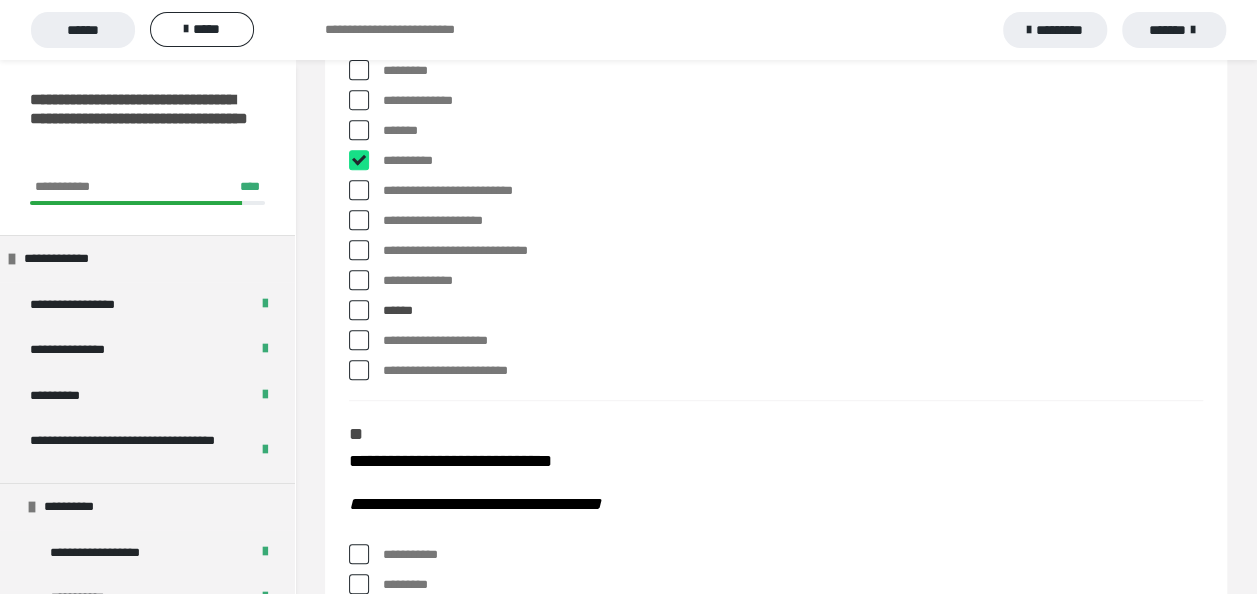 checkbox on "****" 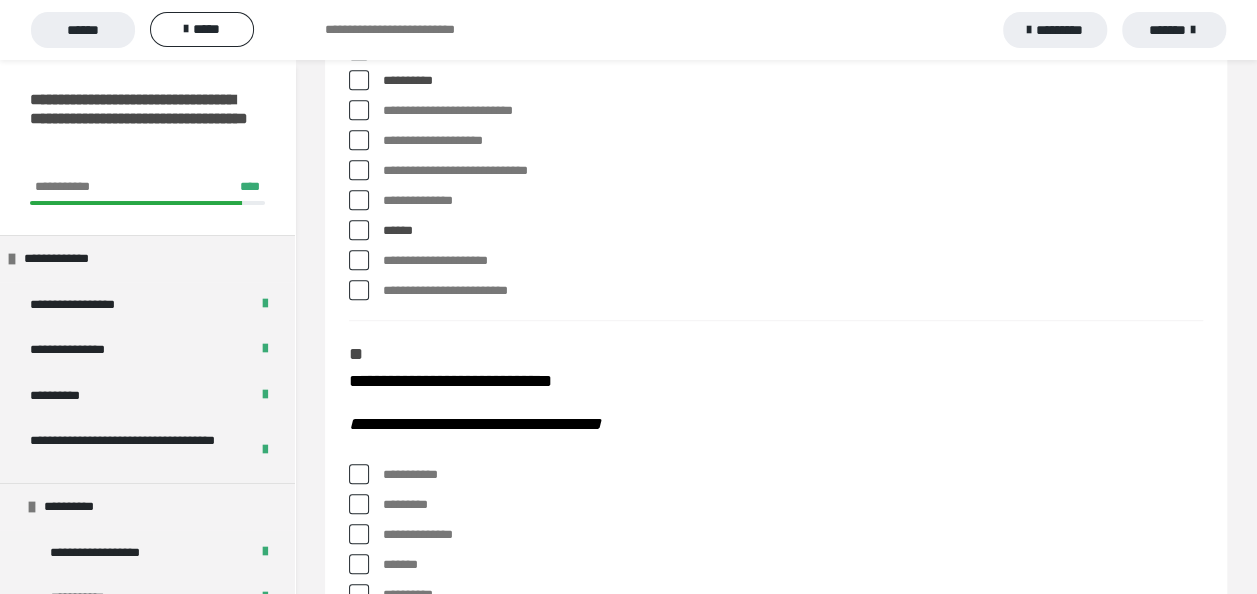 scroll, scrollTop: 700, scrollLeft: 0, axis: vertical 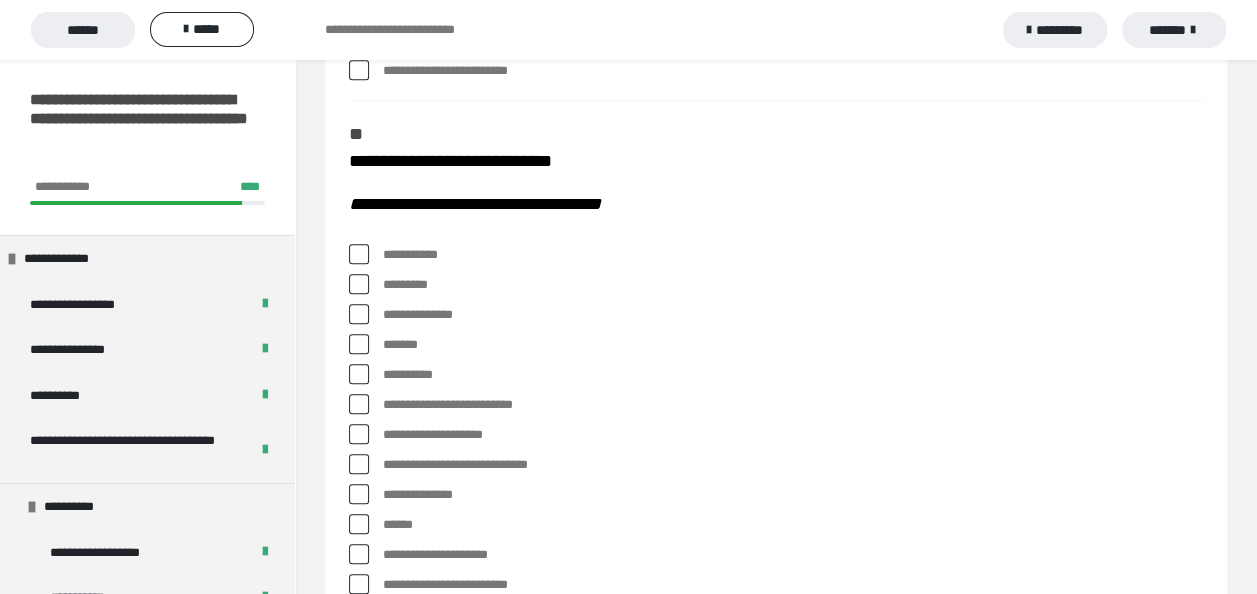click at bounding box center [359, 254] 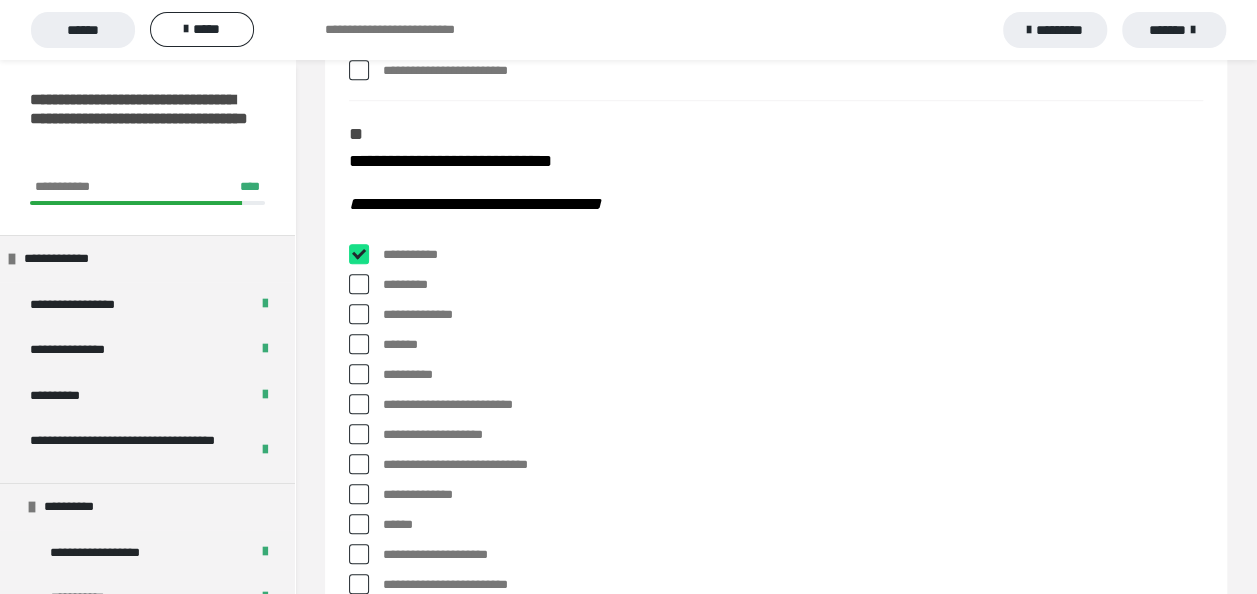 checkbox on "****" 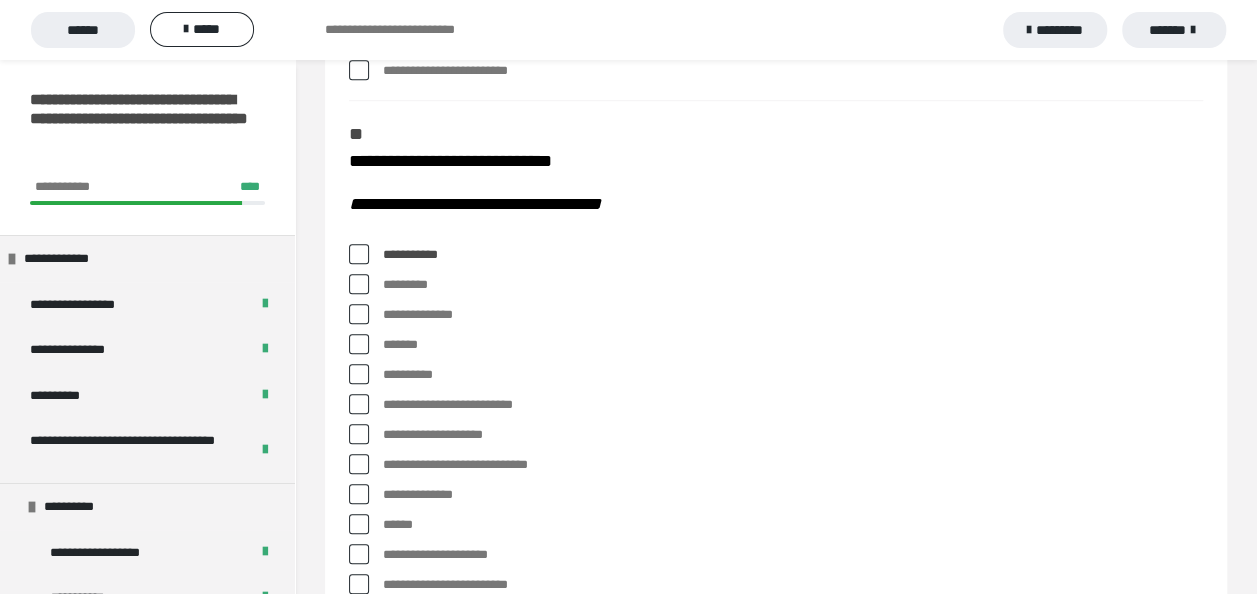 click at bounding box center [359, 314] 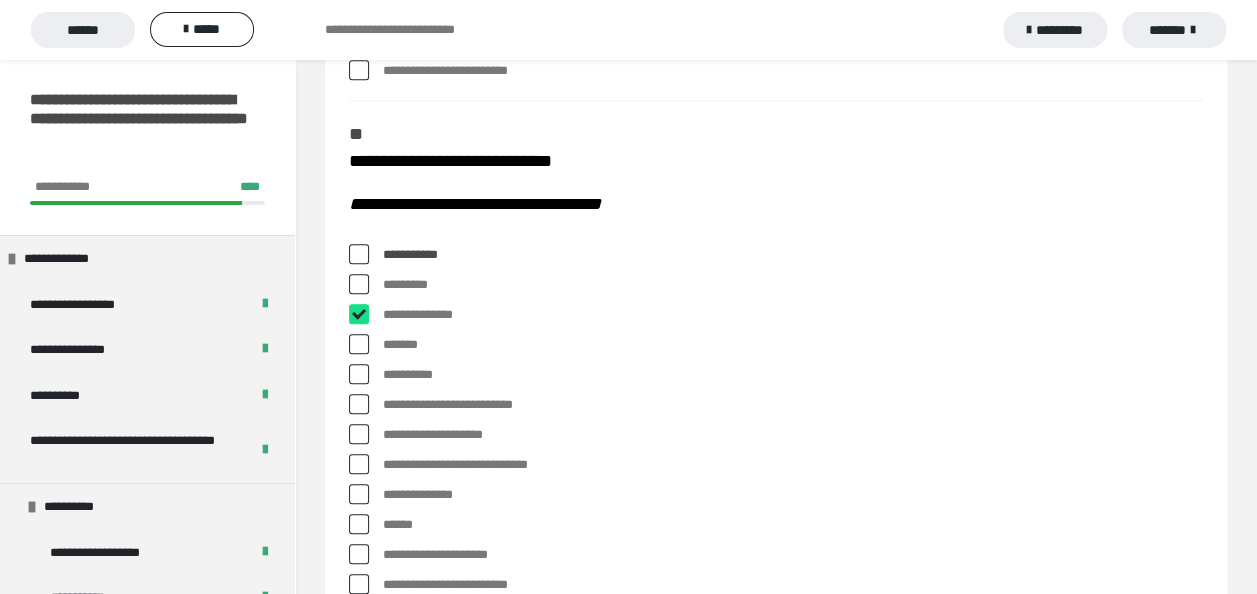 checkbox on "****" 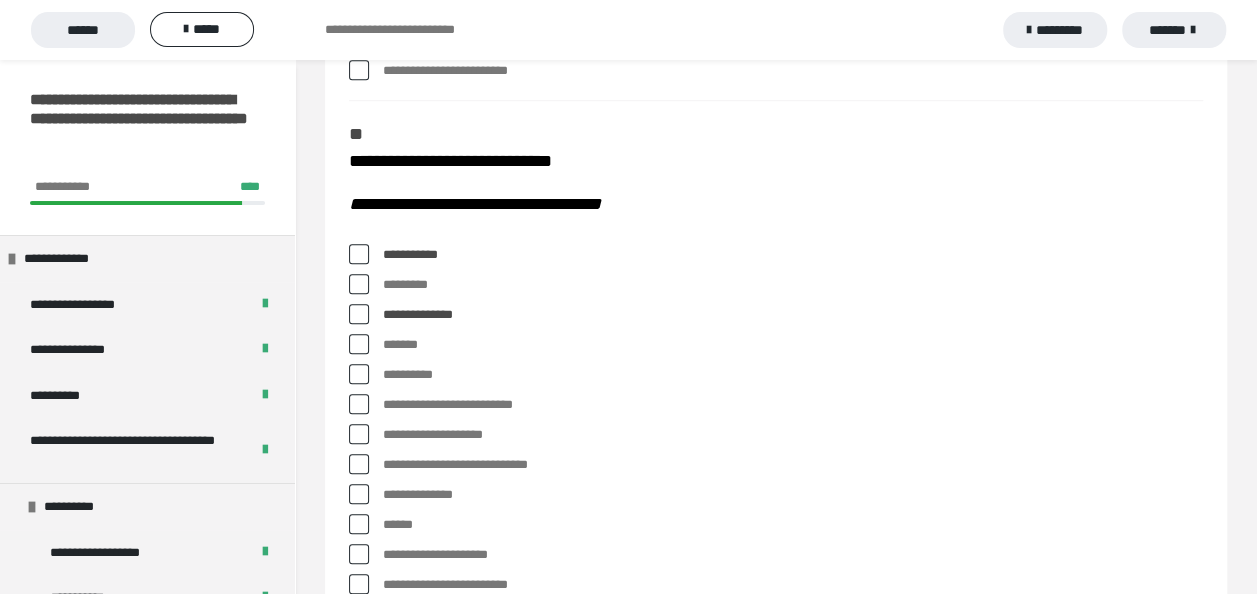 click at bounding box center [359, 344] 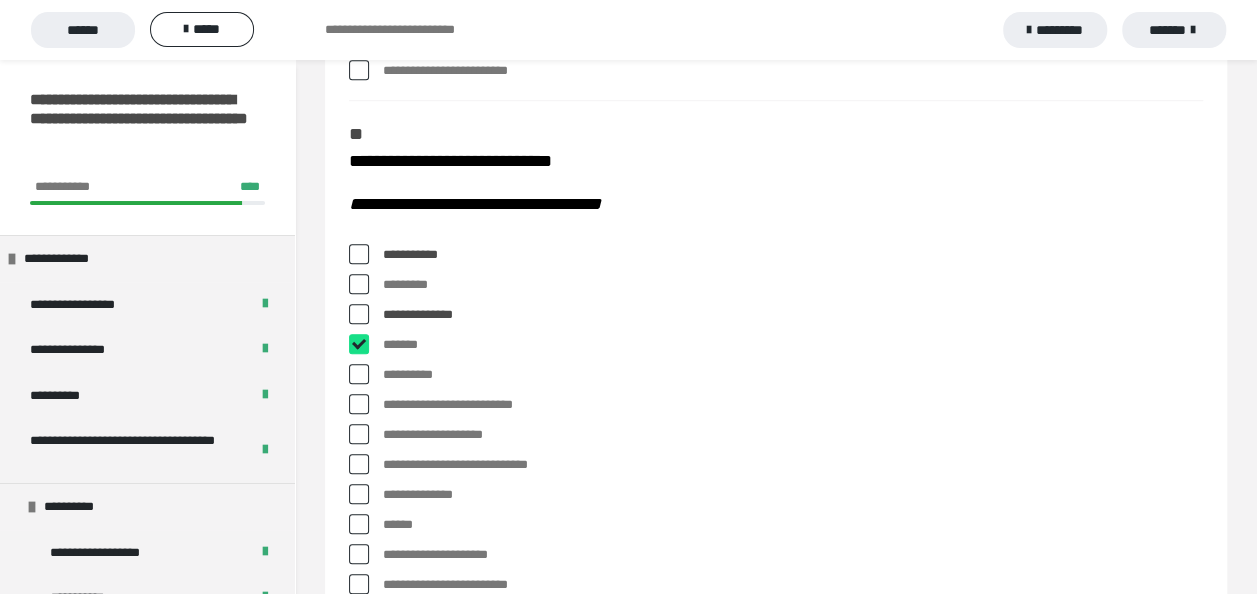 checkbox on "****" 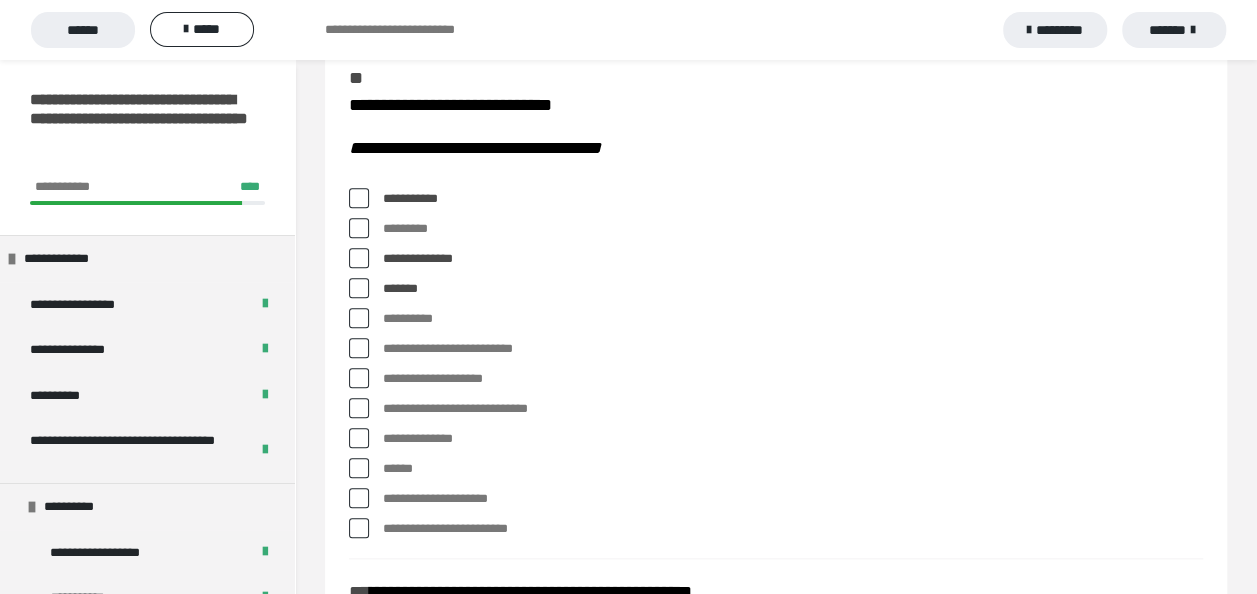 scroll, scrollTop: 800, scrollLeft: 0, axis: vertical 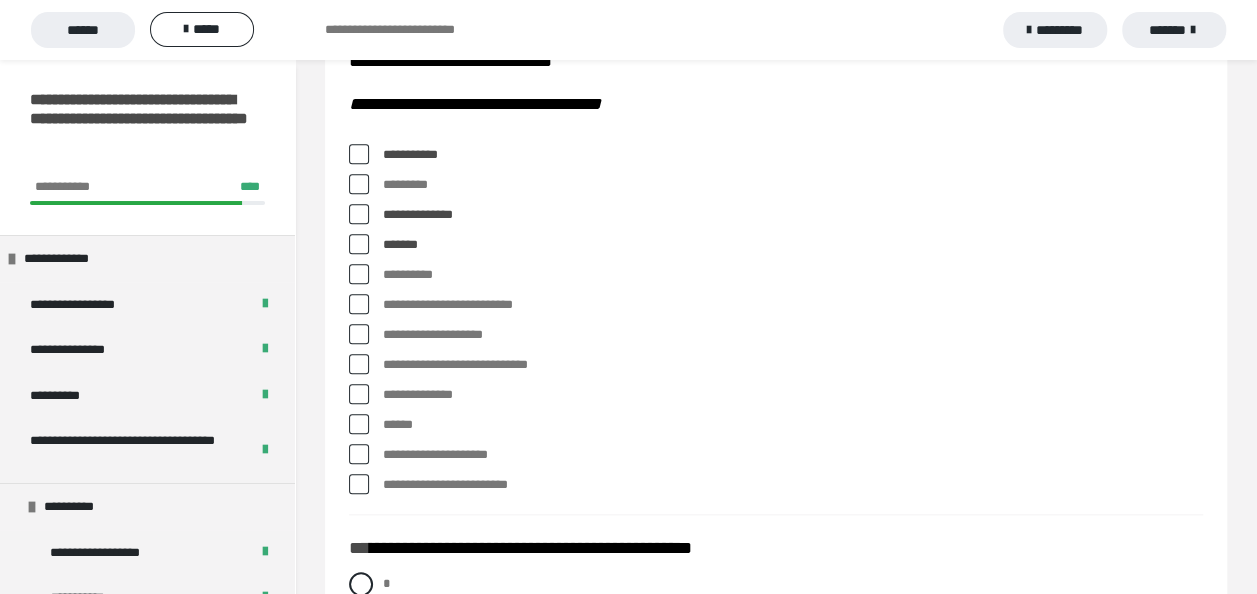 click at bounding box center (359, 334) 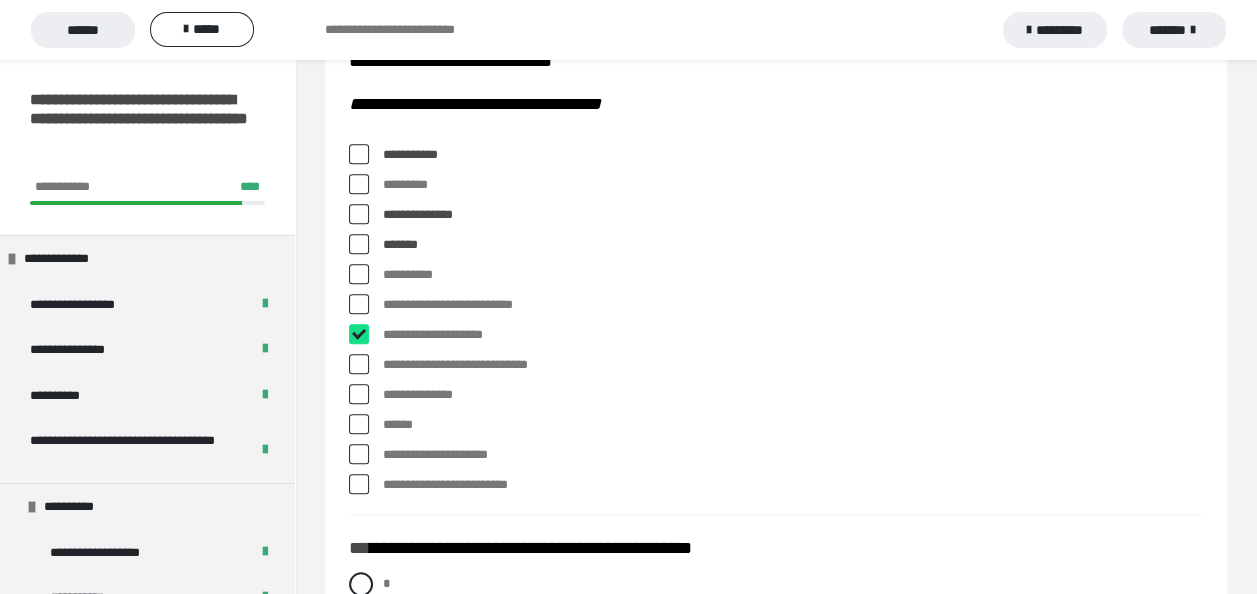 checkbox on "****" 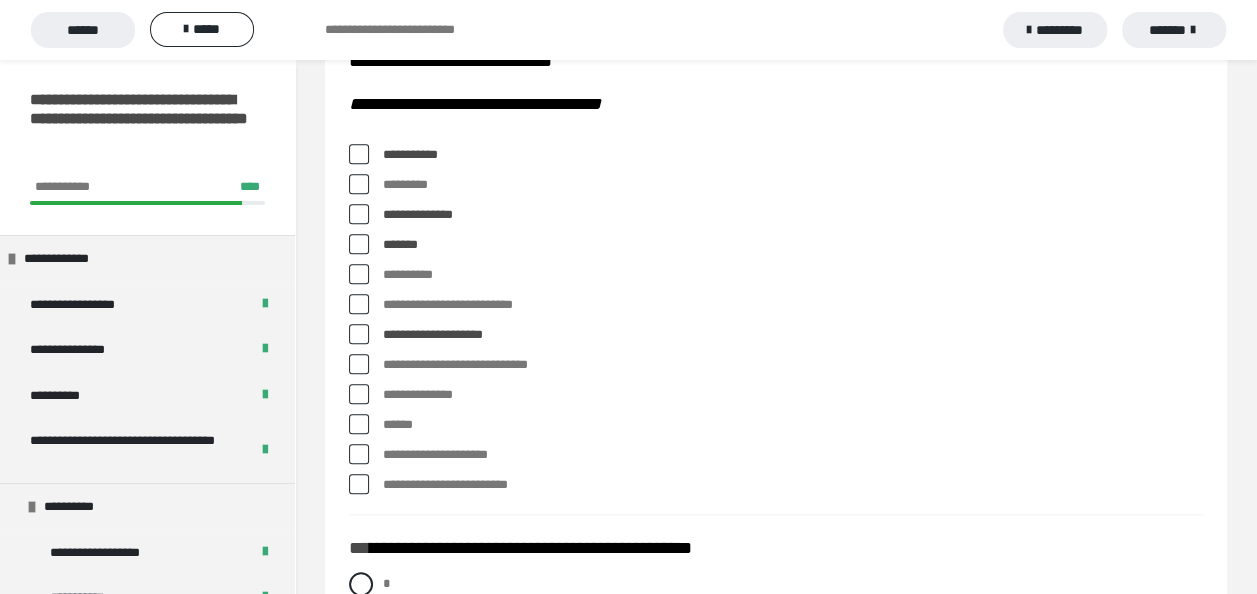click at bounding box center [359, 364] 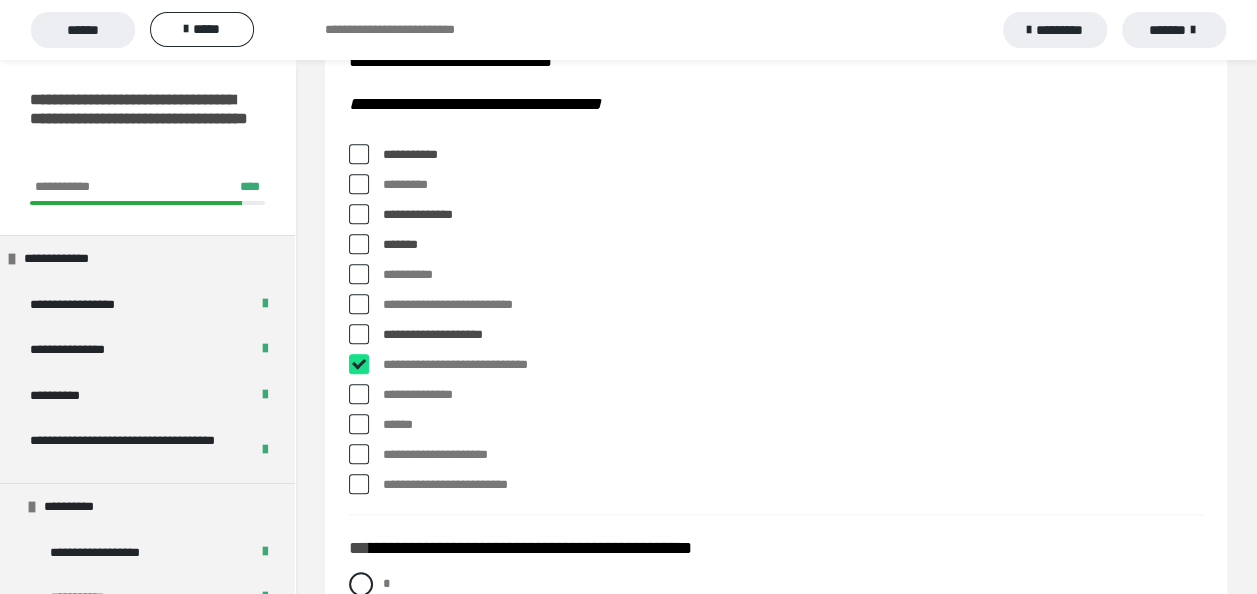 checkbox on "****" 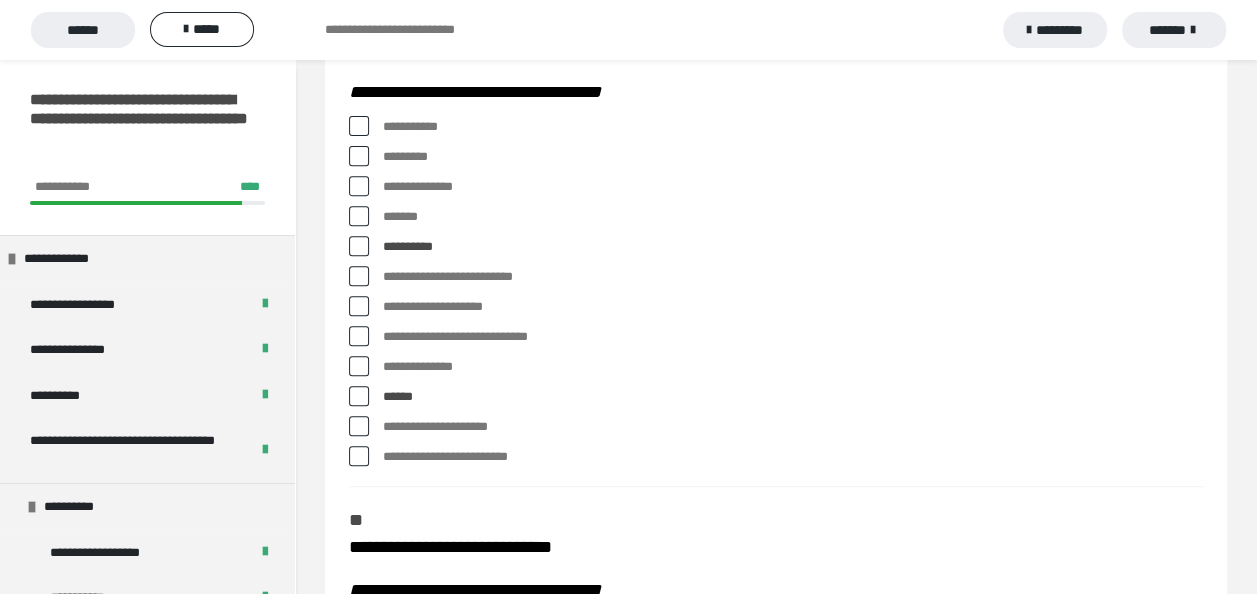 scroll, scrollTop: 300, scrollLeft: 0, axis: vertical 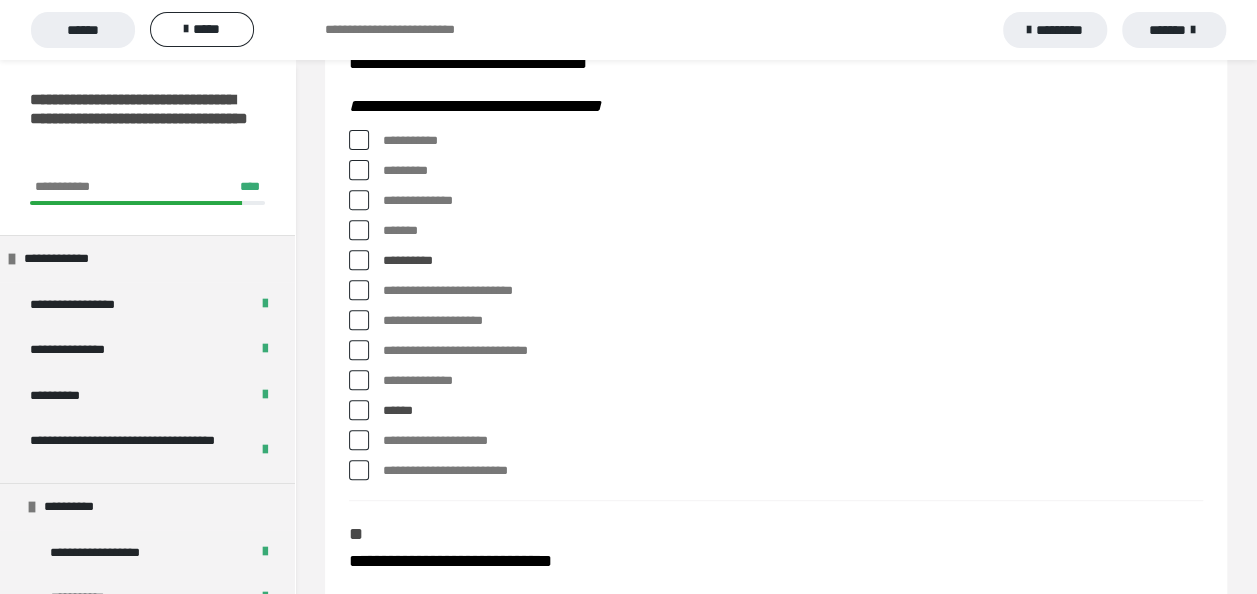 click at bounding box center [359, 170] 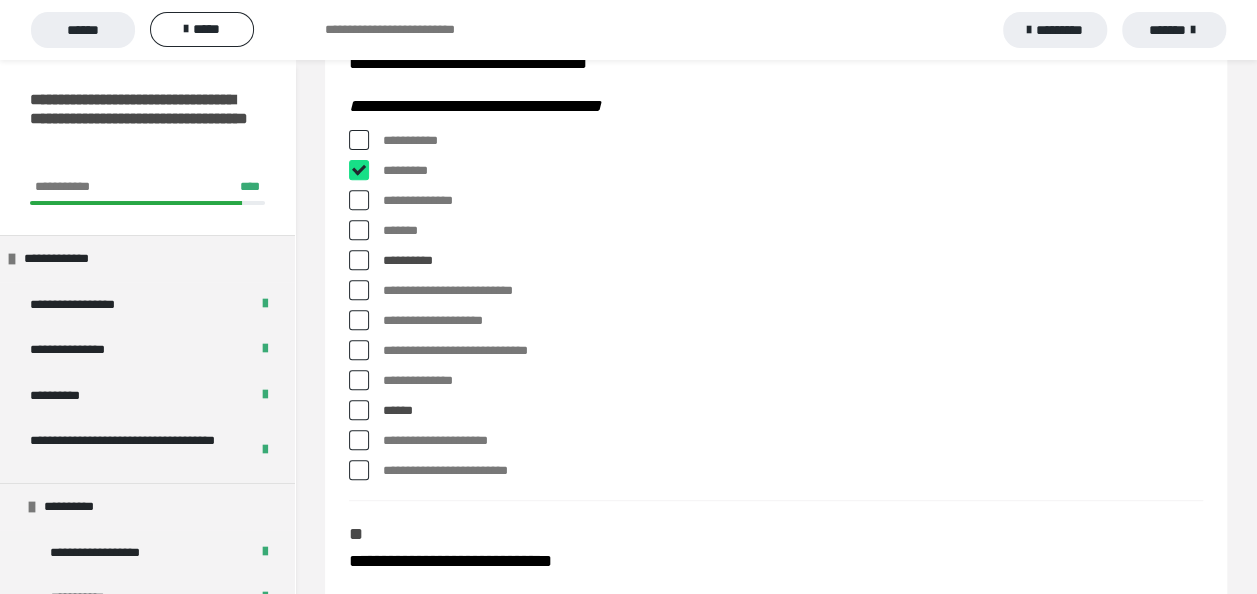 checkbox on "****" 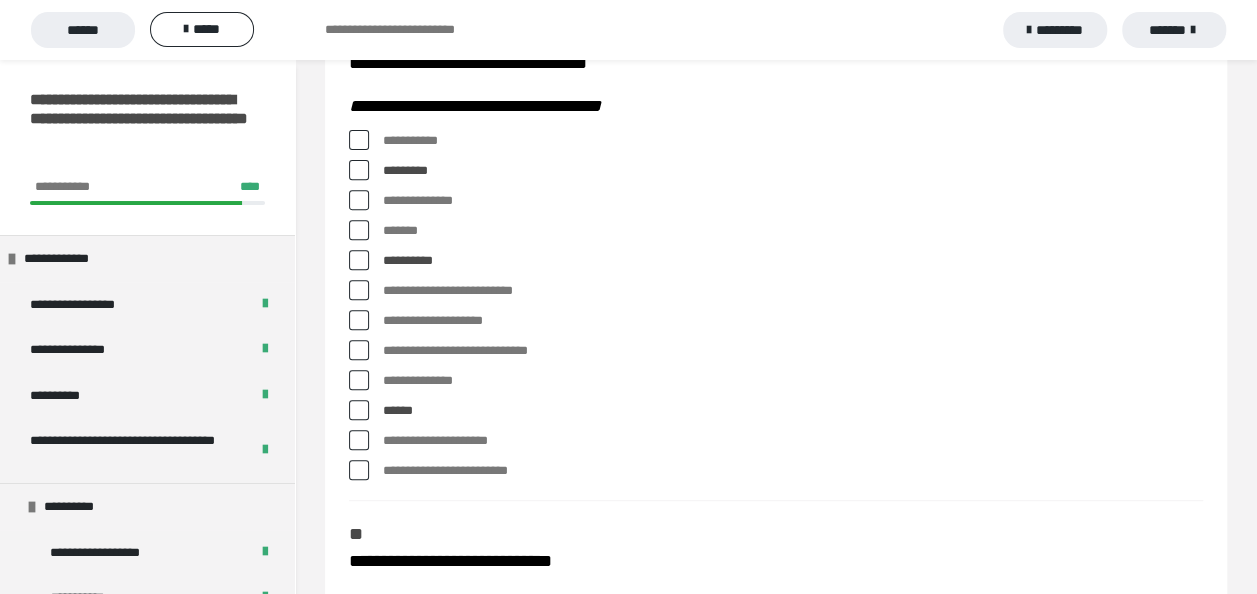 click at bounding box center (359, 380) 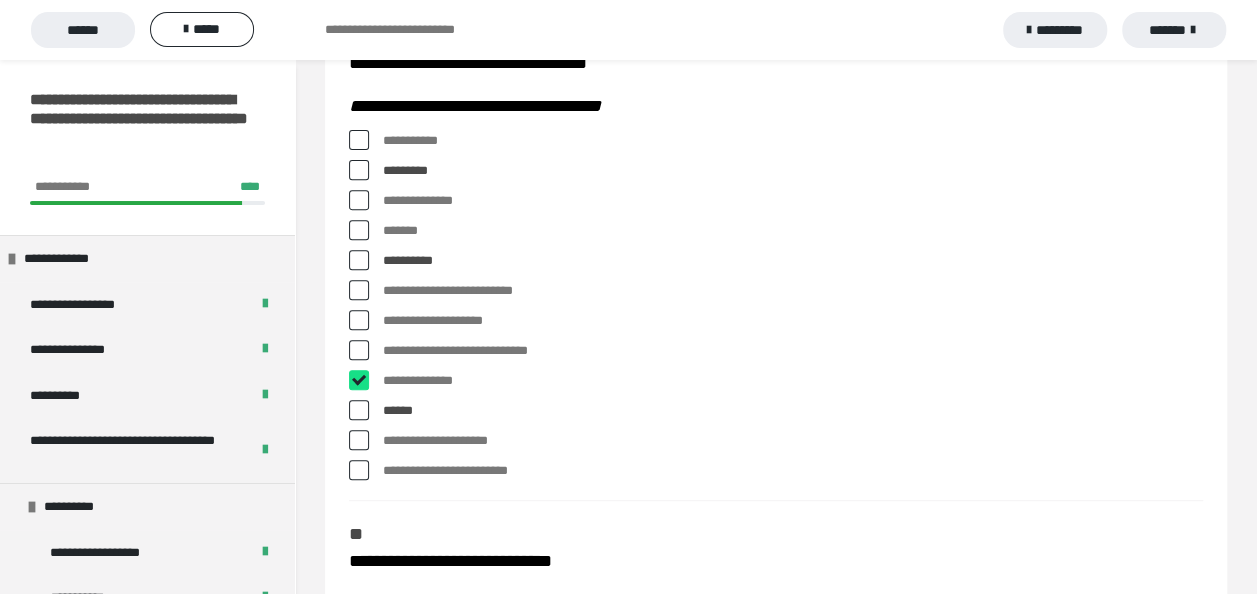 checkbox on "****" 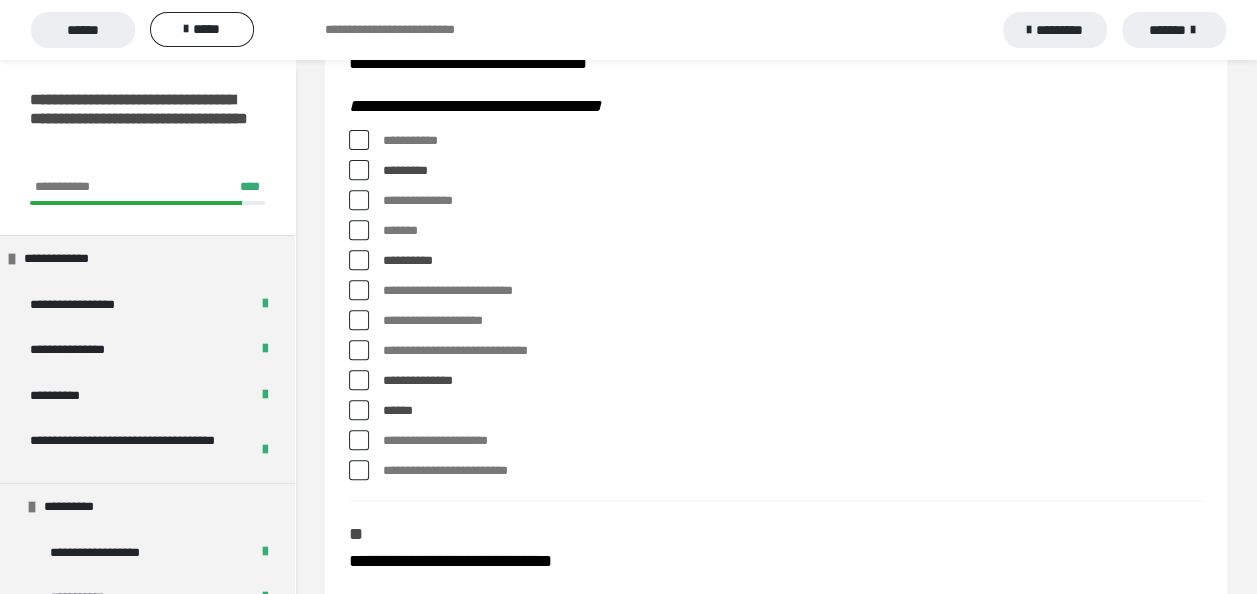 click at bounding box center [359, 440] 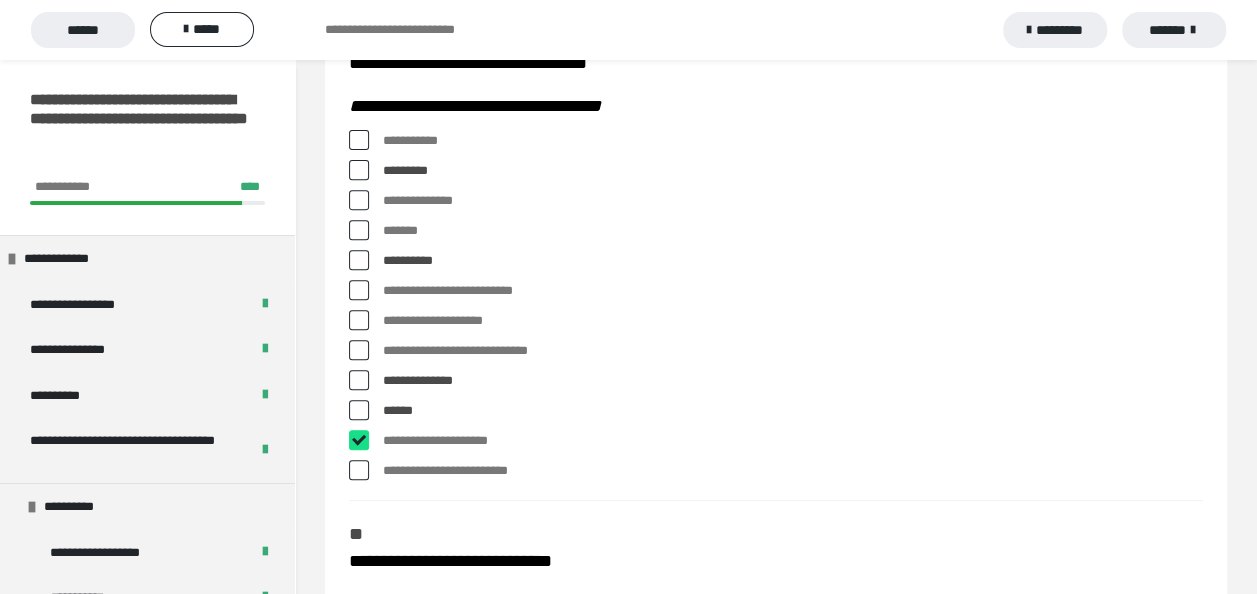 checkbox on "****" 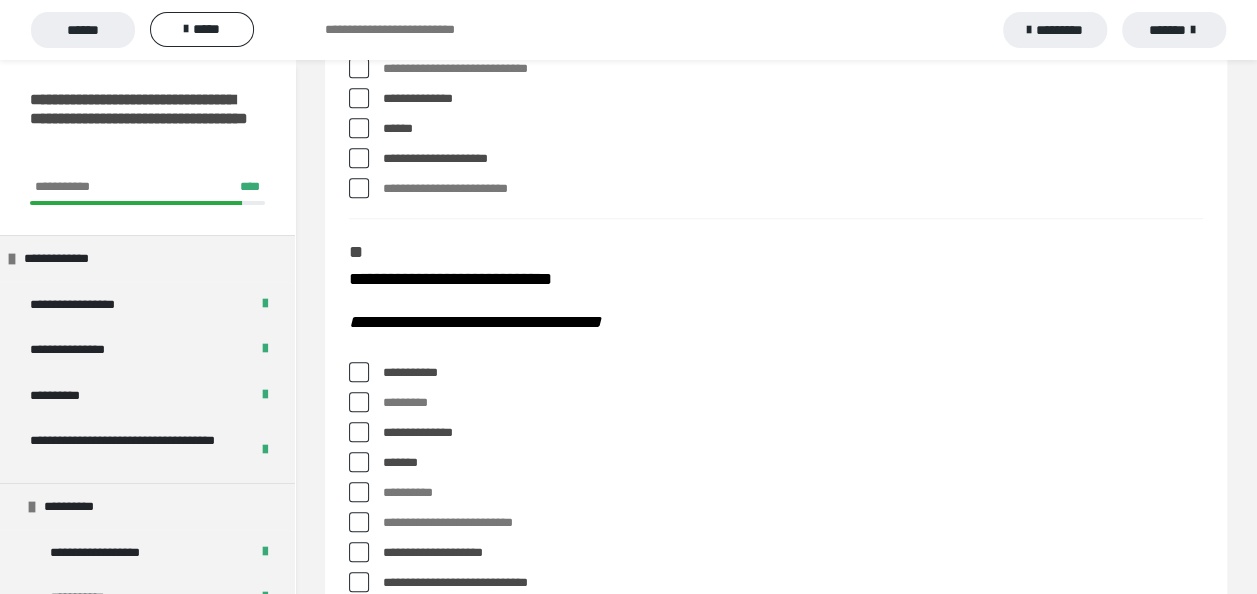 scroll, scrollTop: 600, scrollLeft: 0, axis: vertical 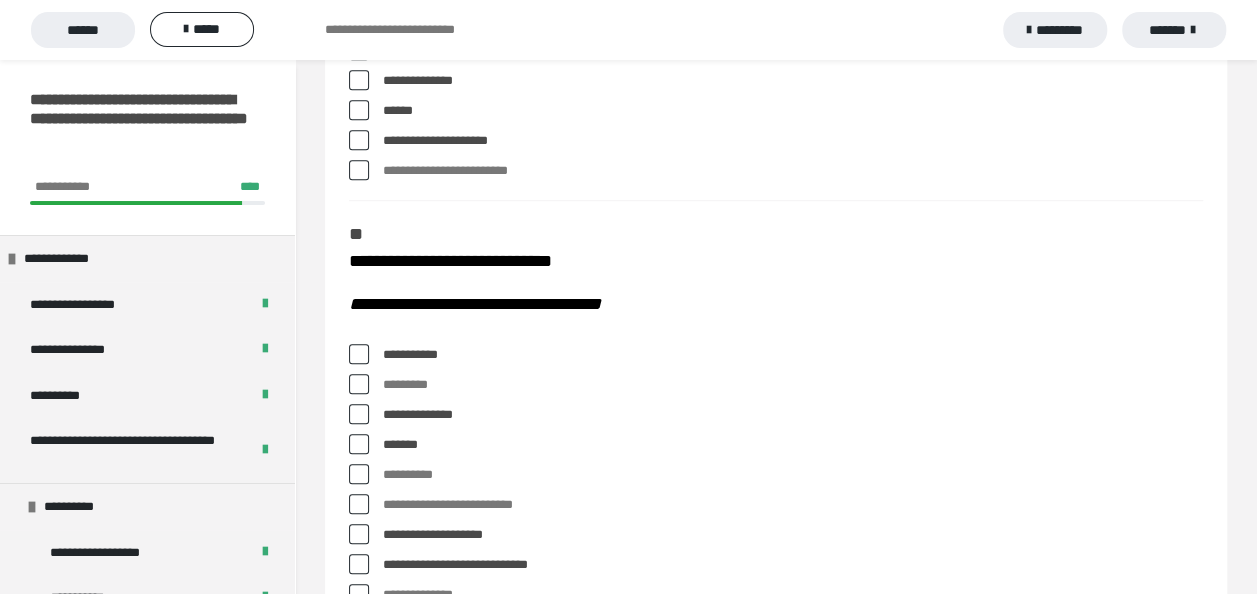 click at bounding box center (359, 504) 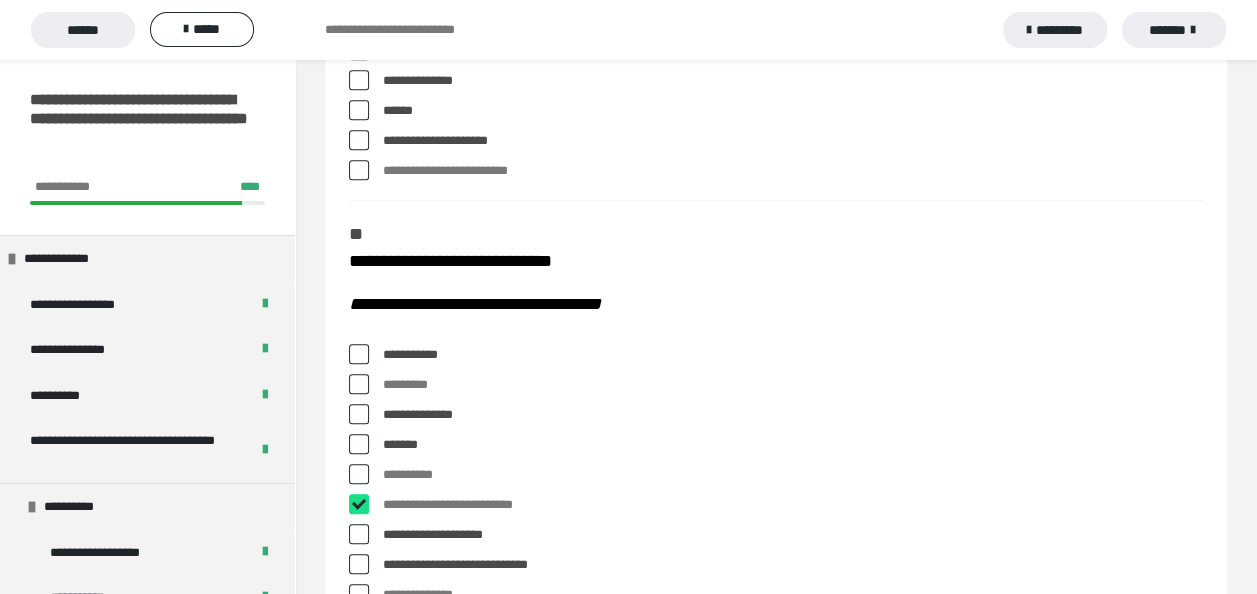 checkbox on "****" 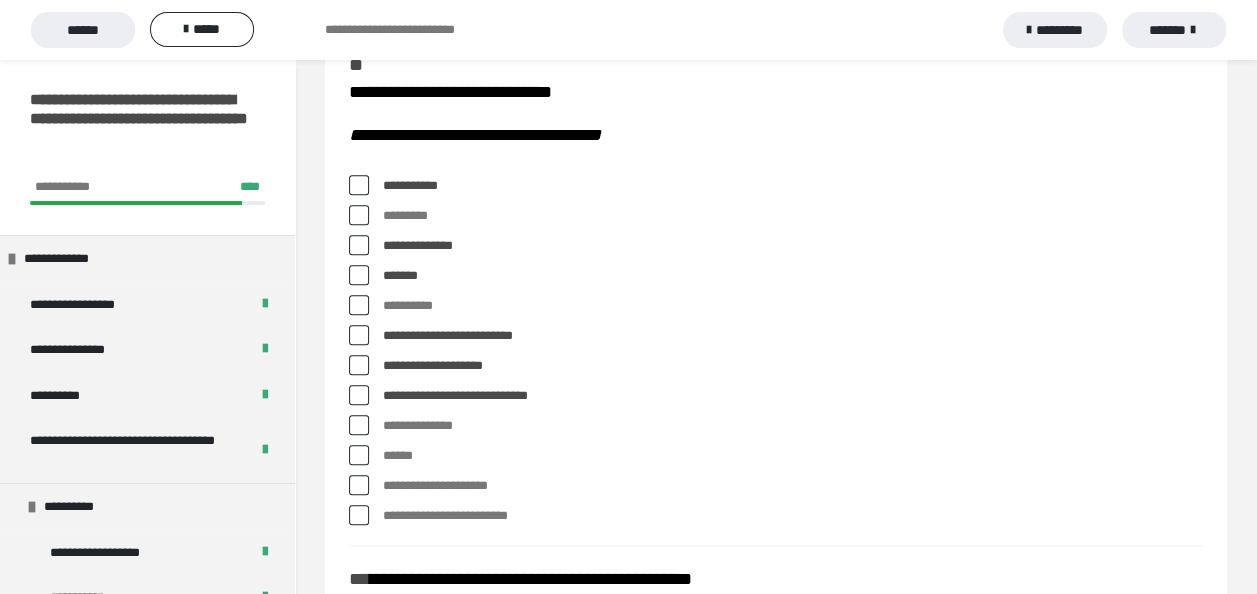 scroll, scrollTop: 800, scrollLeft: 0, axis: vertical 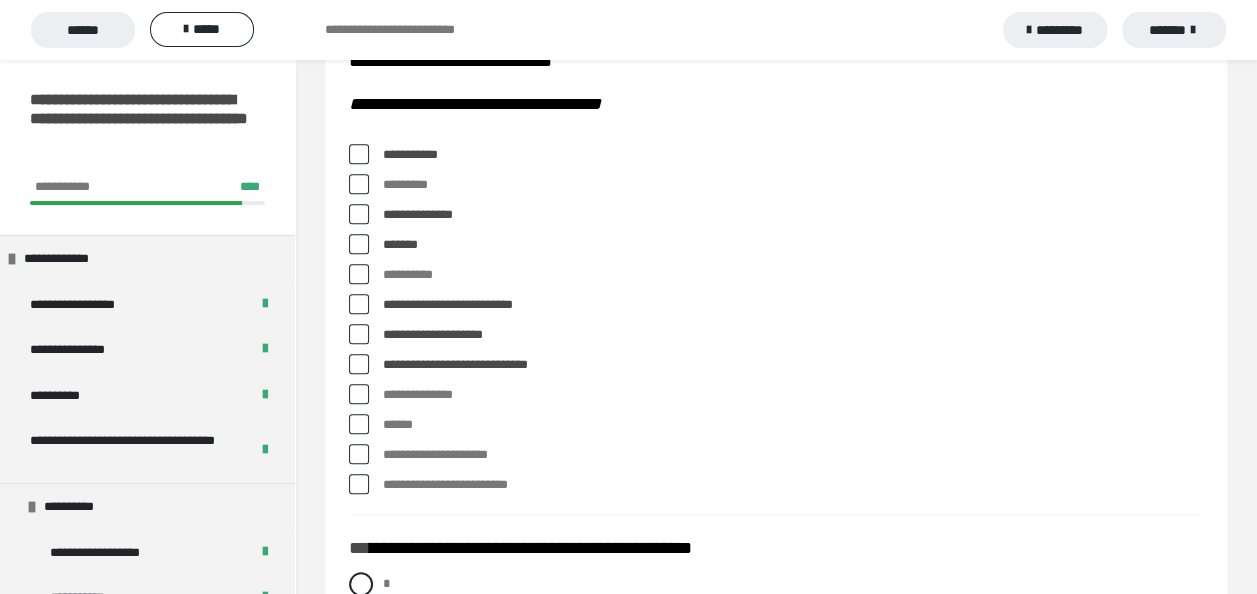 click at bounding box center (359, 484) 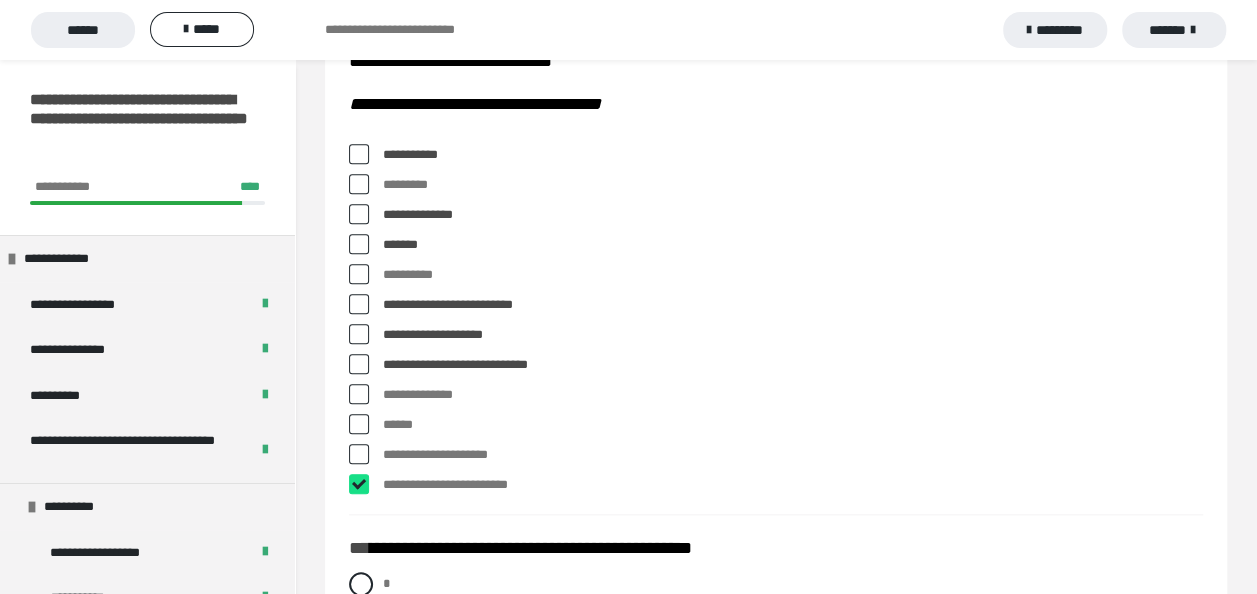 checkbox on "****" 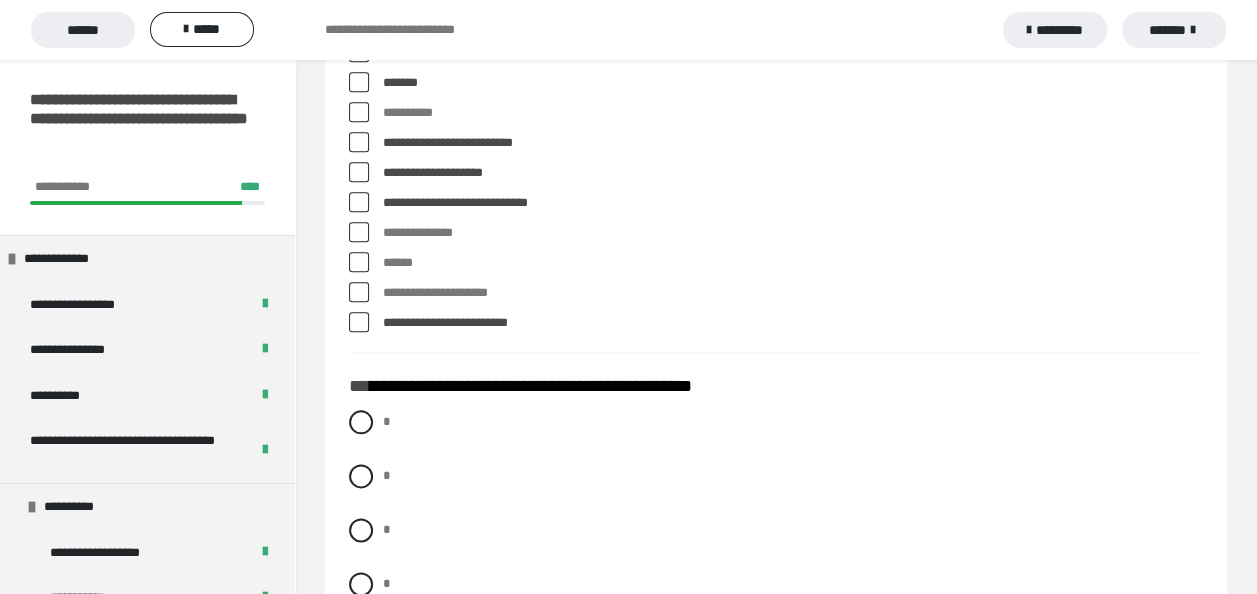 scroll, scrollTop: 1000, scrollLeft: 0, axis: vertical 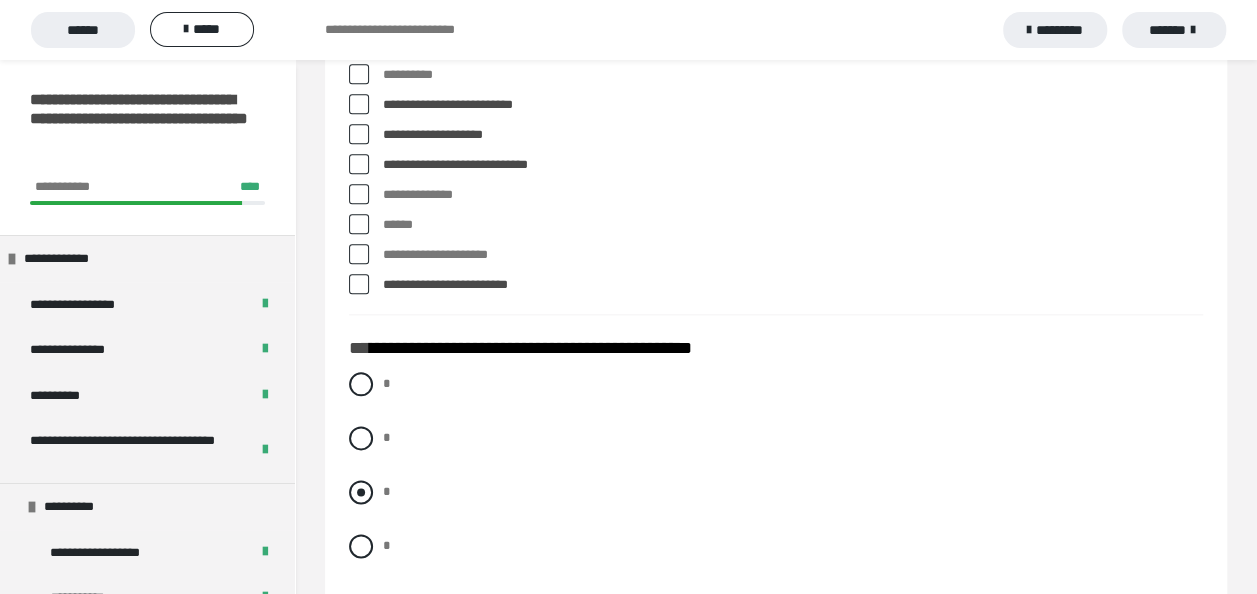 click at bounding box center [361, 492] 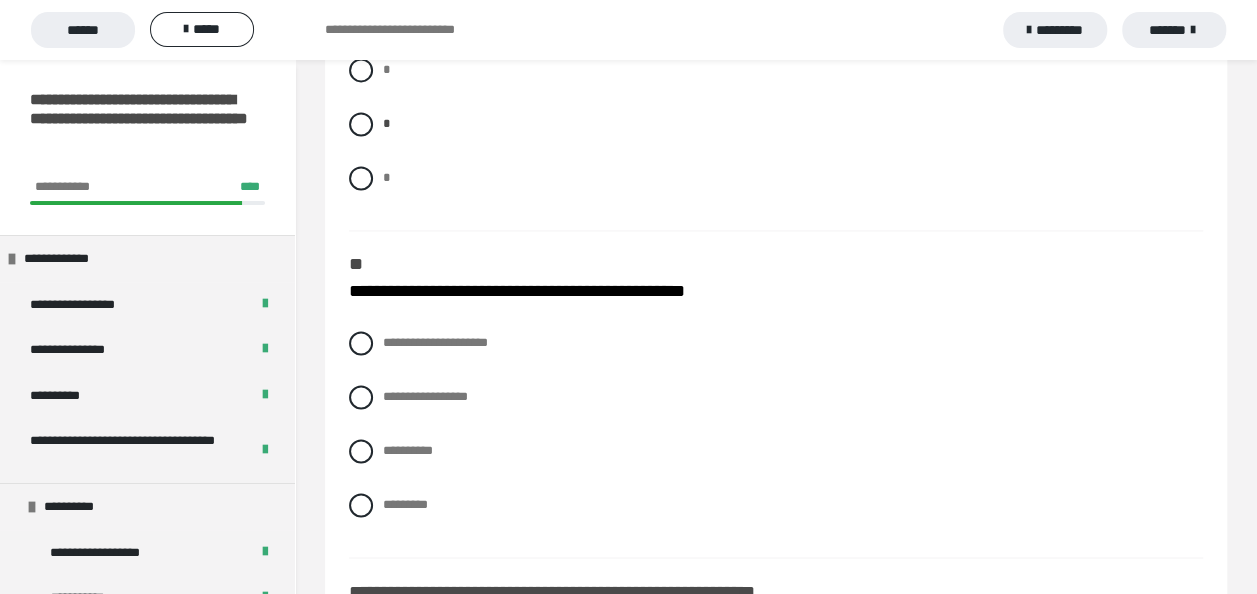 scroll, scrollTop: 1400, scrollLeft: 0, axis: vertical 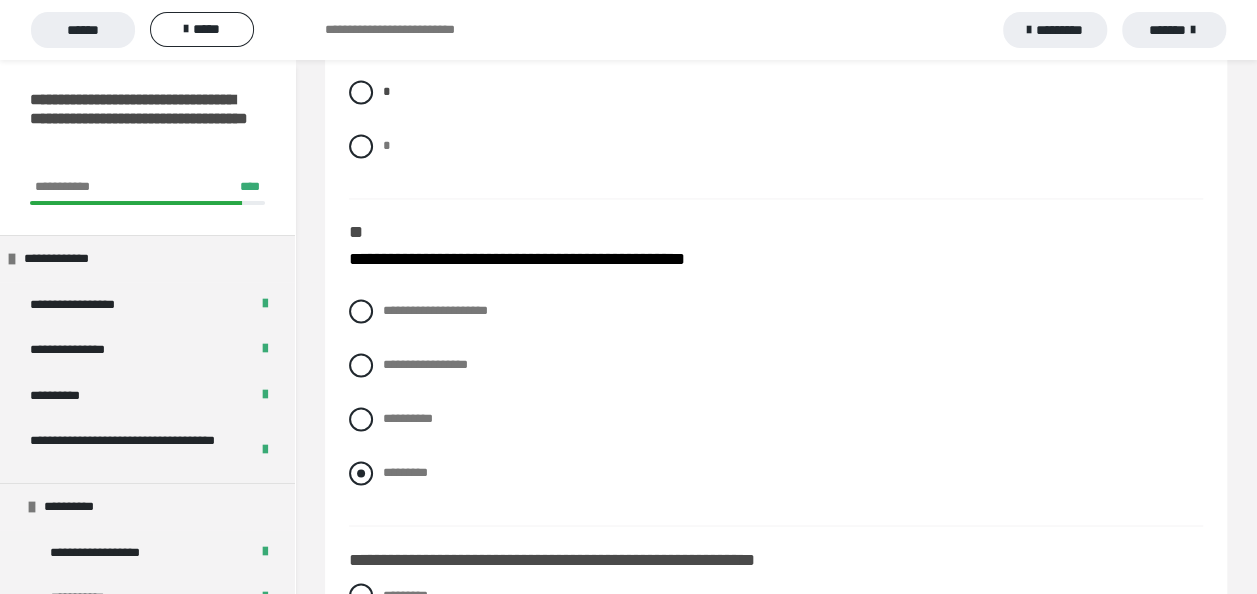 click at bounding box center (361, 473) 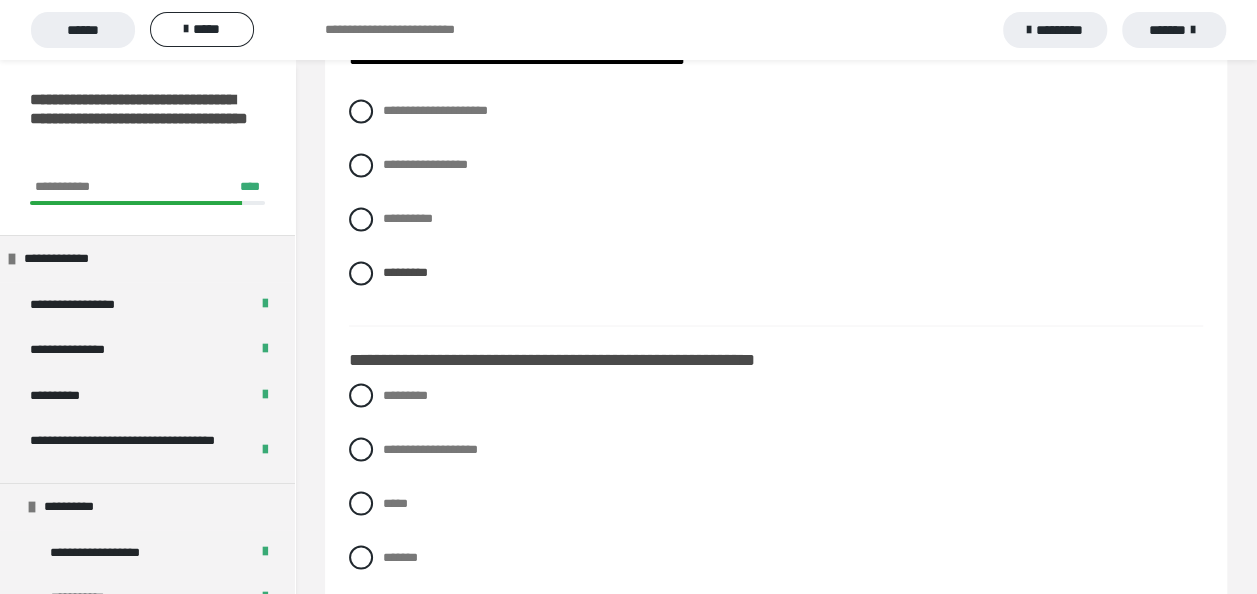 scroll, scrollTop: 1800, scrollLeft: 0, axis: vertical 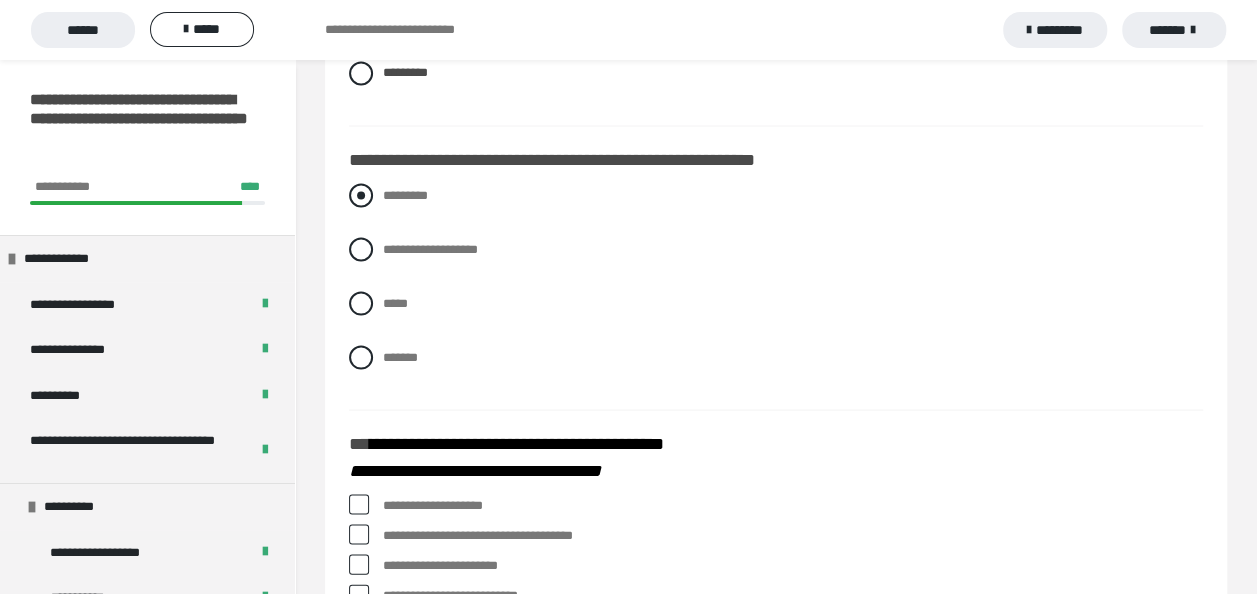 click at bounding box center [361, 195] 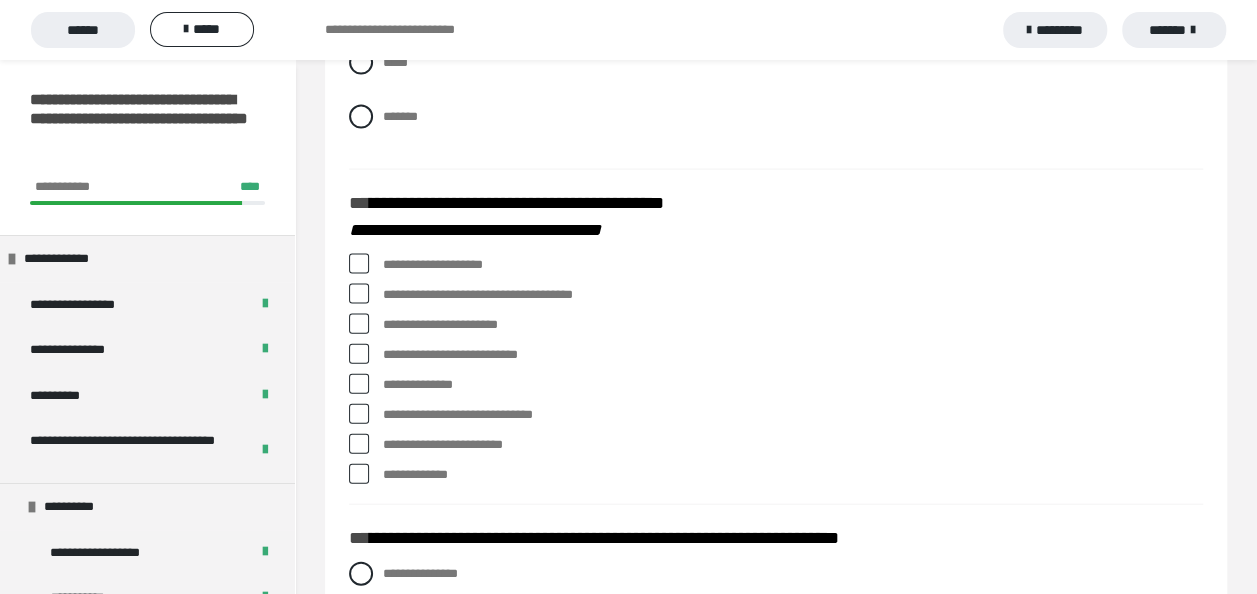 scroll, scrollTop: 2100, scrollLeft: 0, axis: vertical 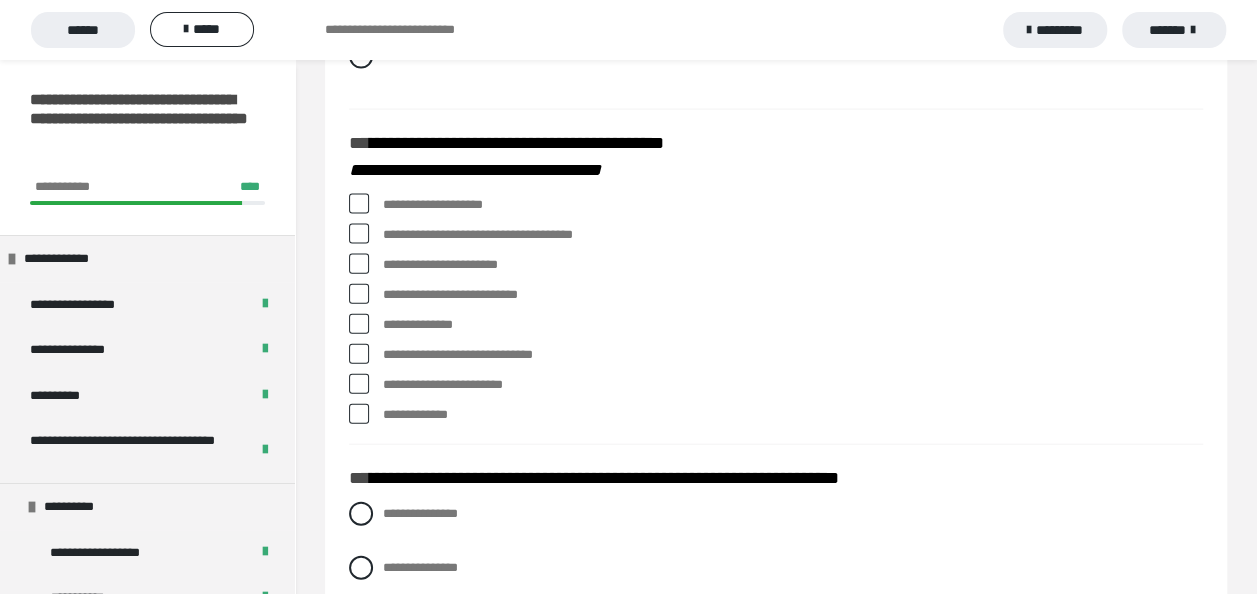 click at bounding box center (359, 234) 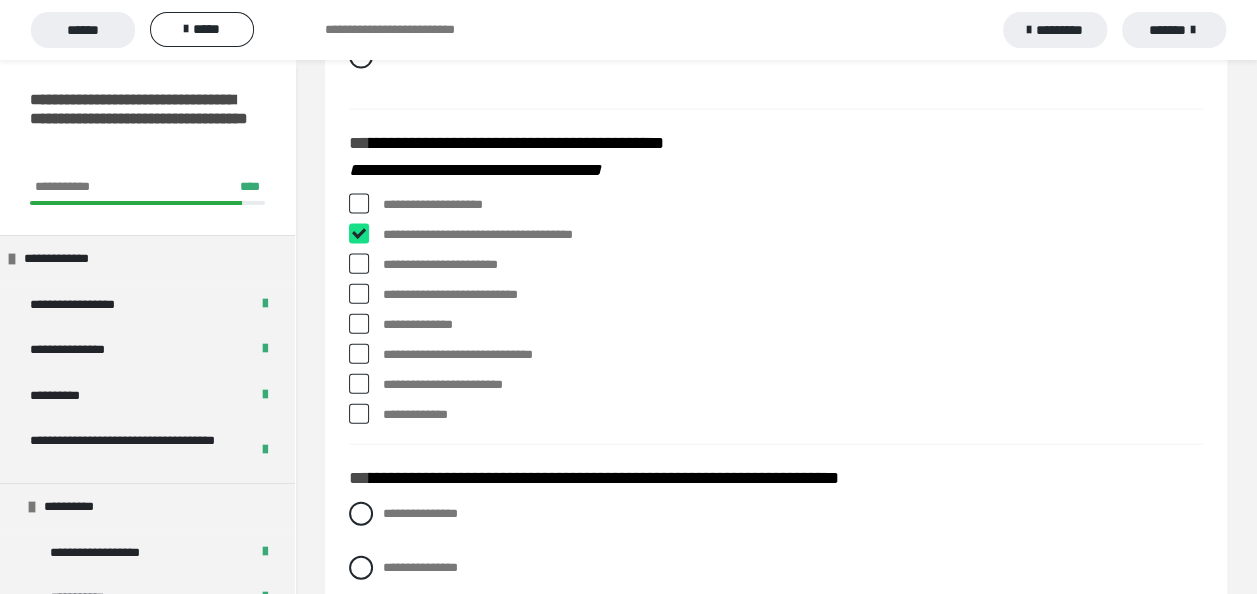 checkbox on "****" 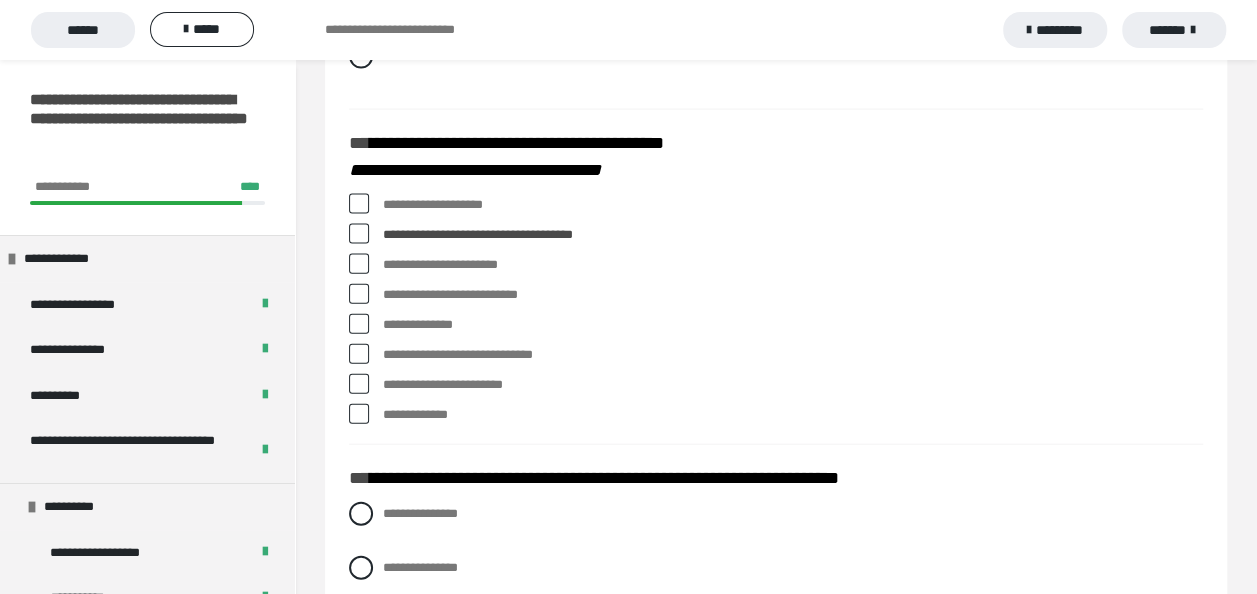 click at bounding box center (359, 264) 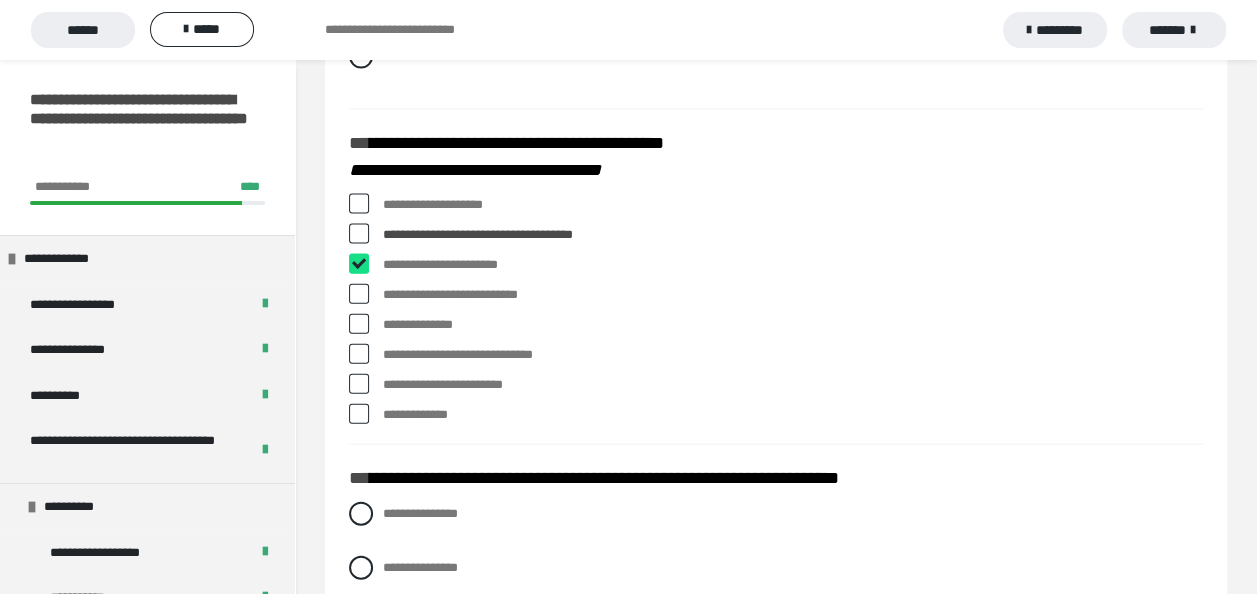 checkbox on "****" 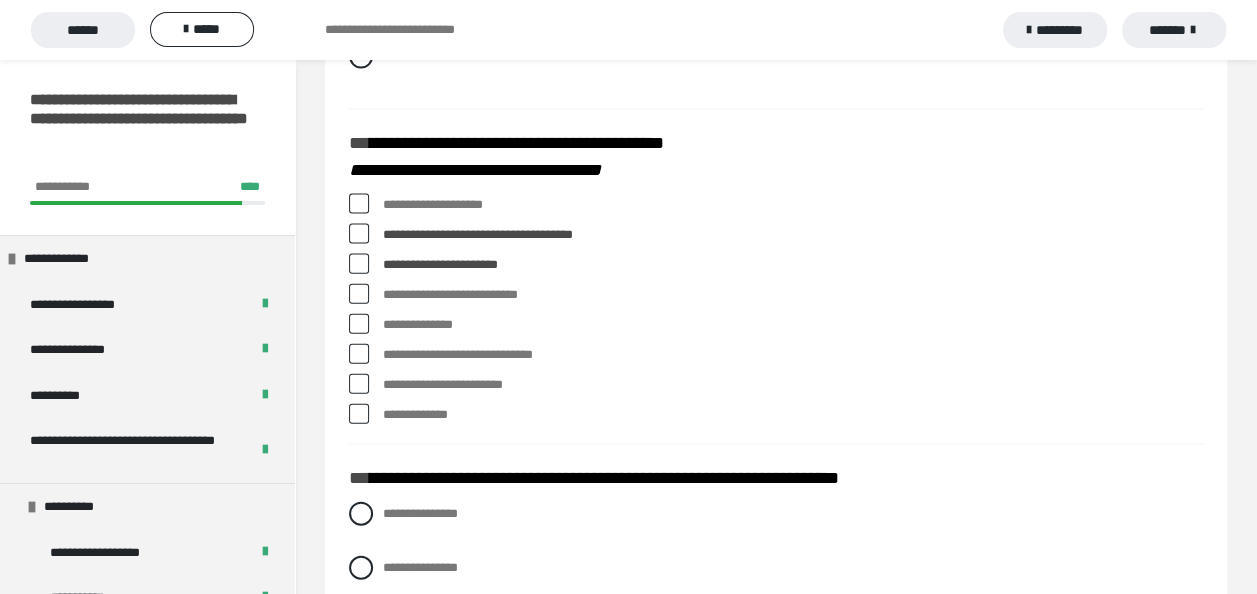 click at bounding box center [359, 294] 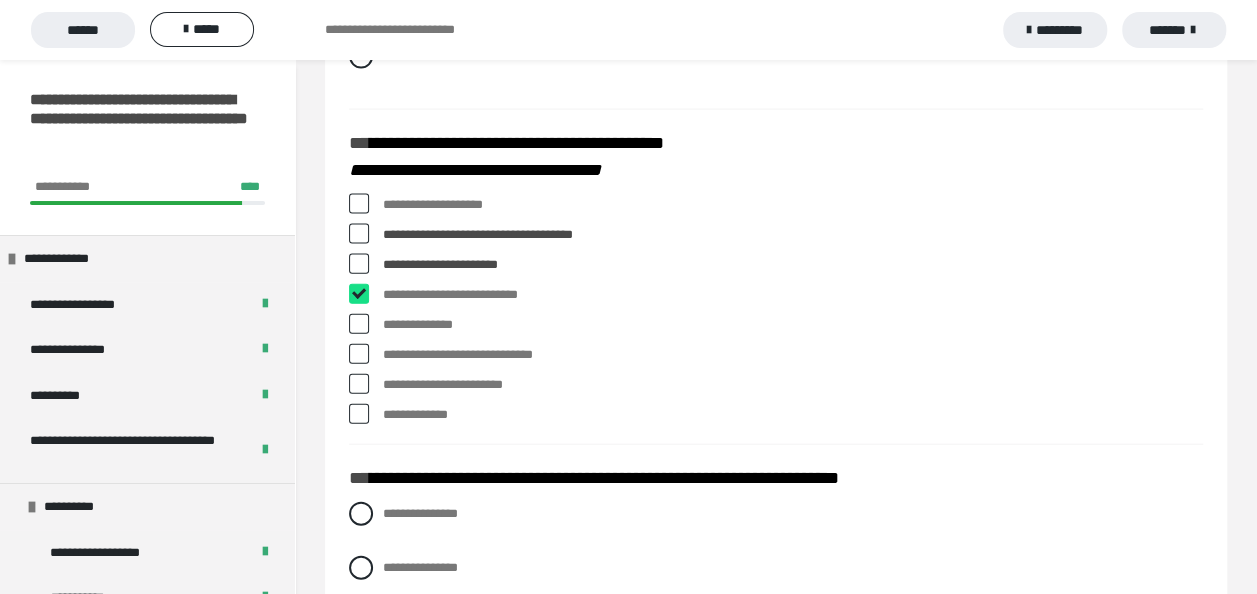 checkbox on "****" 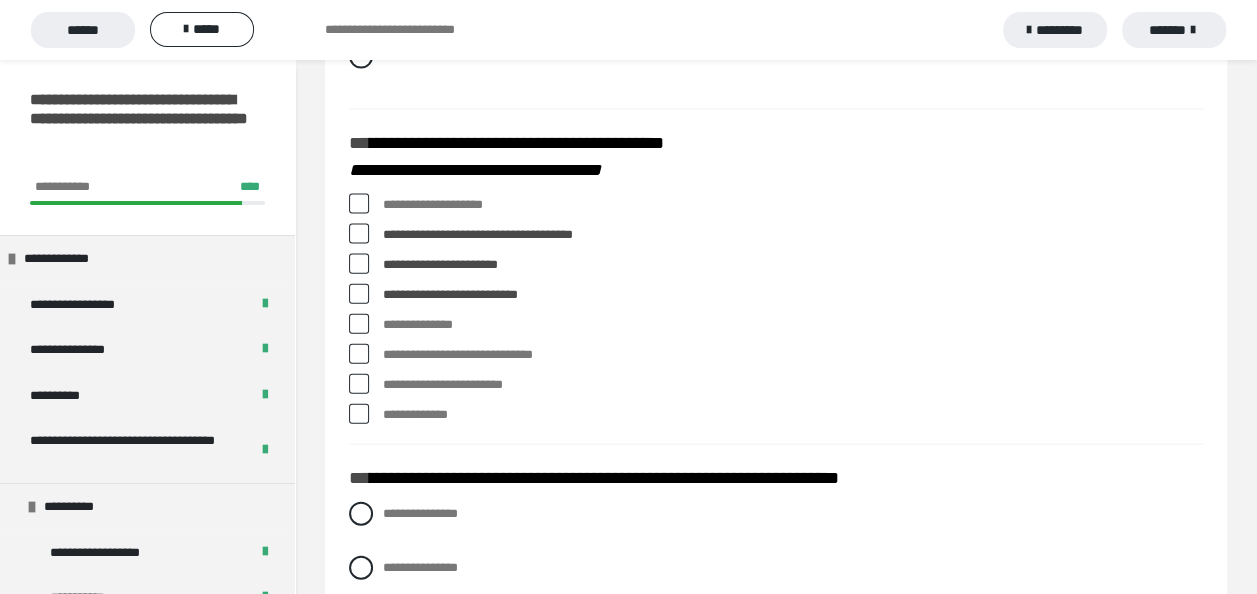 click at bounding box center (359, 324) 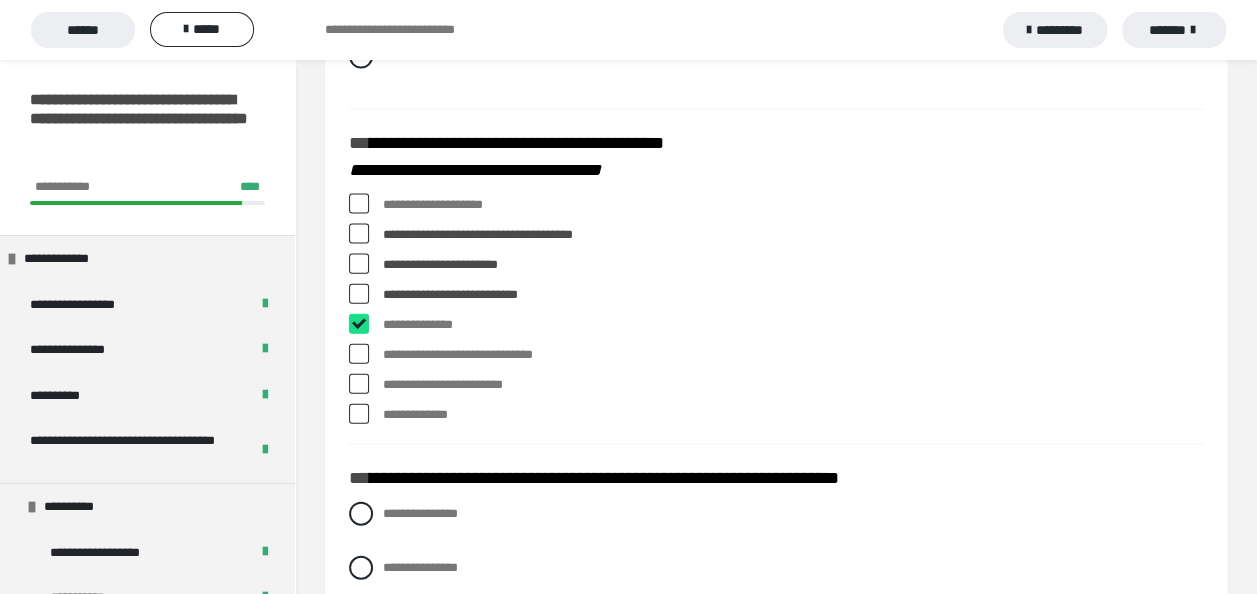 checkbox on "****" 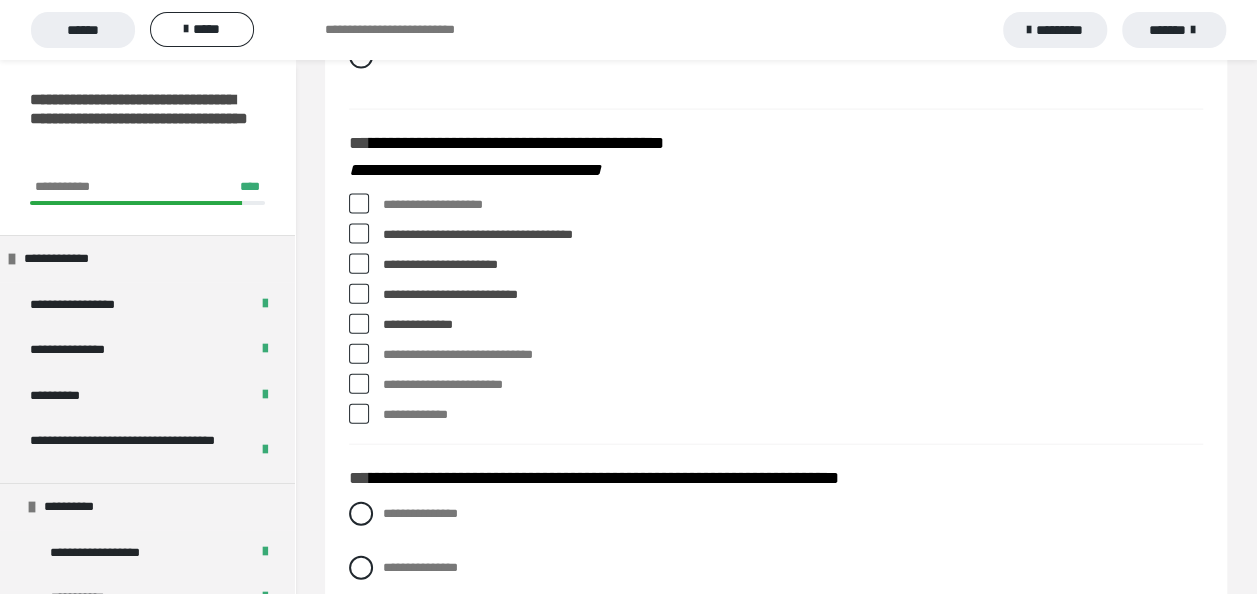 click at bounding box center [359, 384] 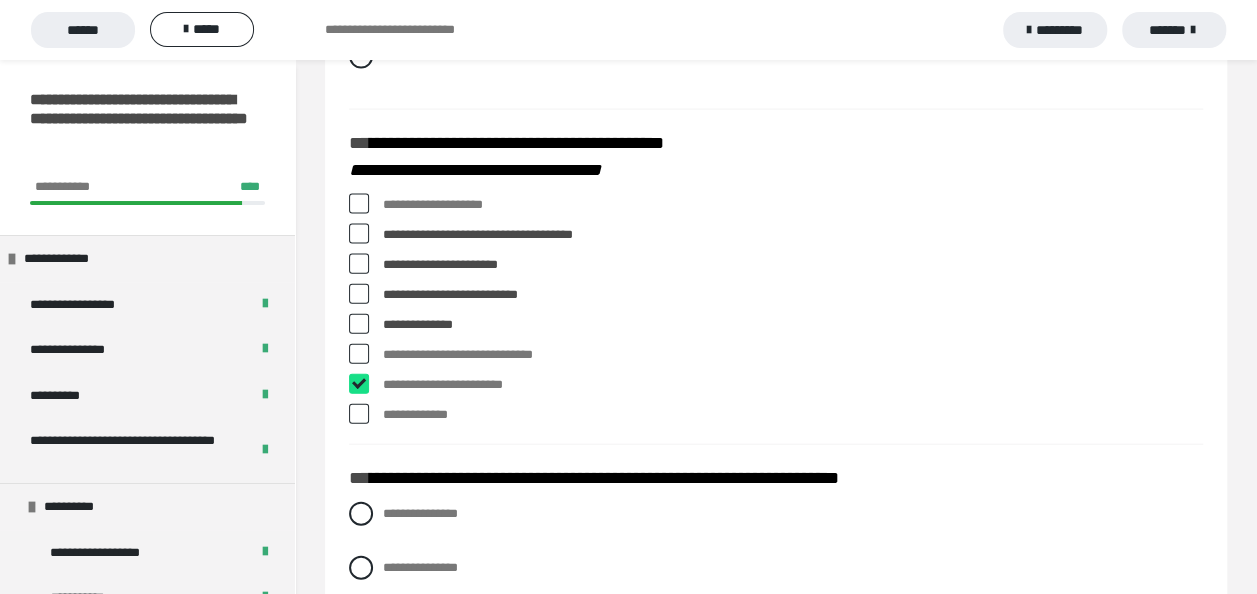 checkbox on "****" 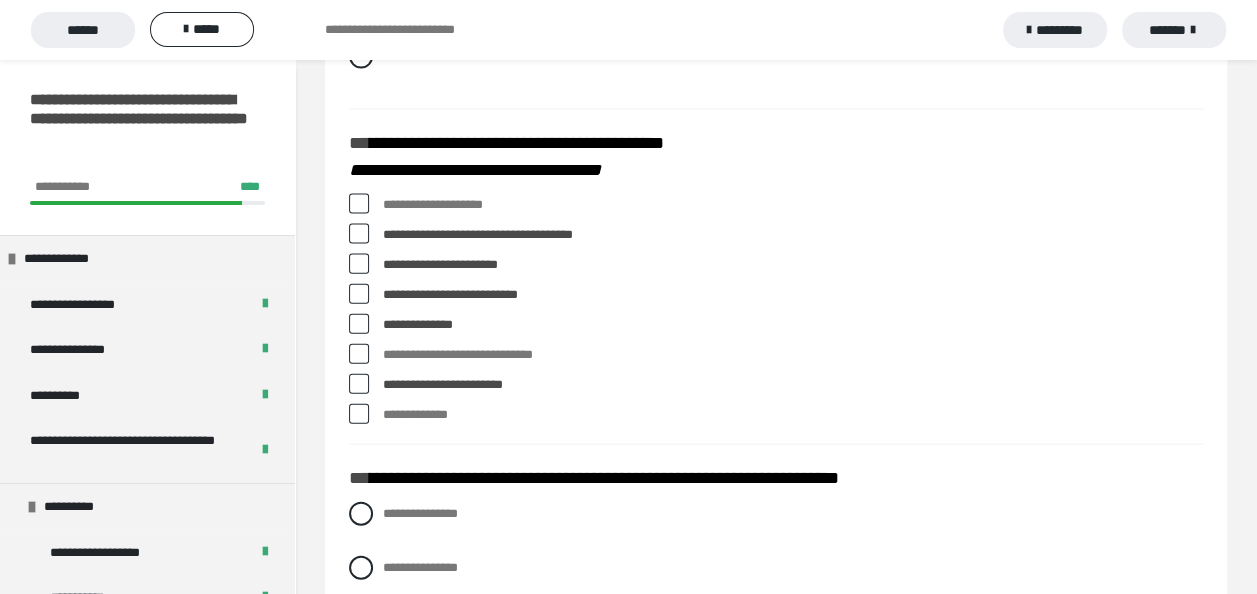 click at bounding box center (359, 414) 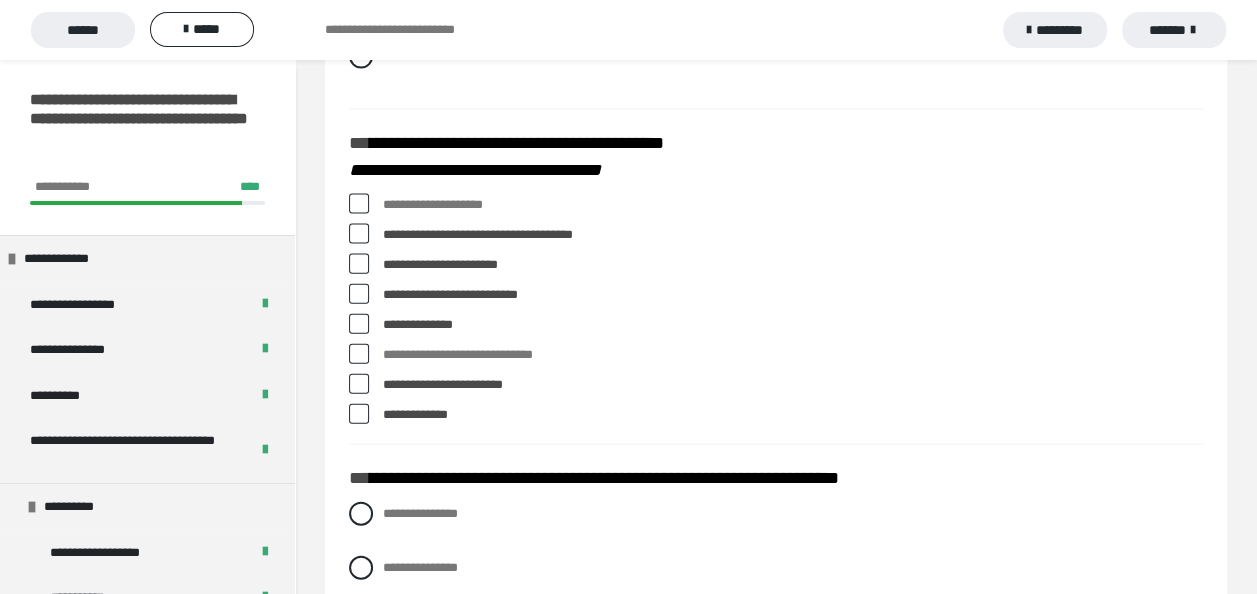 click at bounding box center (359, 414) 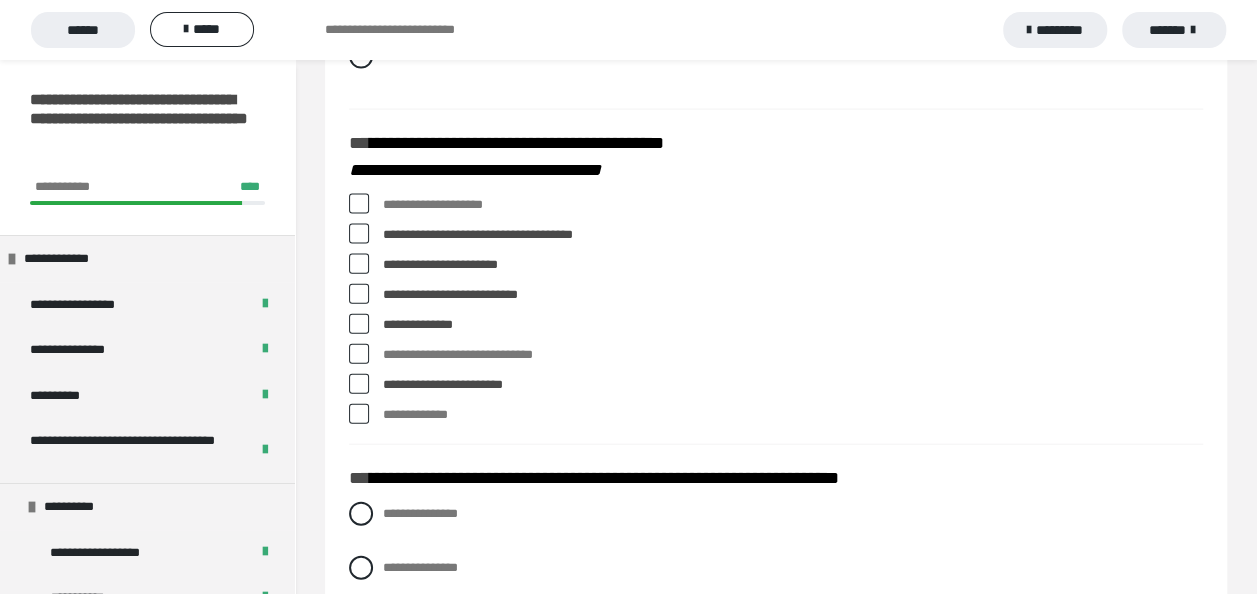 click at bounding box center (359, 324) 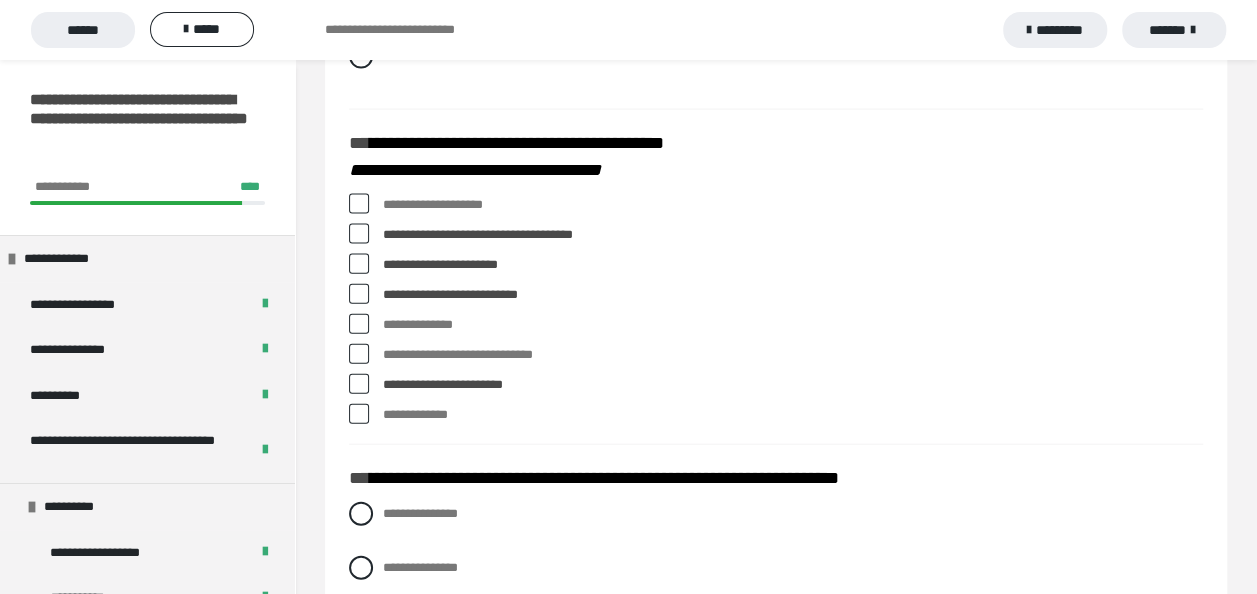 click at bounding box center [359, 204] 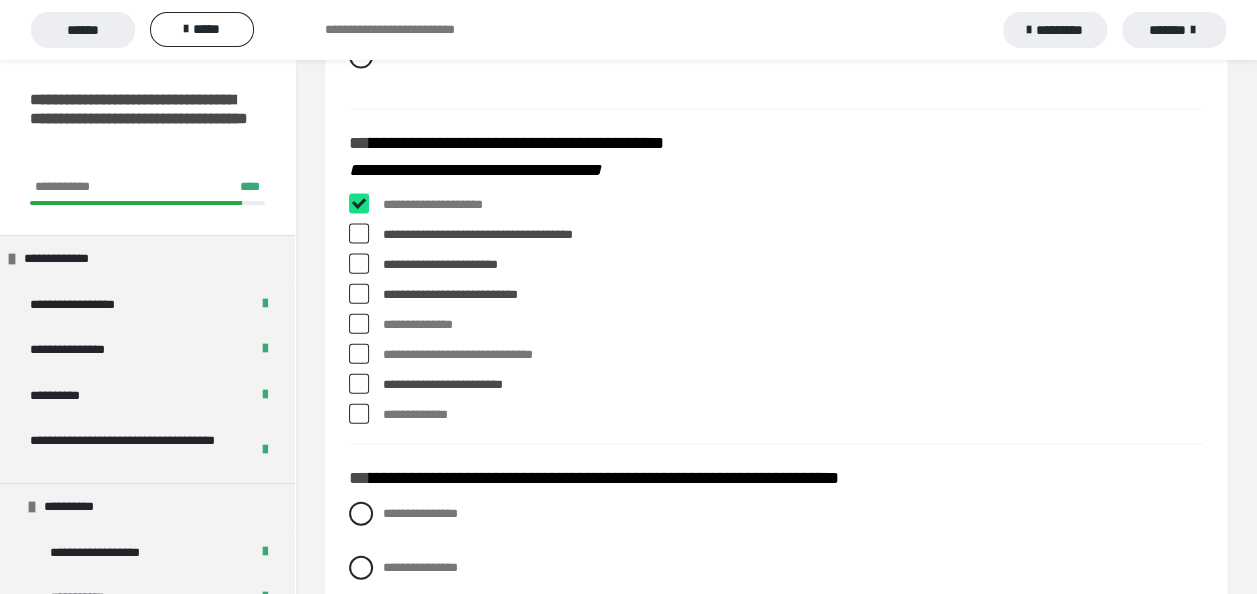 checkbox on "****" 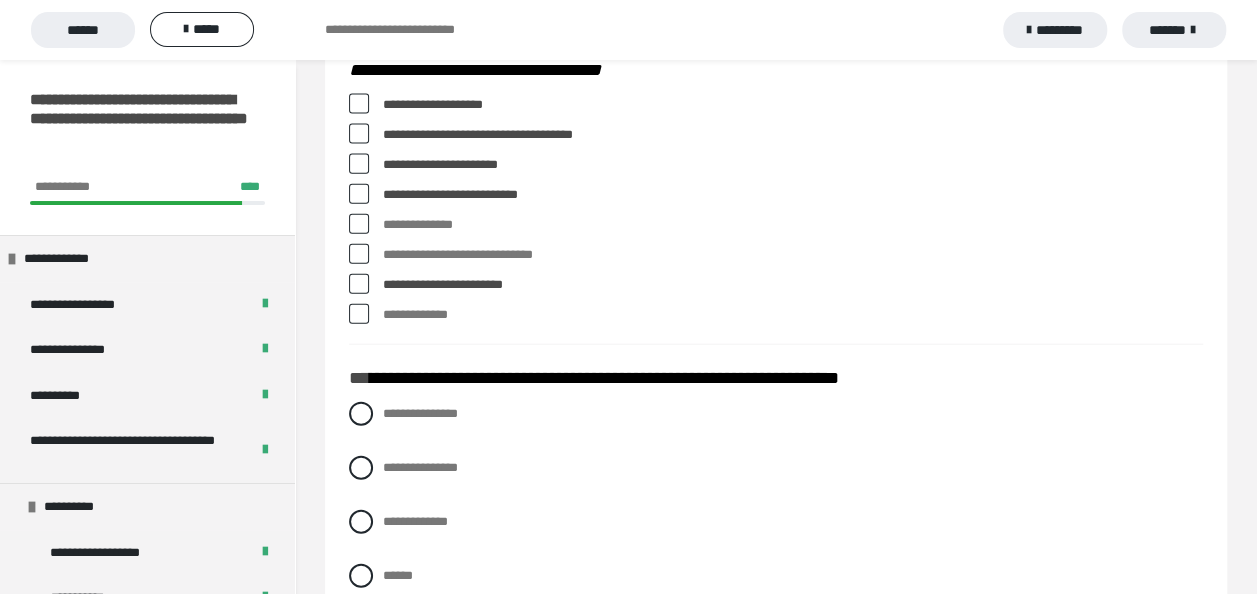 scroll, scrollTop: 2400, scrollLeft: 0, axis: vertical 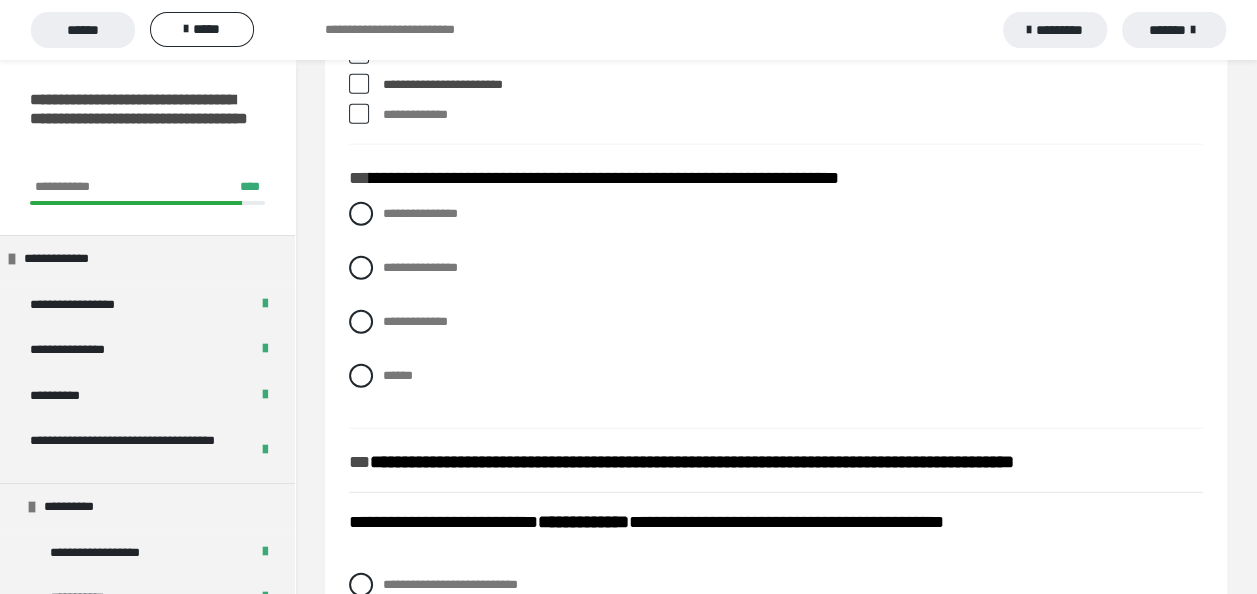 drag, startPoint x: 368, startPoint y: 264, endPoint x: 438, endPoint y: 350, distance: 110.88733 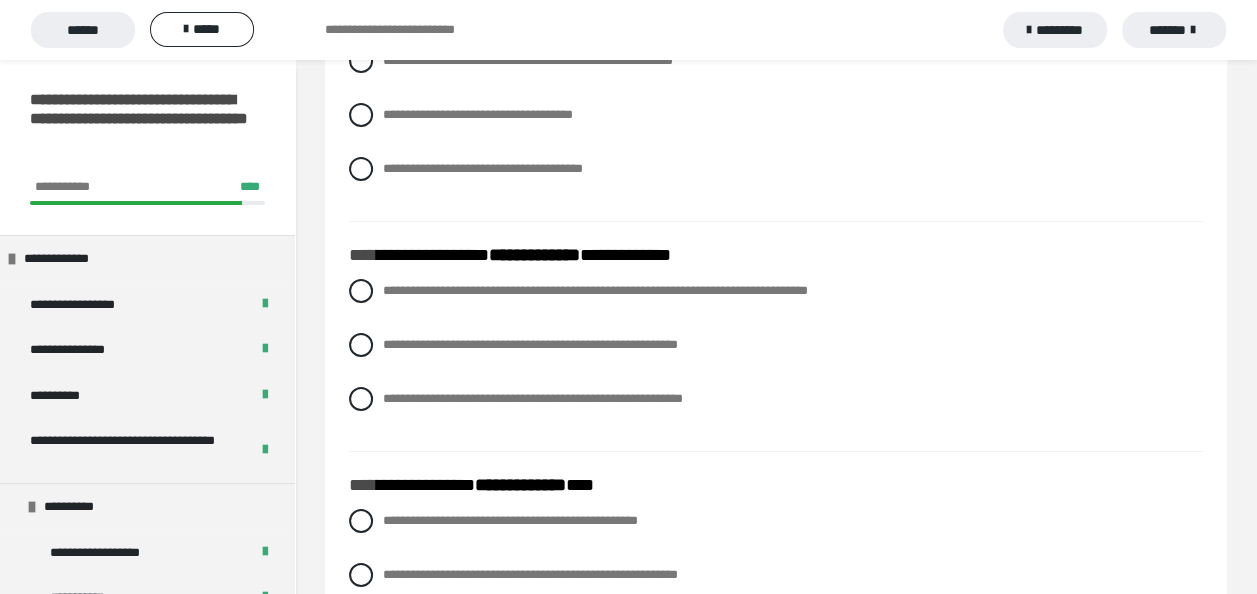 scroll, scrollTop: 3484, scrollLeft: 0, axis: vertical 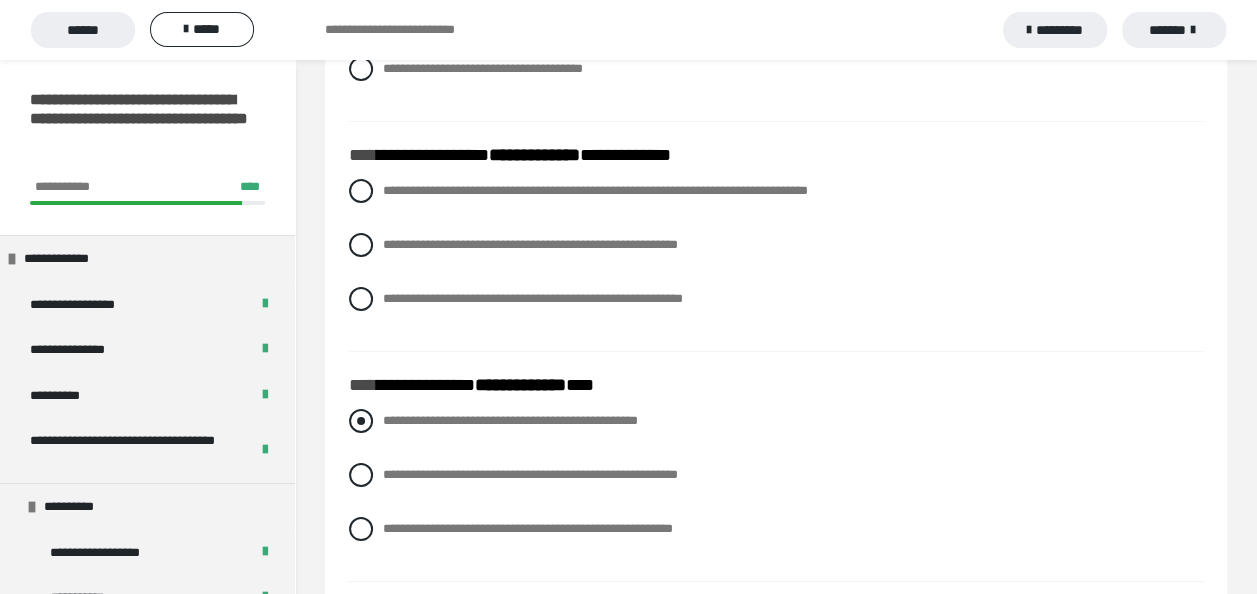 click at bounding box center [361, 421] 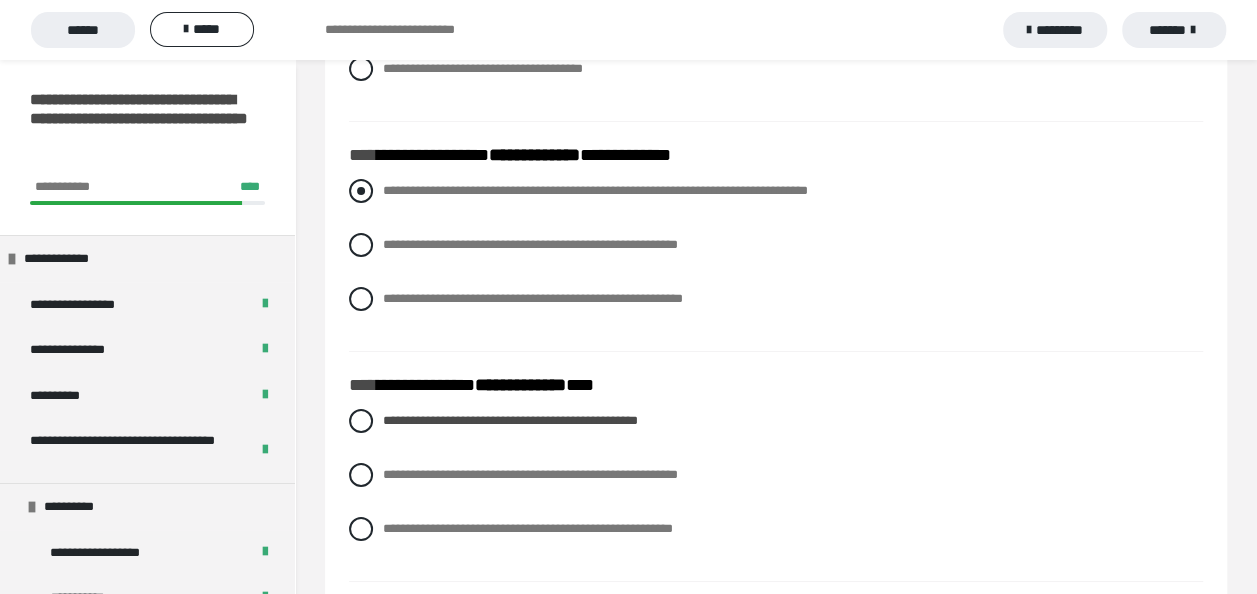 click at bounding box center [361, 191] 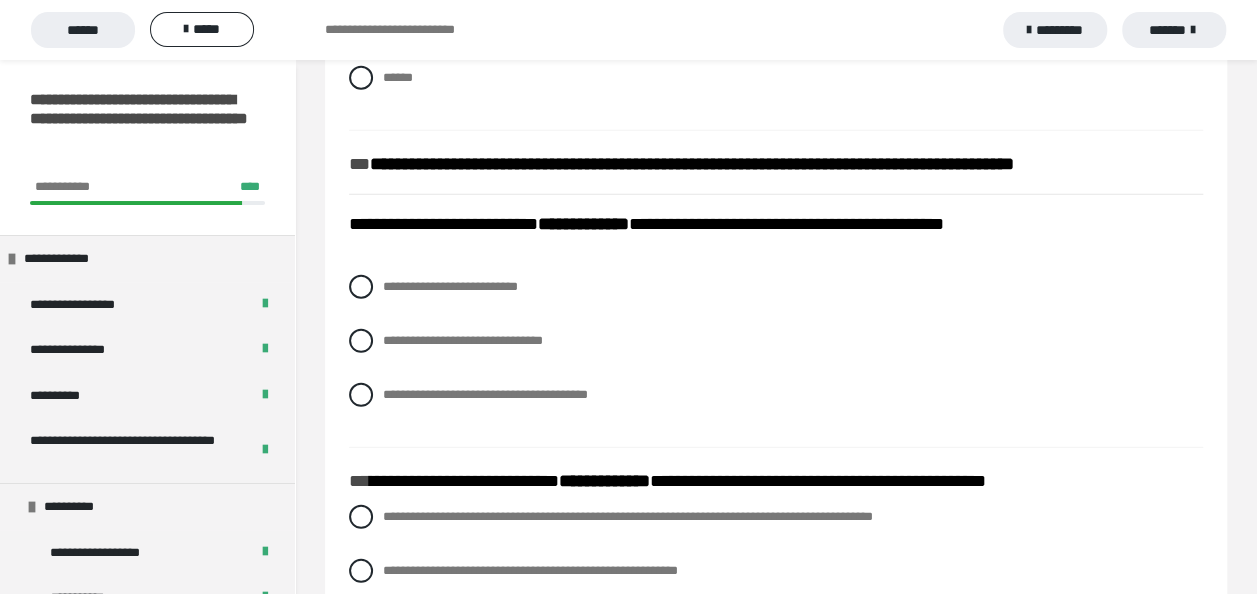 scroll, scrollTop: 2684, scrollLeft: 0, axis: vertical 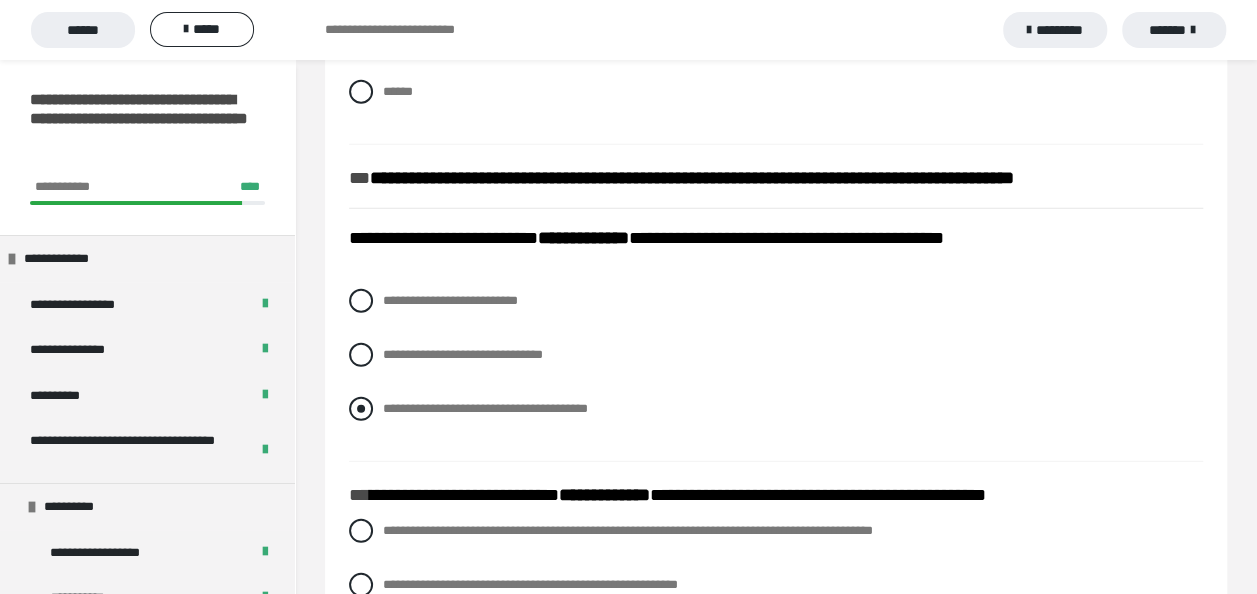 click at bounding box center [361, 409] 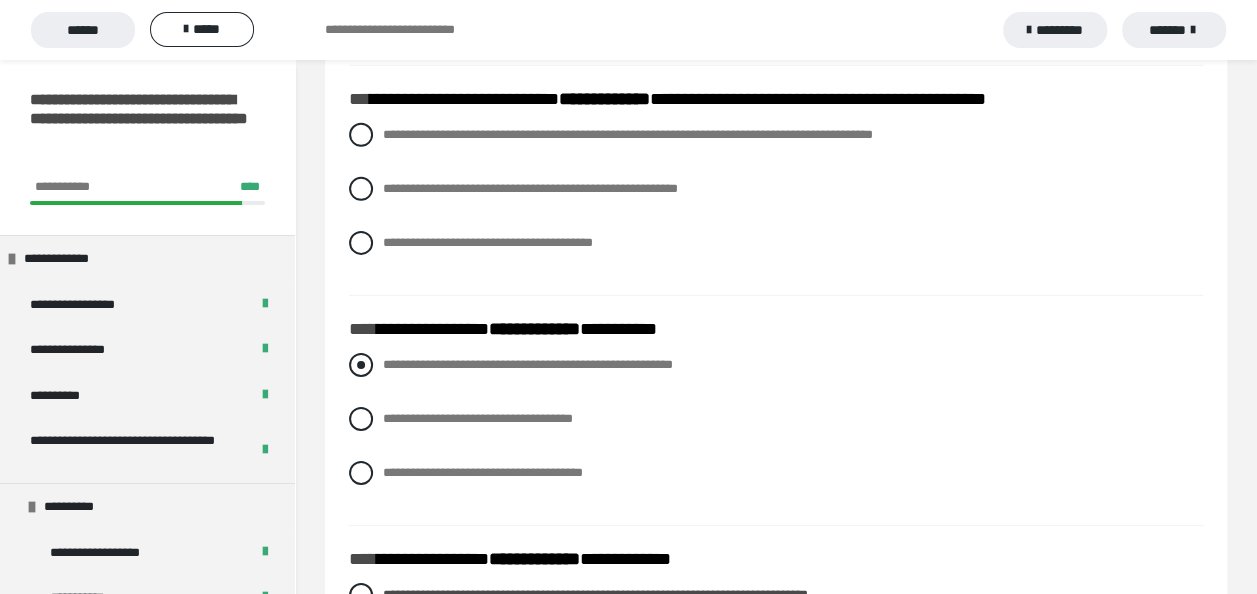 scroll, scrollTop: 3084, scrollLeft: 0, axis: vertical 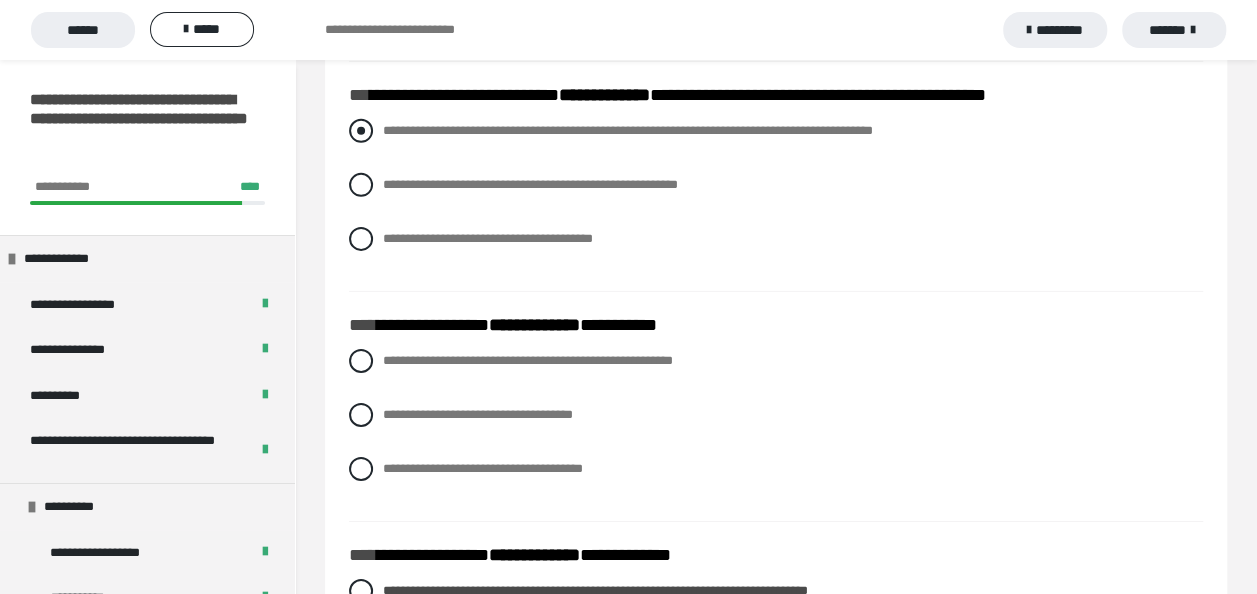 click at bounding box center [361, 131] 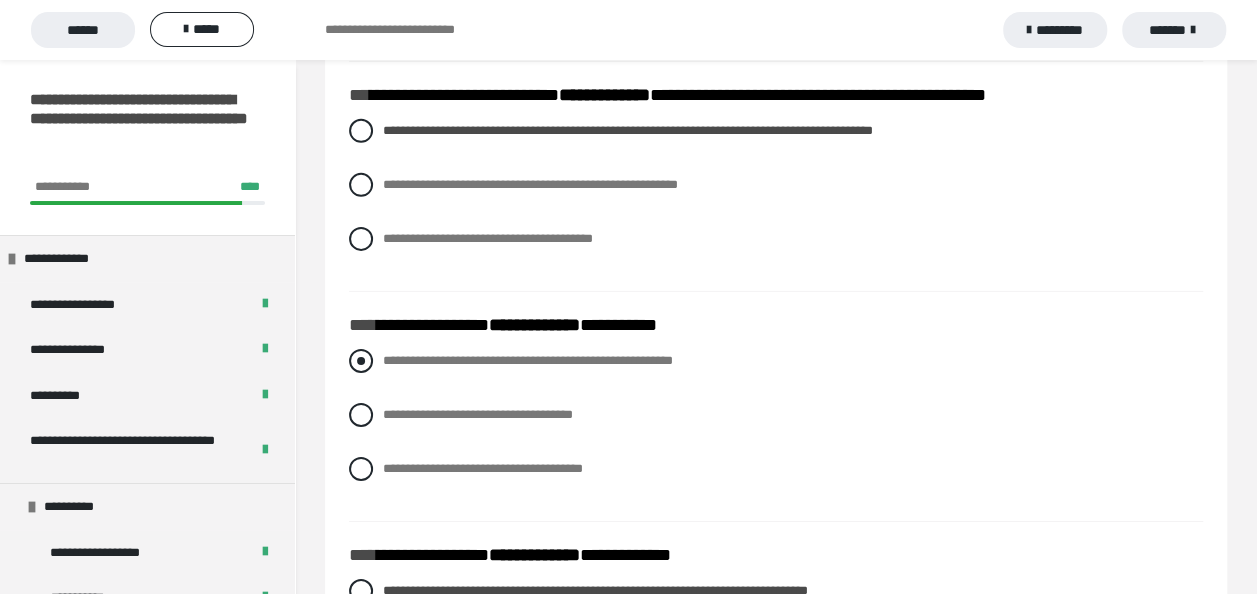 click at bounding box center [361, 361] 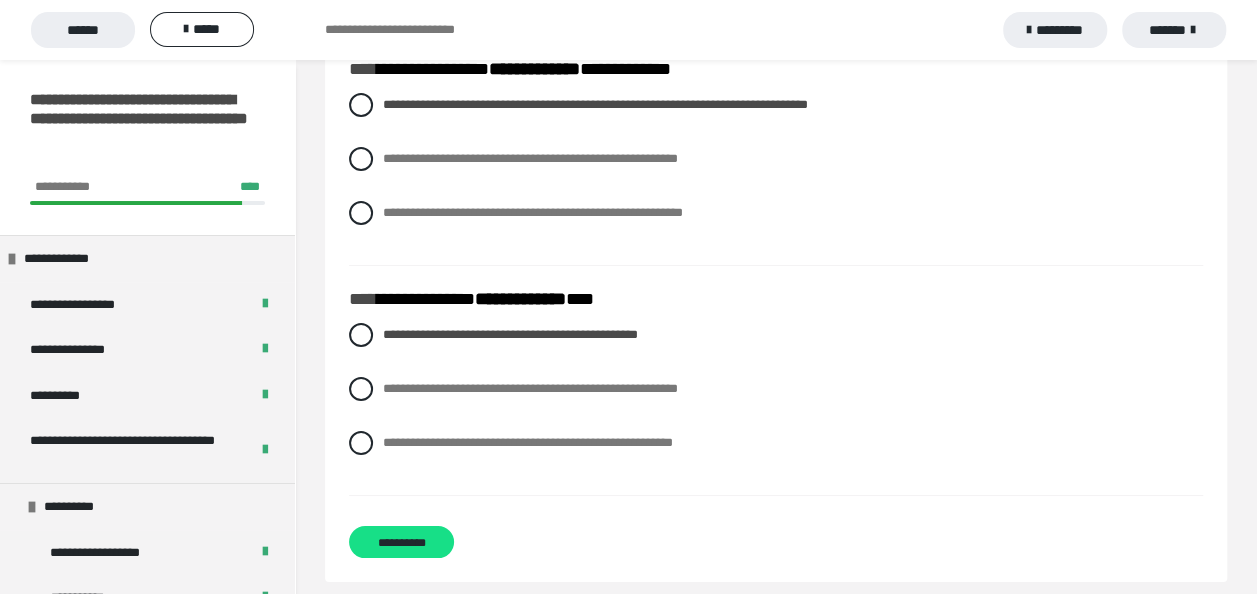 scroll, scrollTop: 3584, scrollLeft: 0, axis: vertical 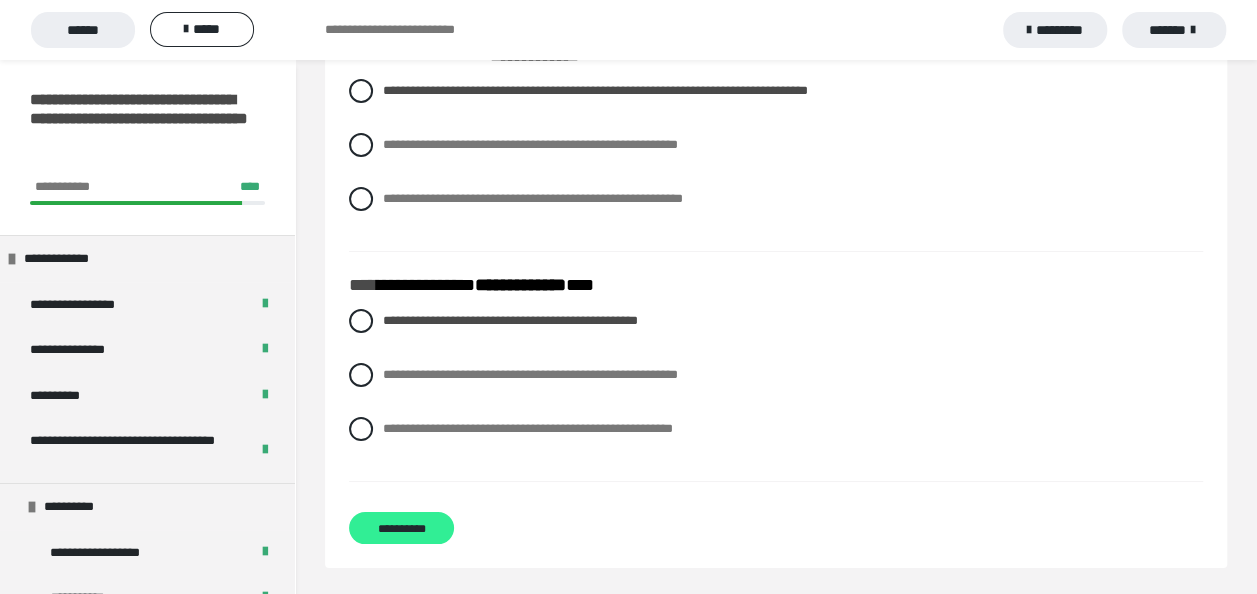 click on "**********" at bounding box center [401, 528] 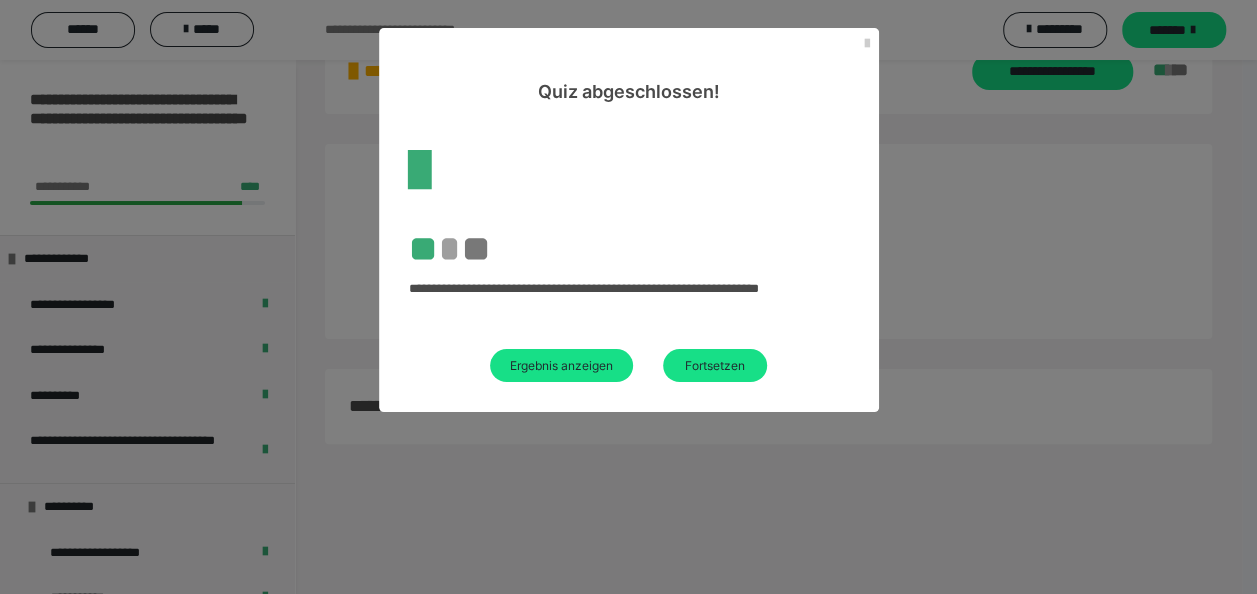 scroll, scrollTop: 60, scrollLeft: 0, axis: vertical 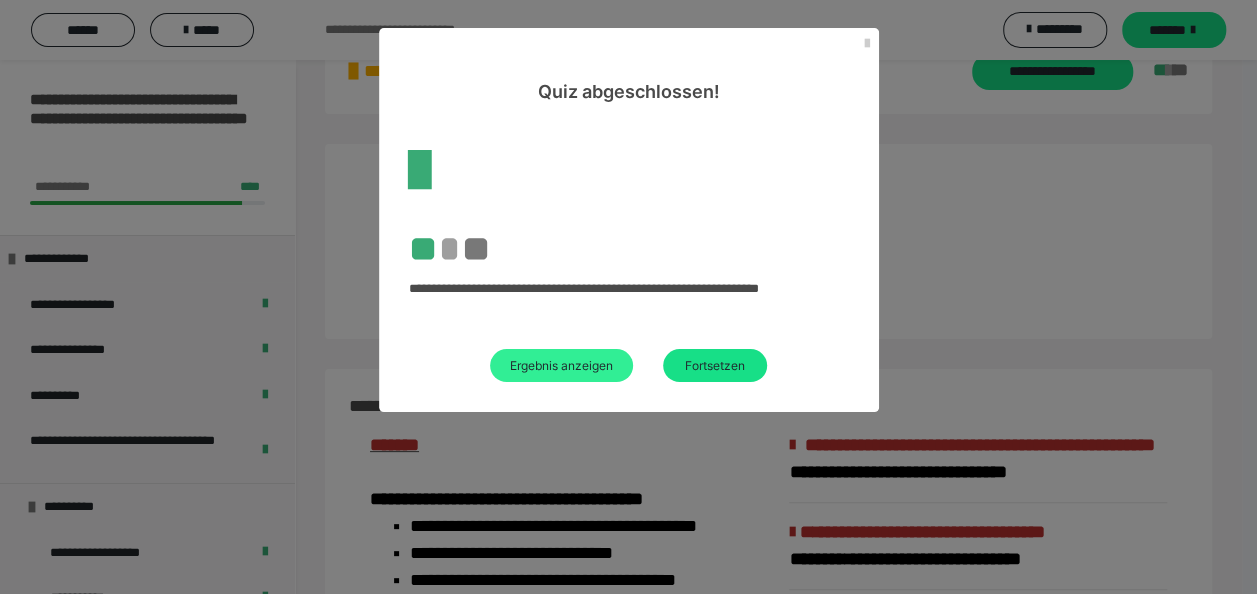 click on "Ergebnis anzeigen" at bounding box center [561, 365] 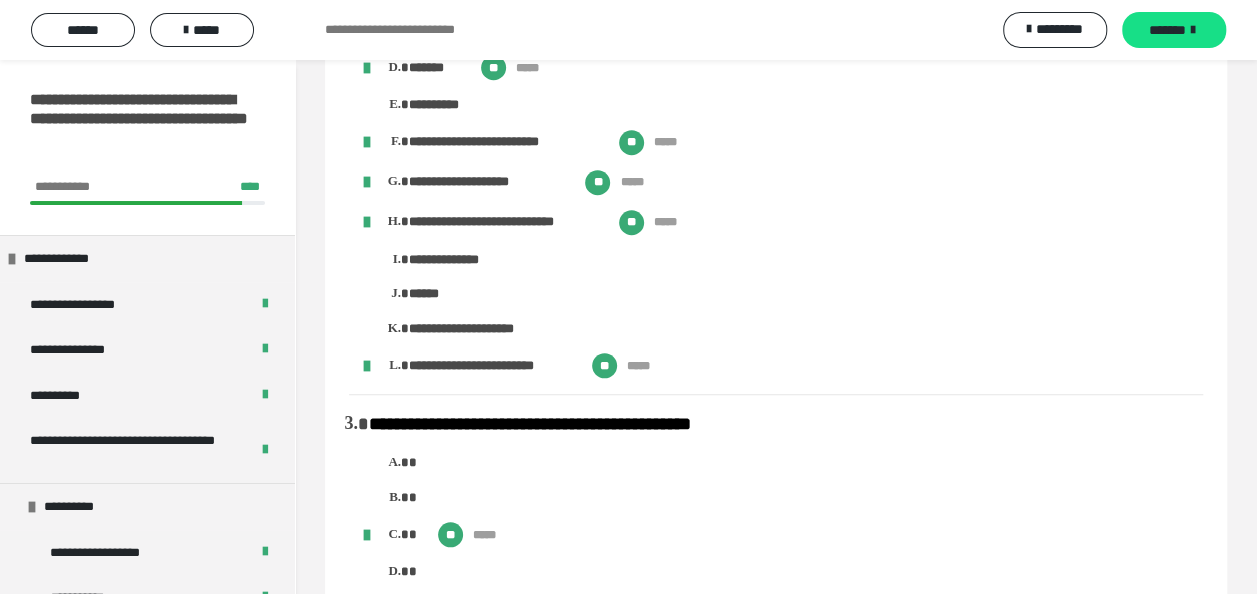 scroll, scrollTop: 900, scrollLeft: 0, axis: vertical 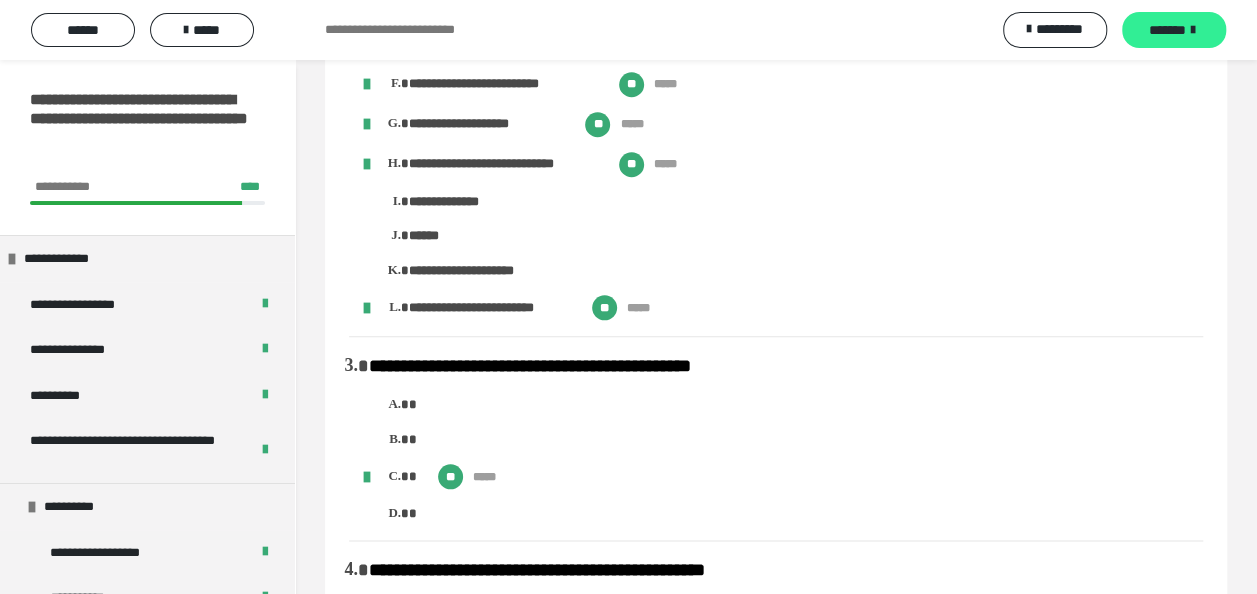 click at bounding box center [1193, 30] 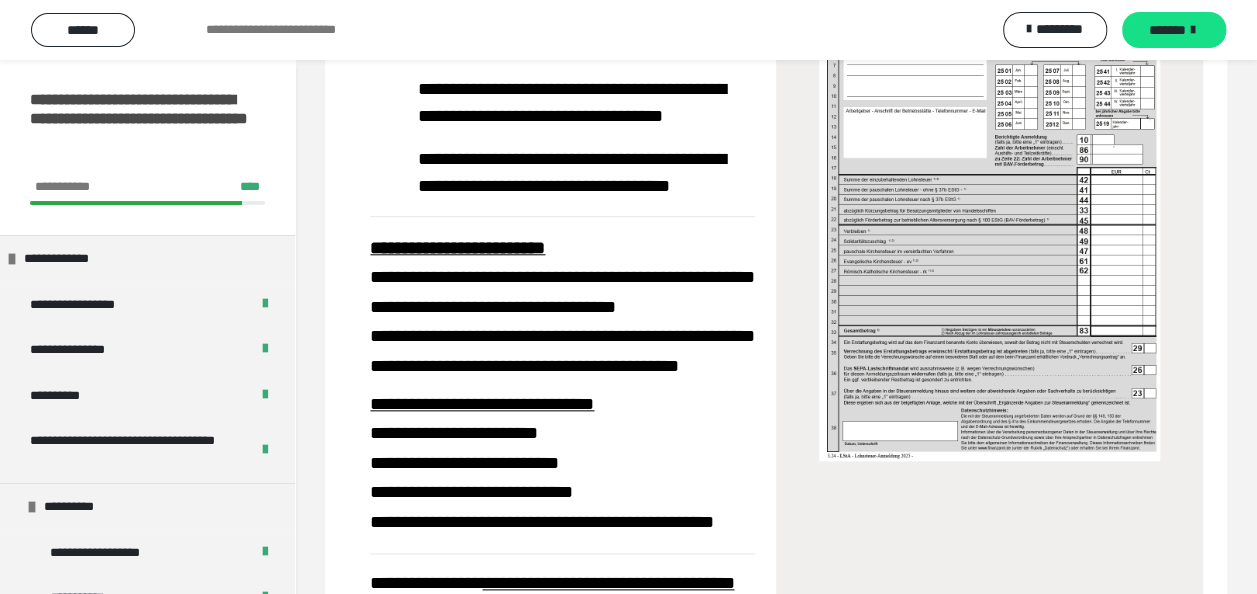 click at bounding box center [990, 221] 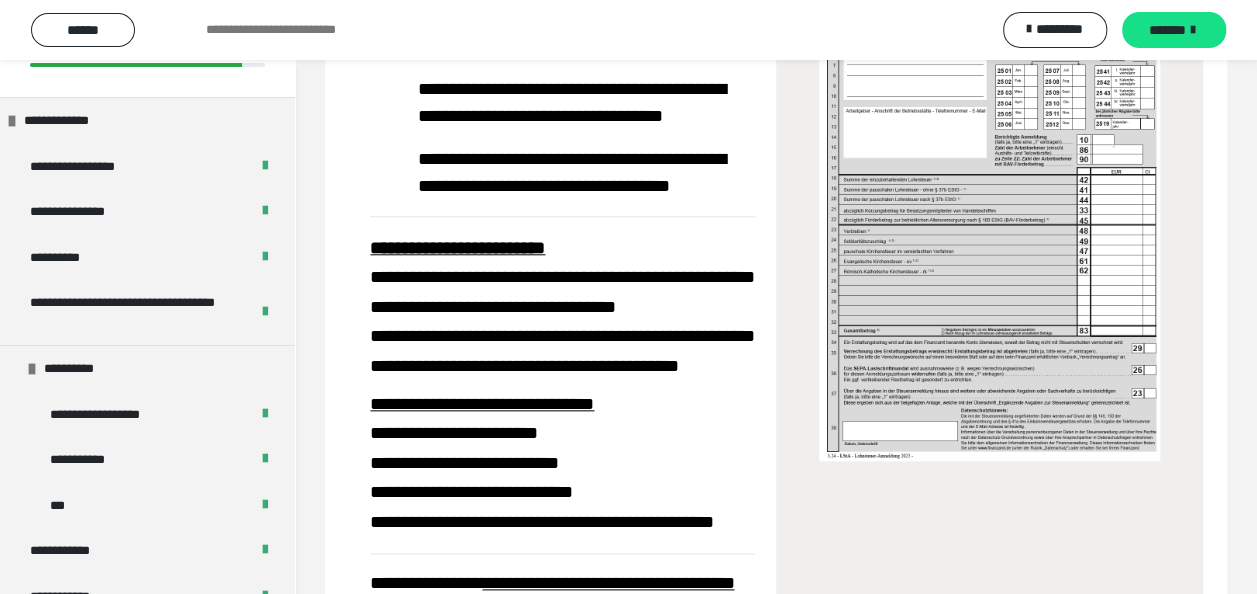 scroll, scrollTop: 0, scrollLeft: 0, axis: both 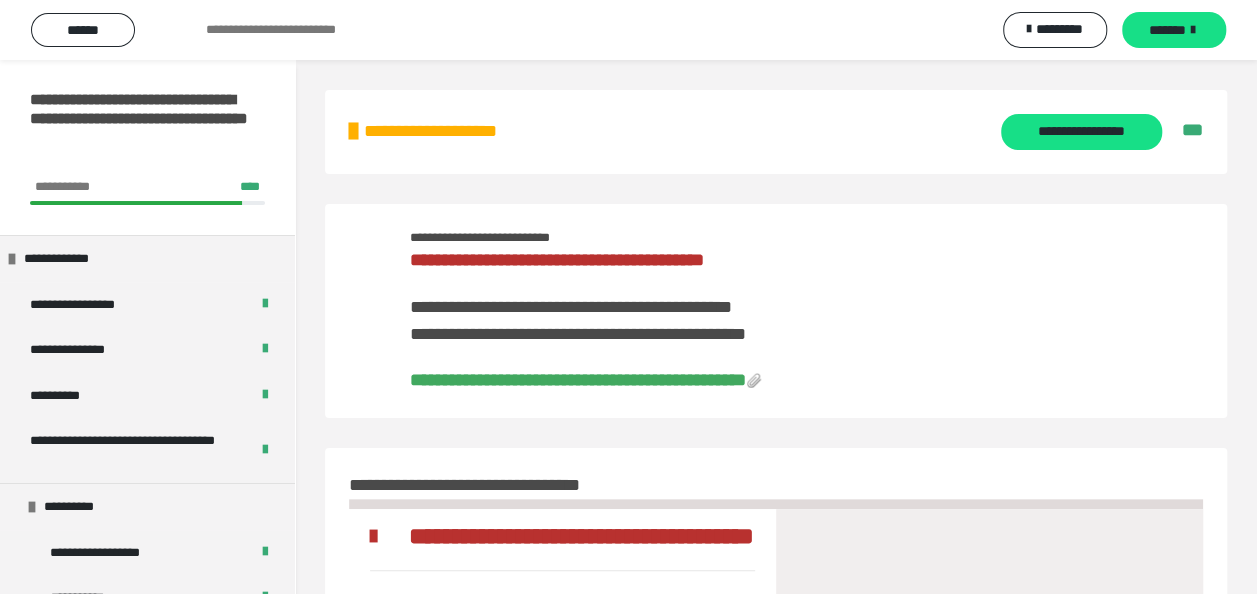 click on "**********" at bounding box center [628, 30] 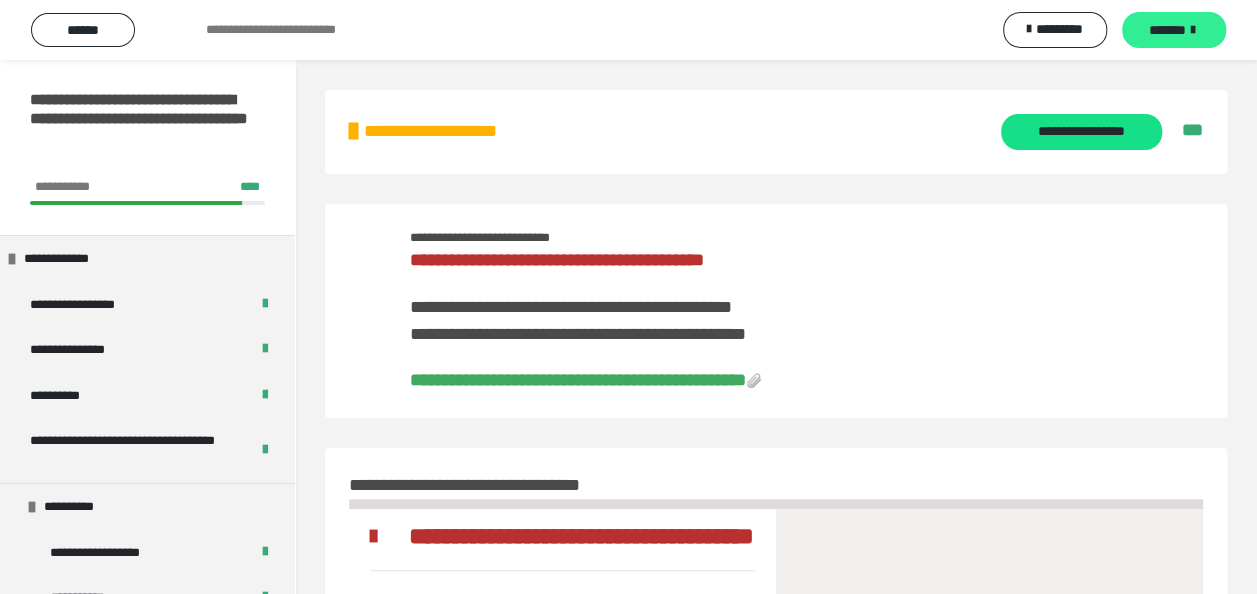 click on "*******" at bounding box center (1167, 30) 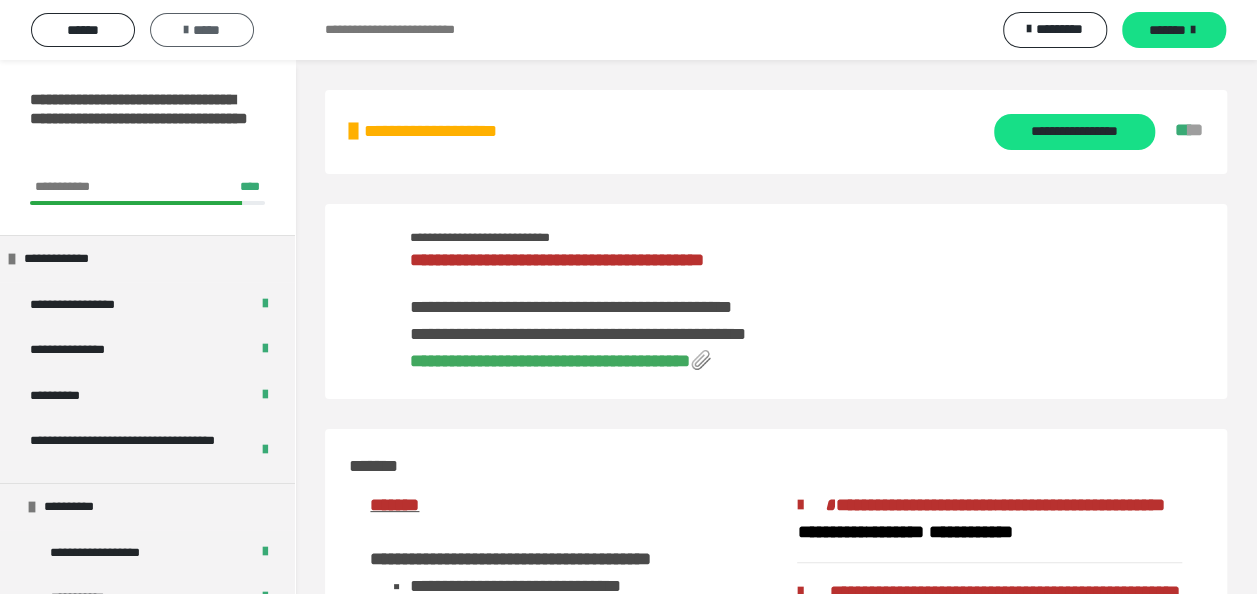 click on "*****" at bounding box center (202, 30) 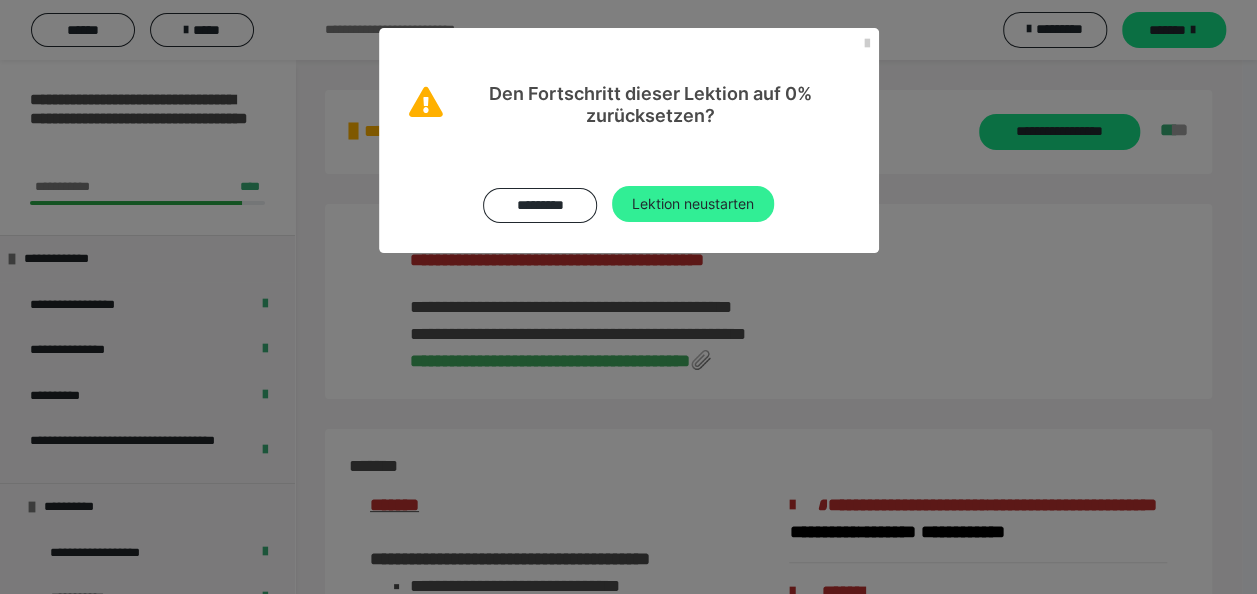 click on "Lektion neustarten" at bounding box center [693, 204] 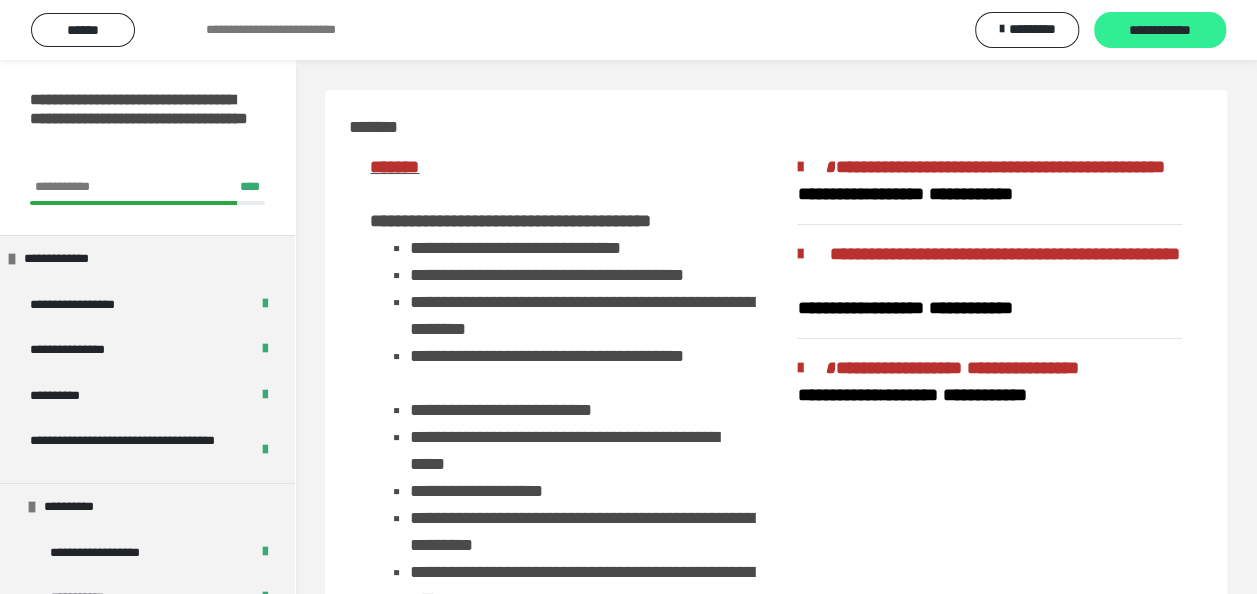 click on "**********" at bounding box center [1160, 31] 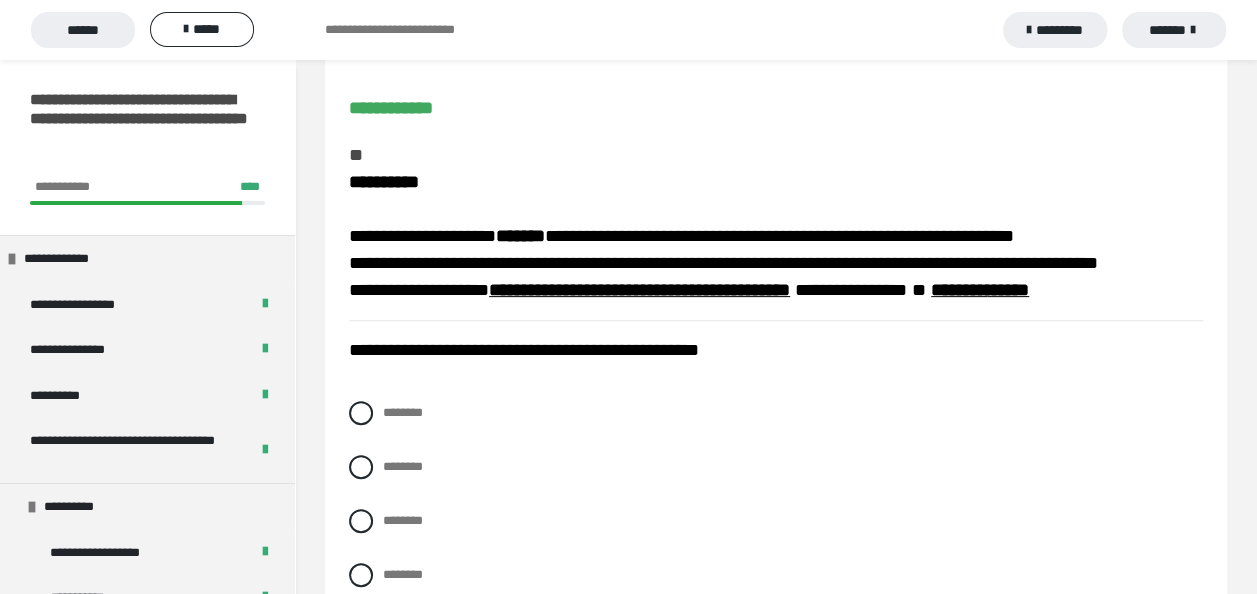 scroll, scrollTop: 200, scrollLeft: 0, axis: vertical 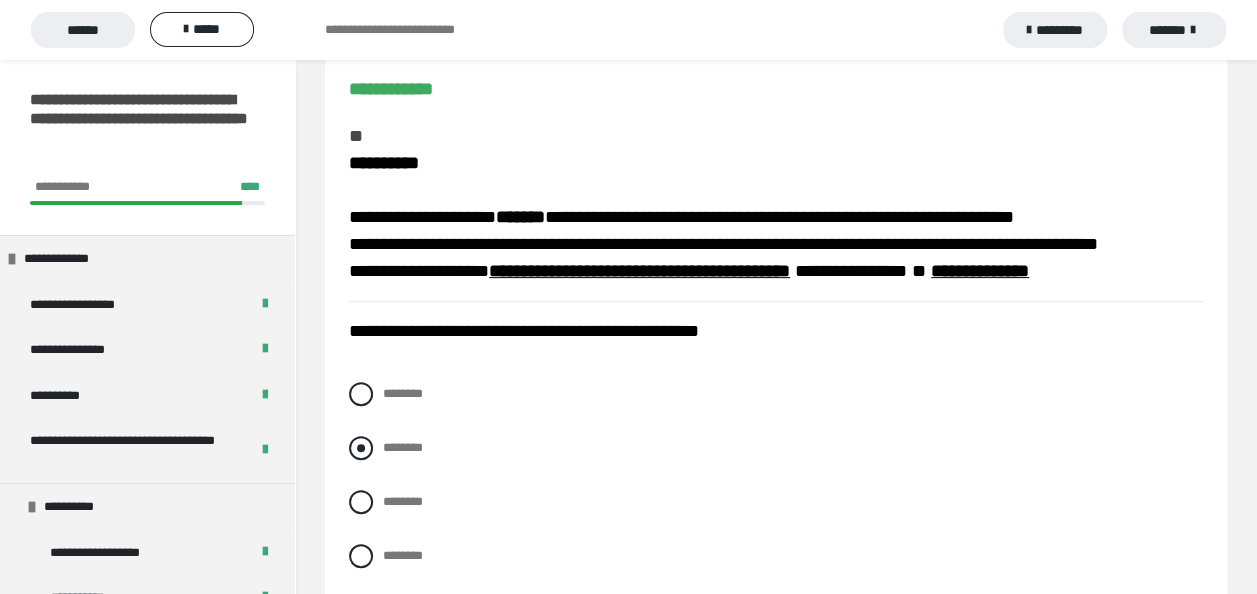click on "********" at bounding box center (776, 448) 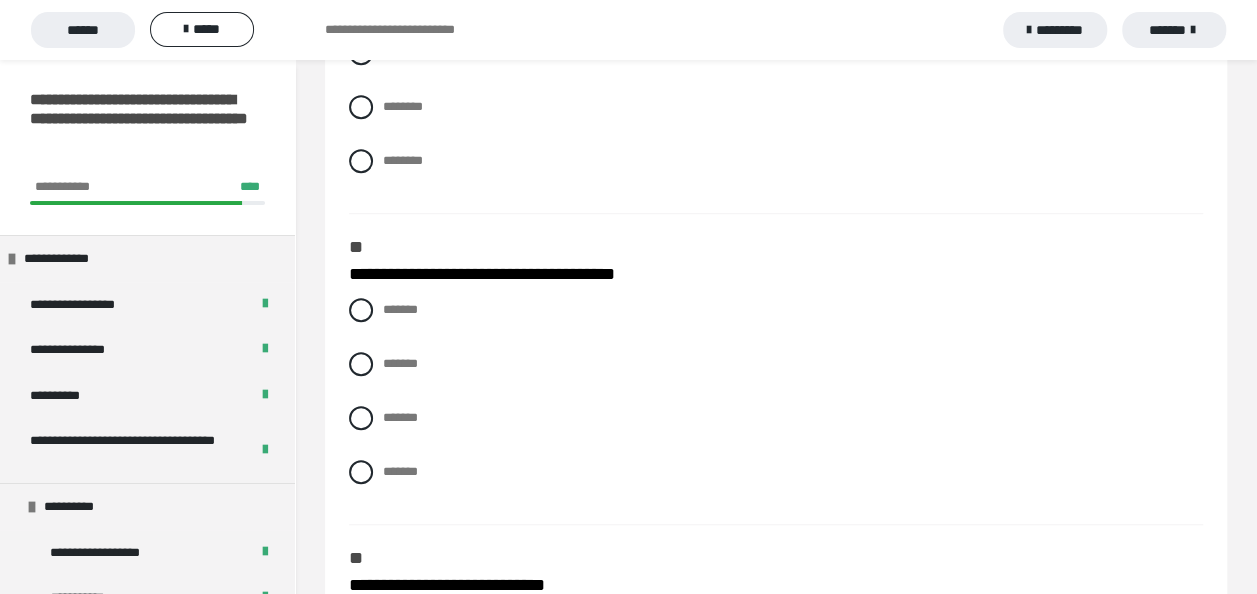 scroll, scrollTop: 600, scrollLeft: 0, axis: vertical 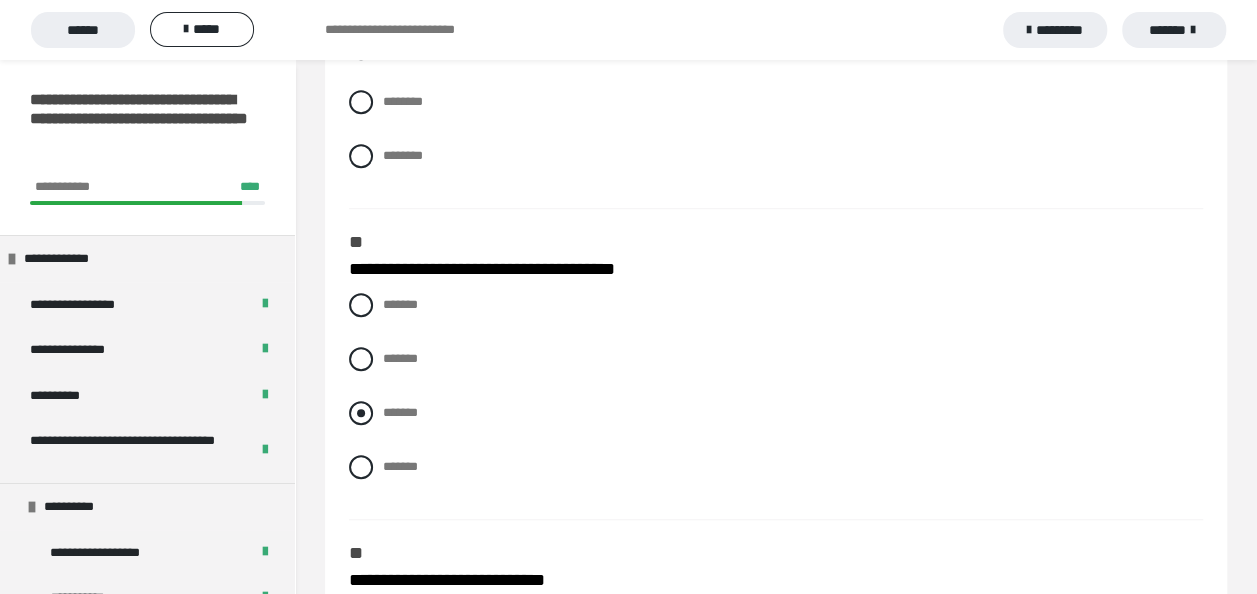 click on "*******" at bounding box center (776, 413) 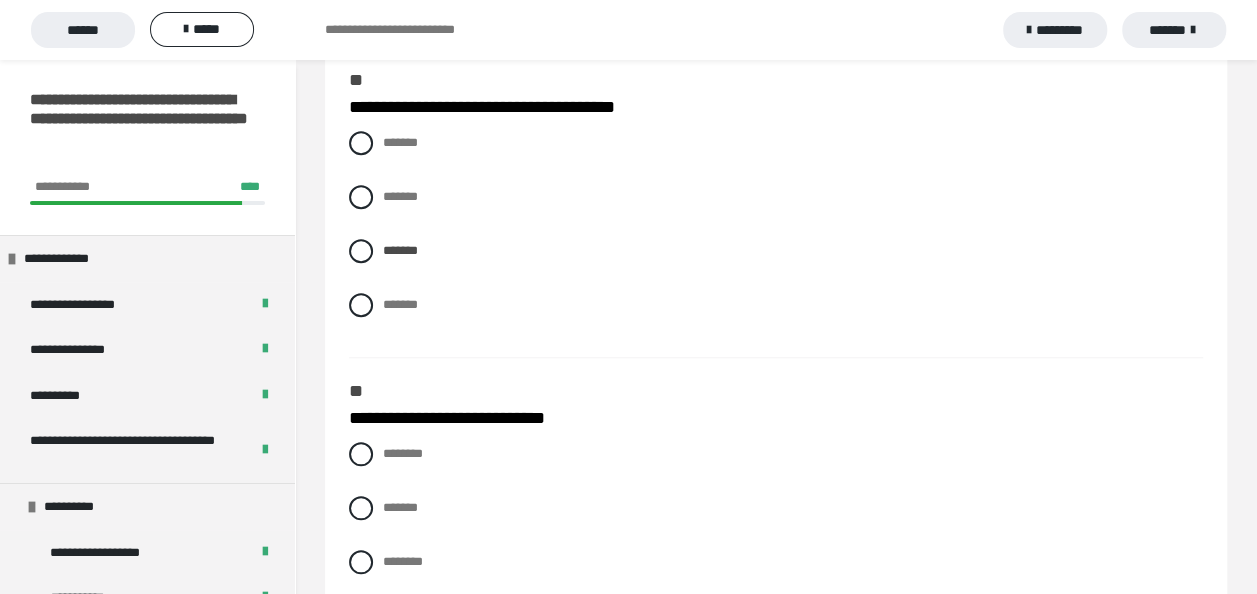 scroll, scrollTop: 900, scrollLeft: 0, axis: vertical 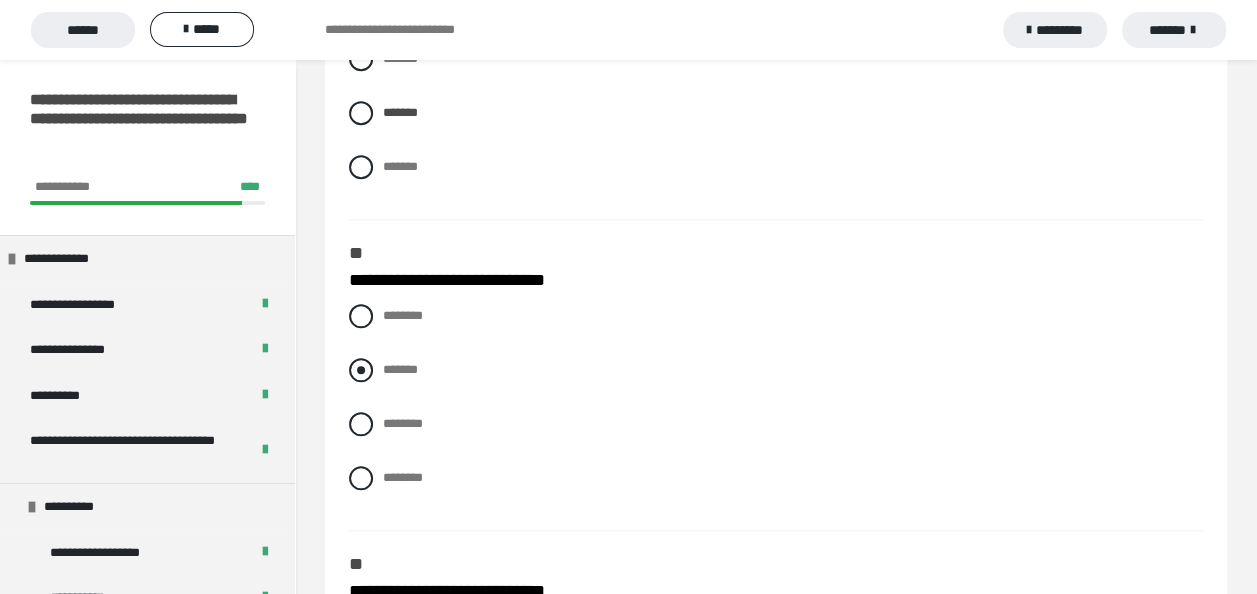 click at bounding box center (361, 370) 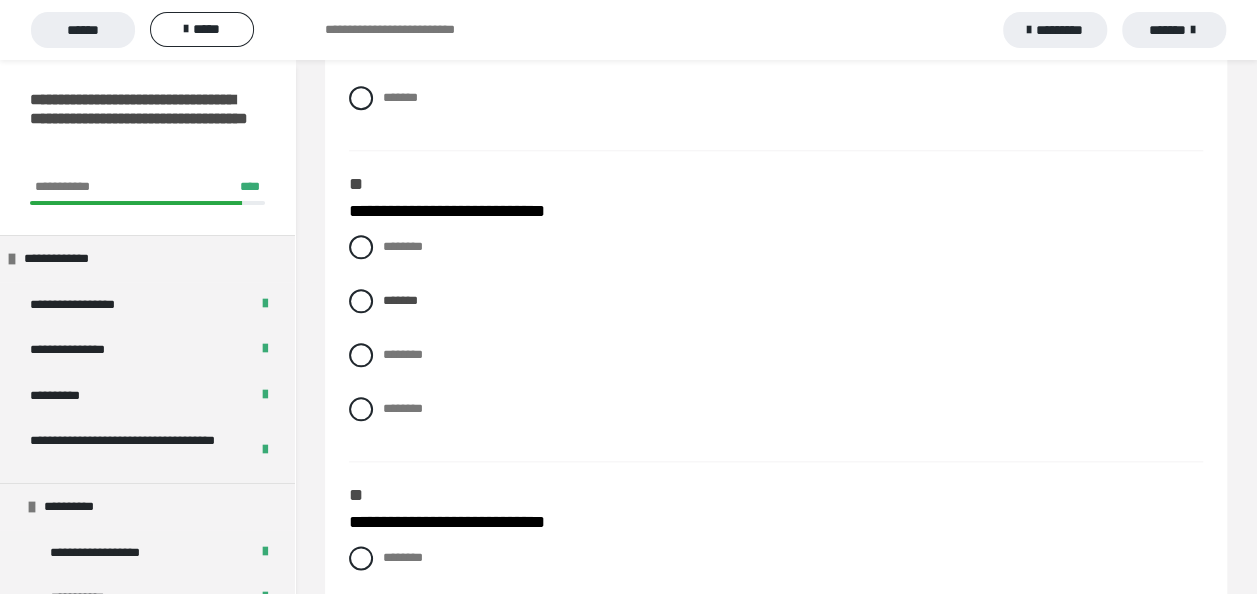 scroll, scrollTop: 1000, scrollLeft: 0, axis: vertical 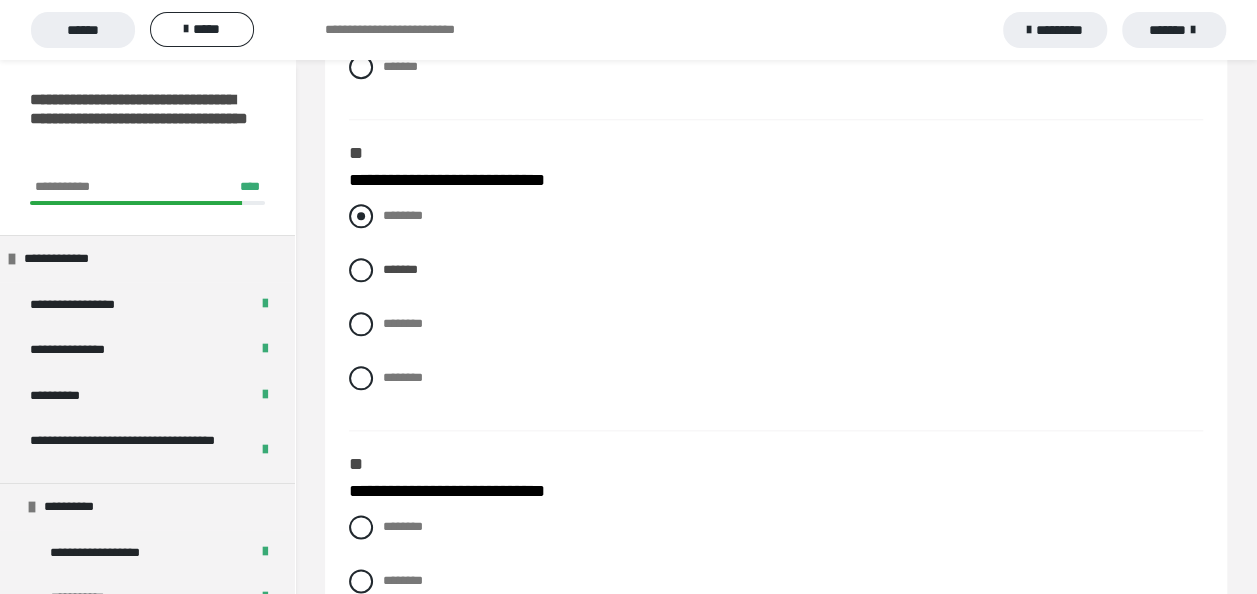 click at bounding box center (361, 216) 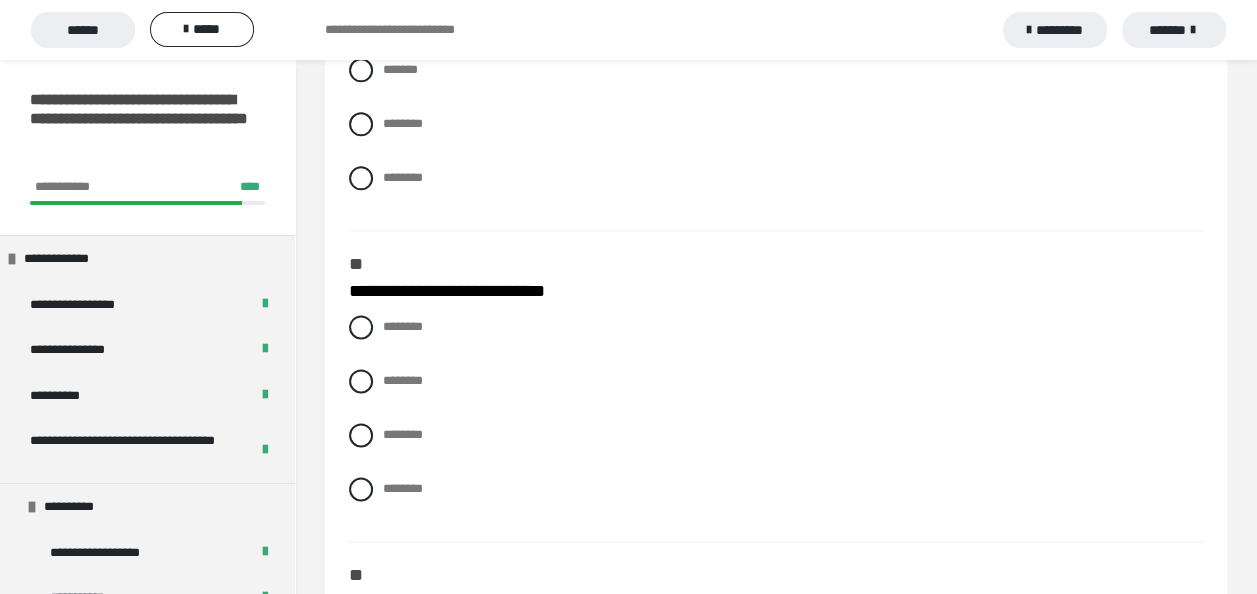 scroll, scrollTop: 1300, scrollLeft: 0, axis: vertical 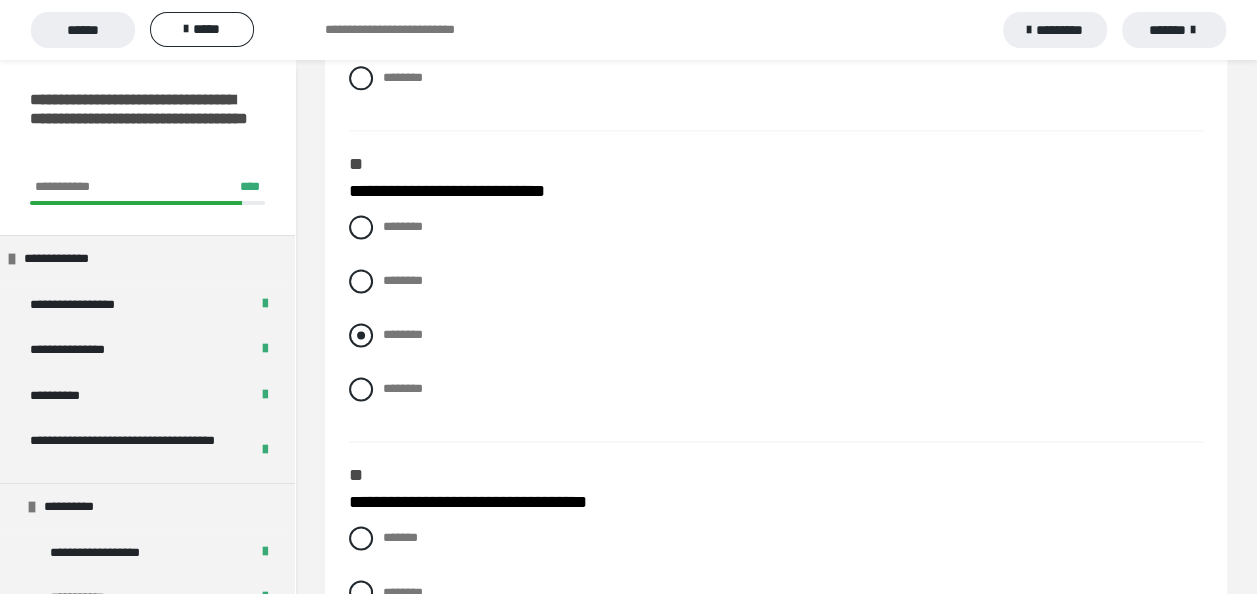 click at bounding box center (361, 335) 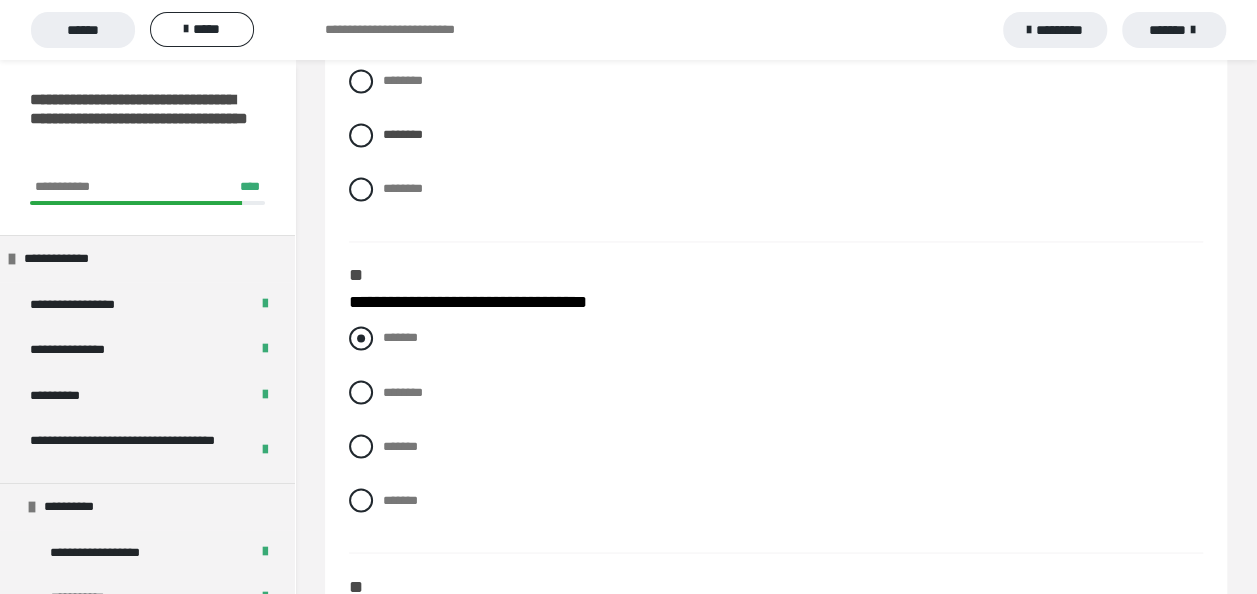 scroll, scrollTop: 1600, scrollLeft: 0, axis: vertical 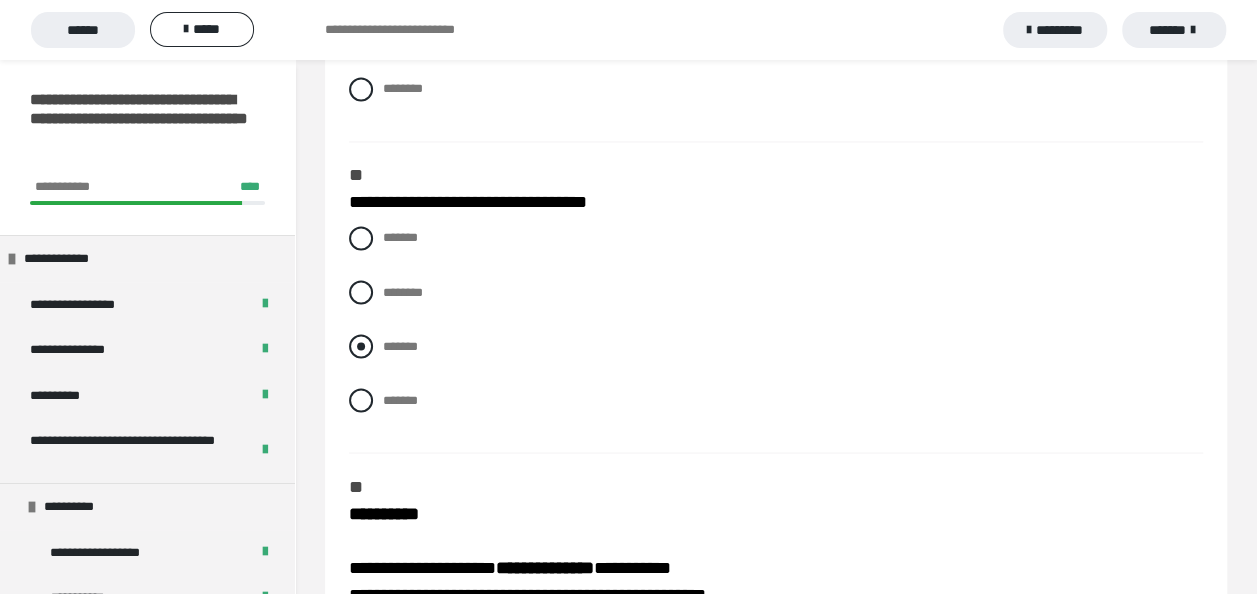 click at bounding box center (361, 346) 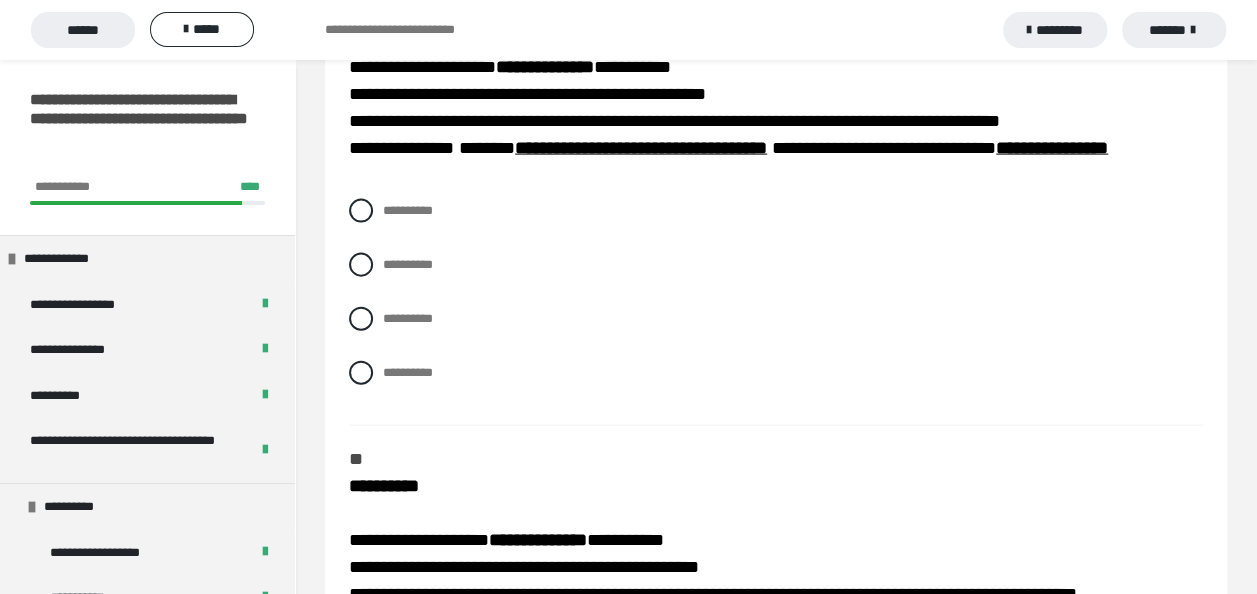 scroll, scrollTop: 2000, scrollLeft: 0, axis: vertical 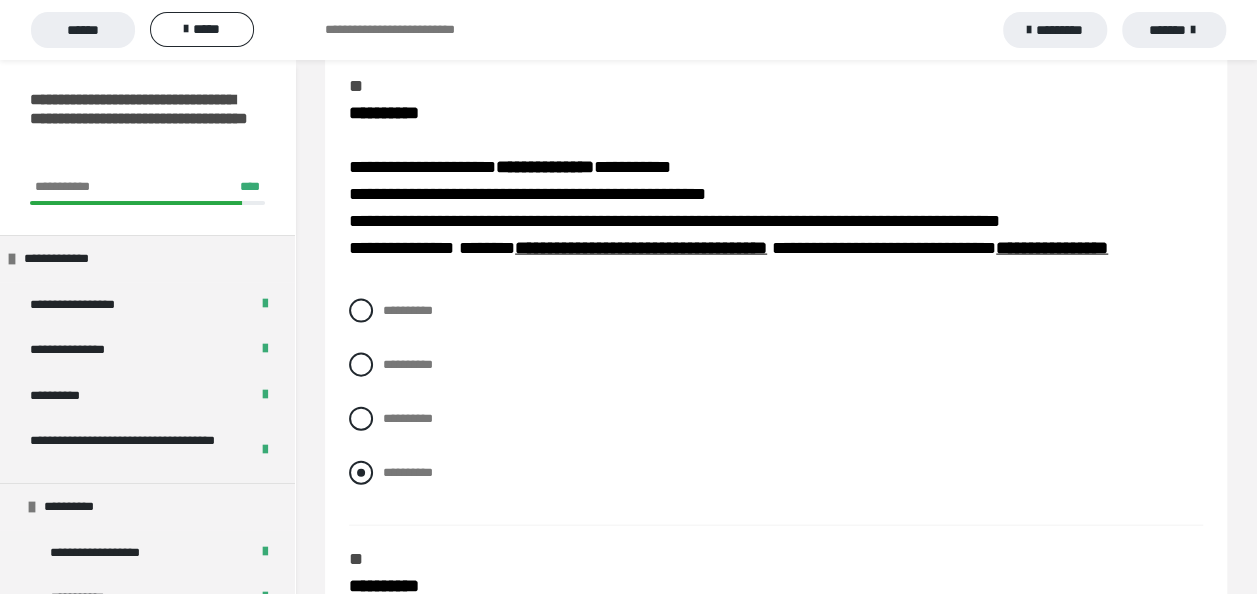 click at bounding box center [361, 473] 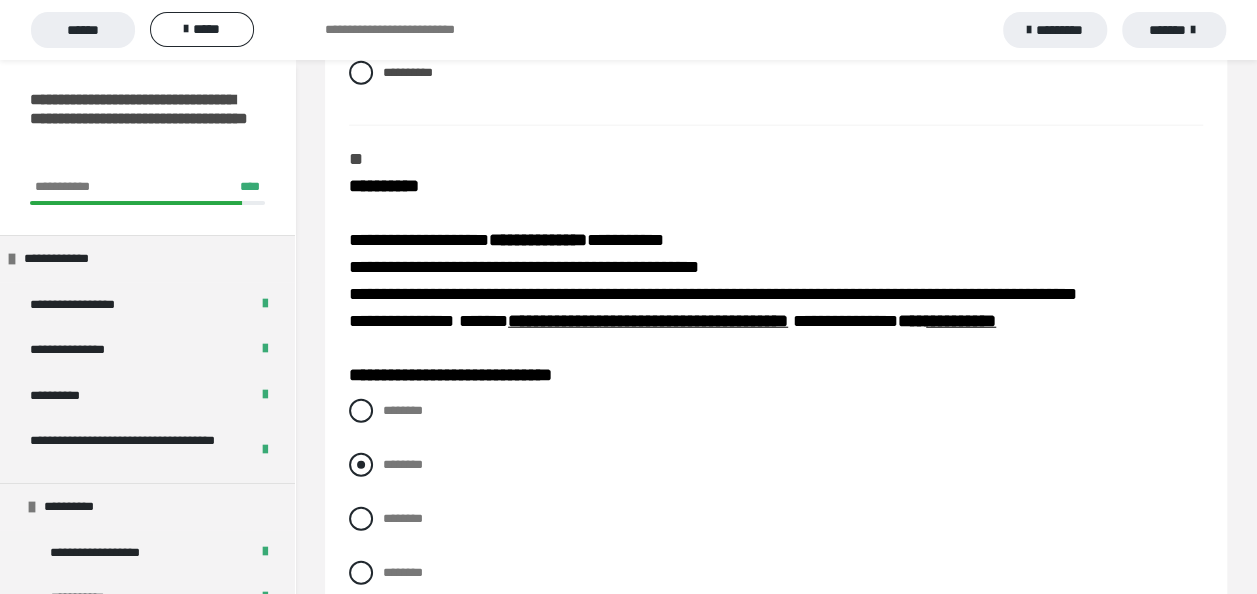 scroll, scrollTop: 2500, scrollLeft: 0, axis: vertical 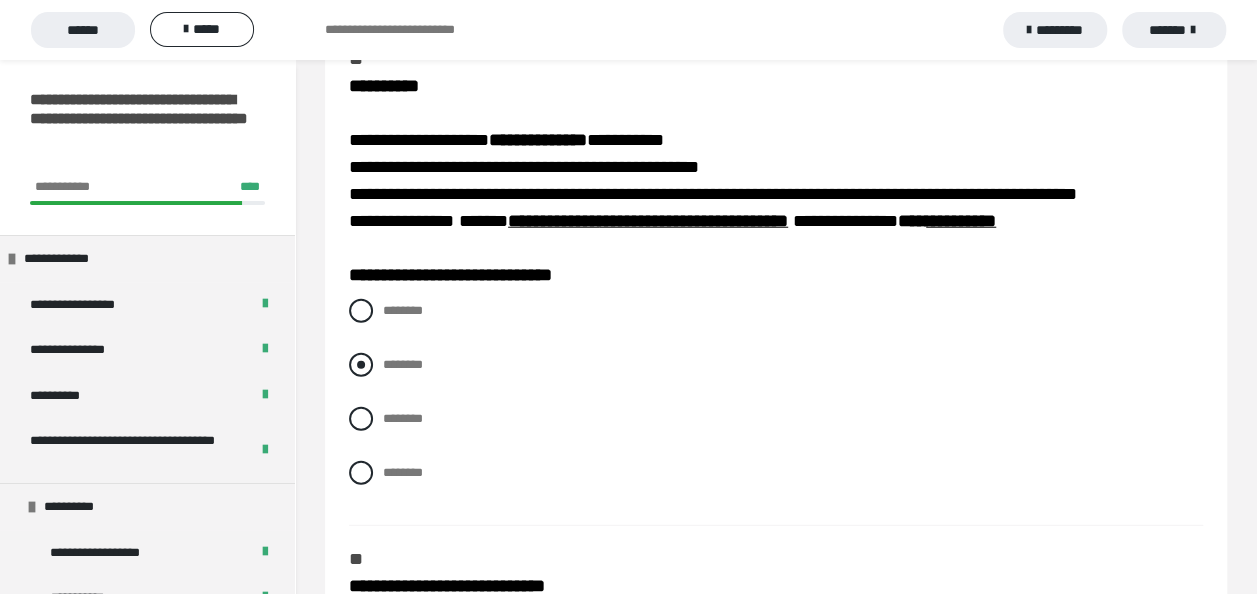 click at bounding box center [361, 365] 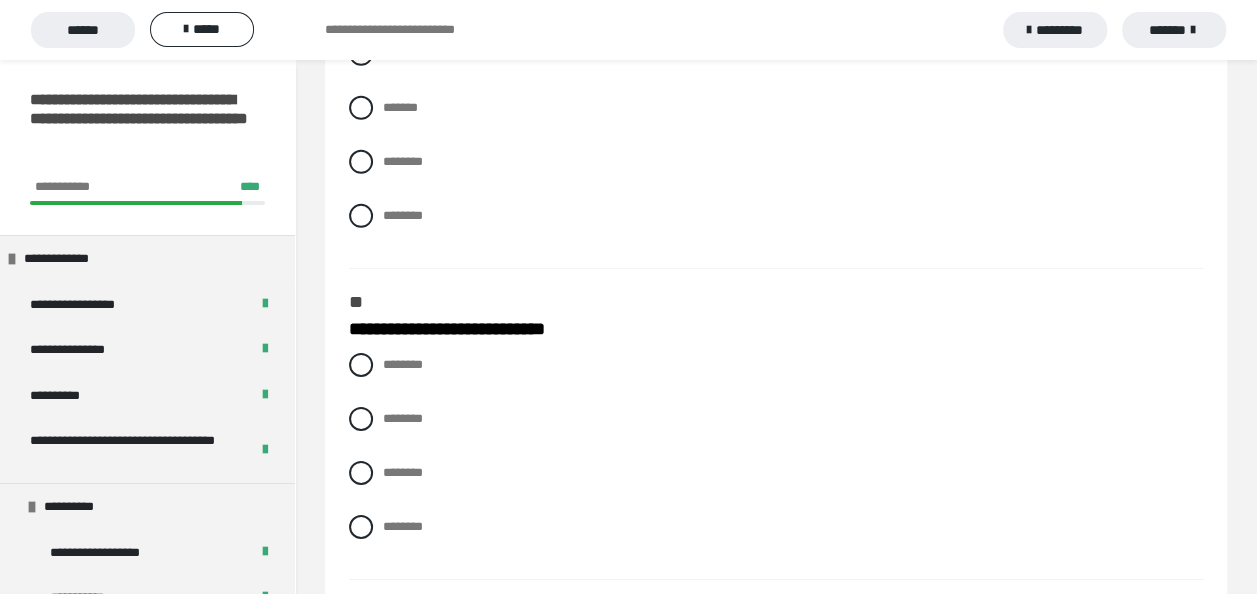 scroll, scrollTop: 3100, scrollLeft: 0, axis: vertical 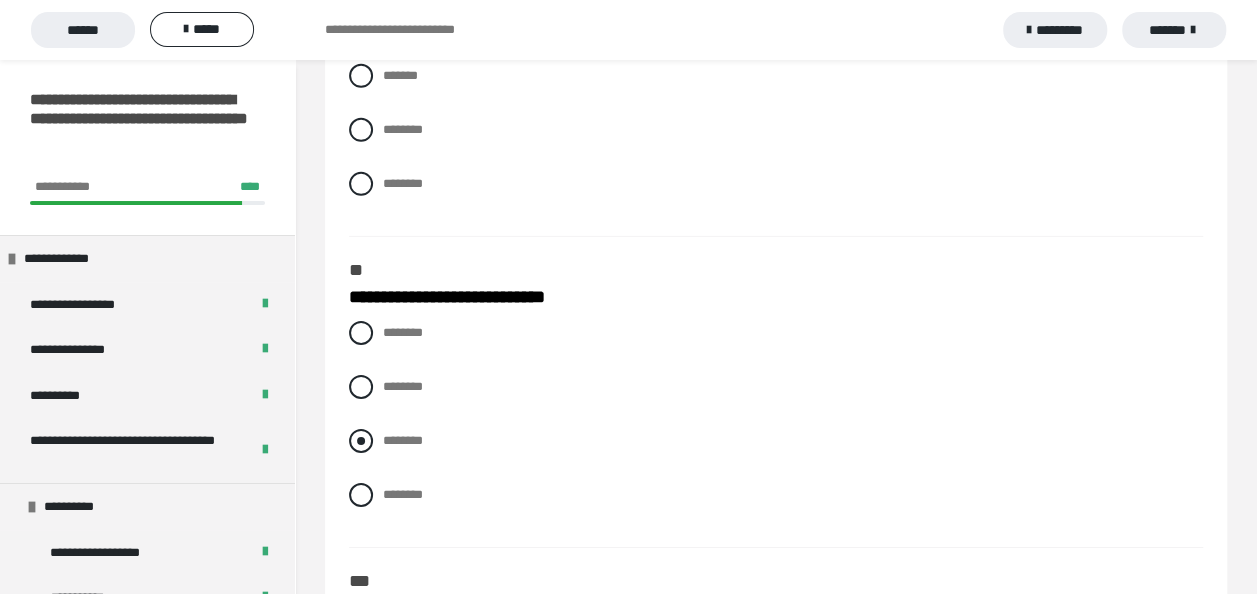 click at bounding box center [361, 441] 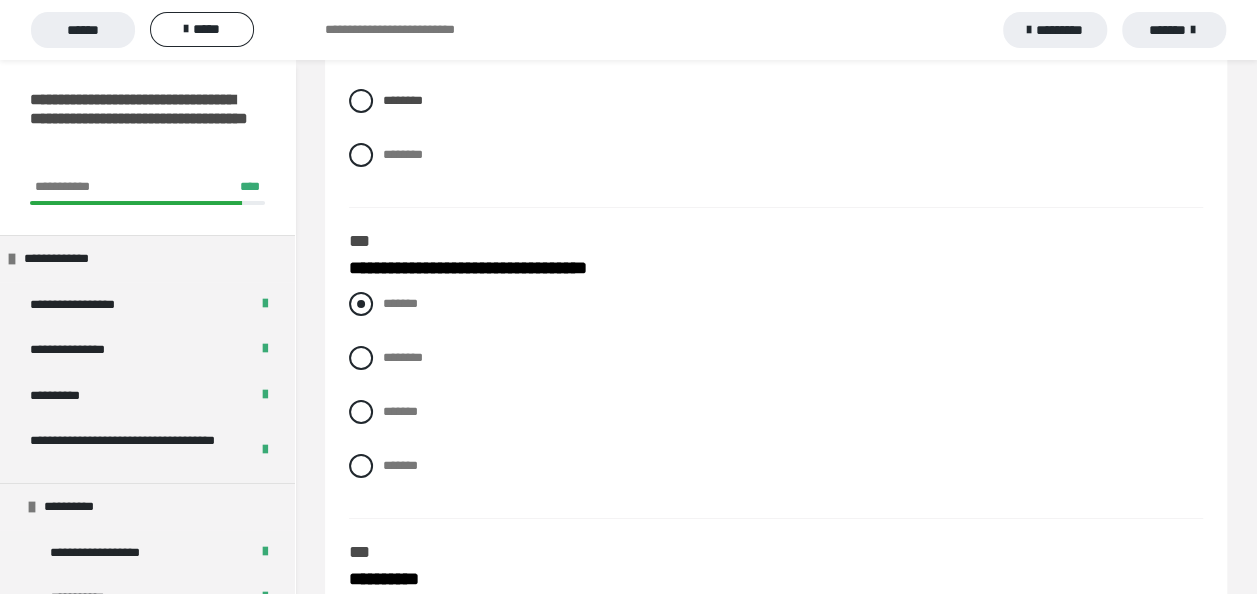 scroll, scrollTop: 3500, scrollLeft: 0, axis: vertical 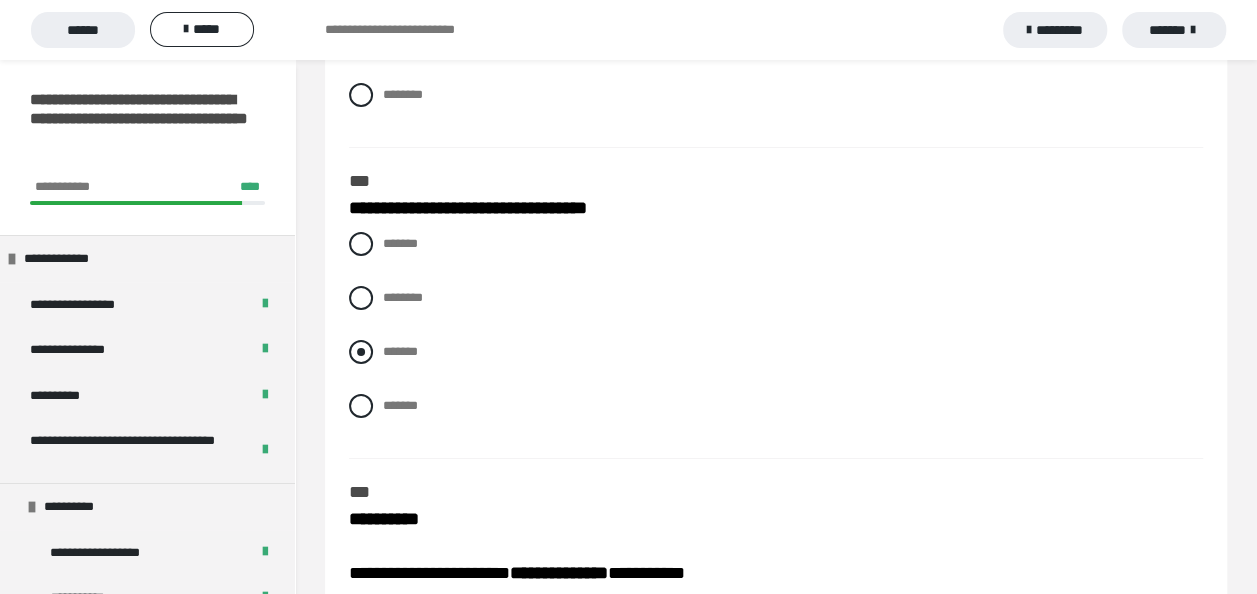 click at bounding box center [361, 352] 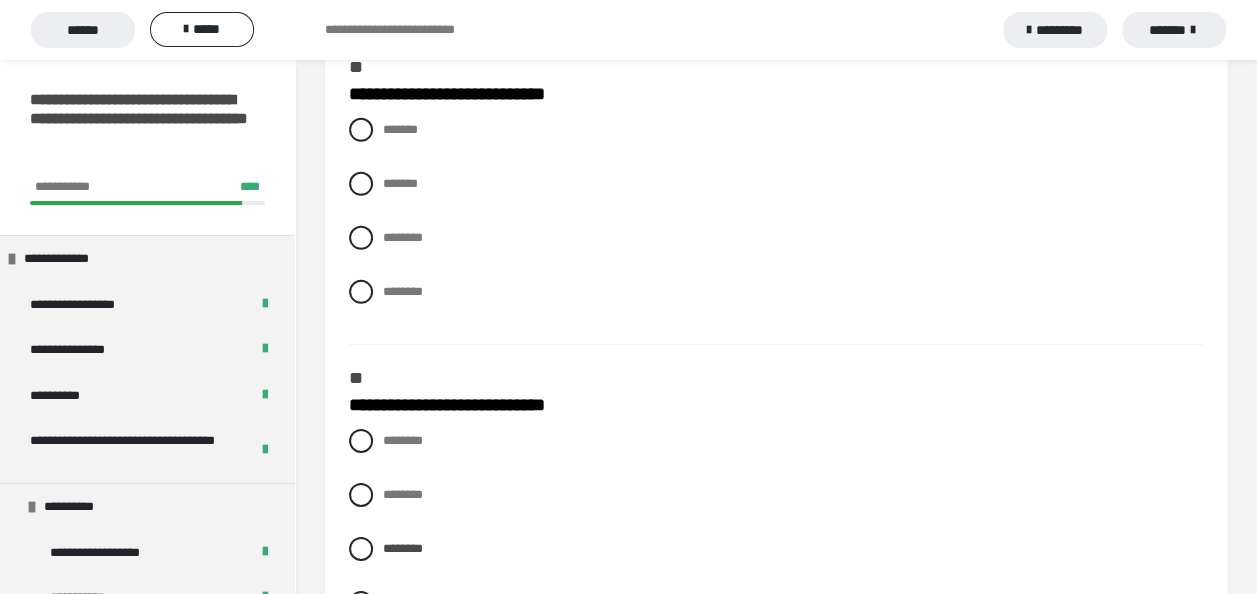 scroll, scrollTop: 3000, scrollLeft: 0, axis: vertical 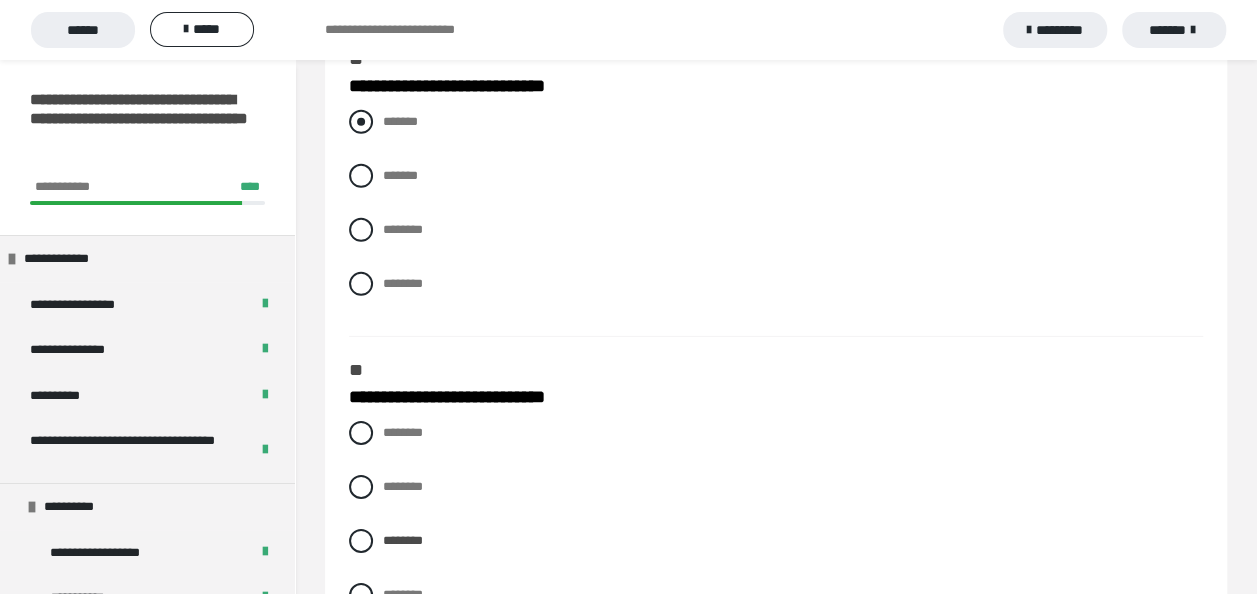 click at bounding box center (361, 122) 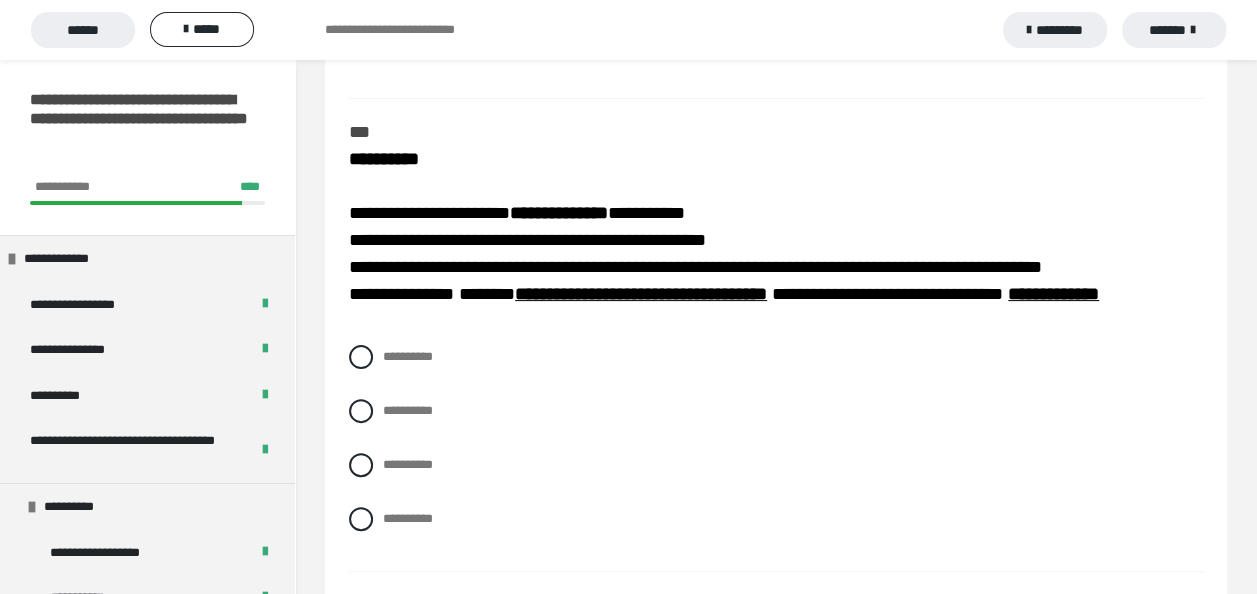 scroll, scrollTop: 3900, scrollLeft: 0, axis: vertical 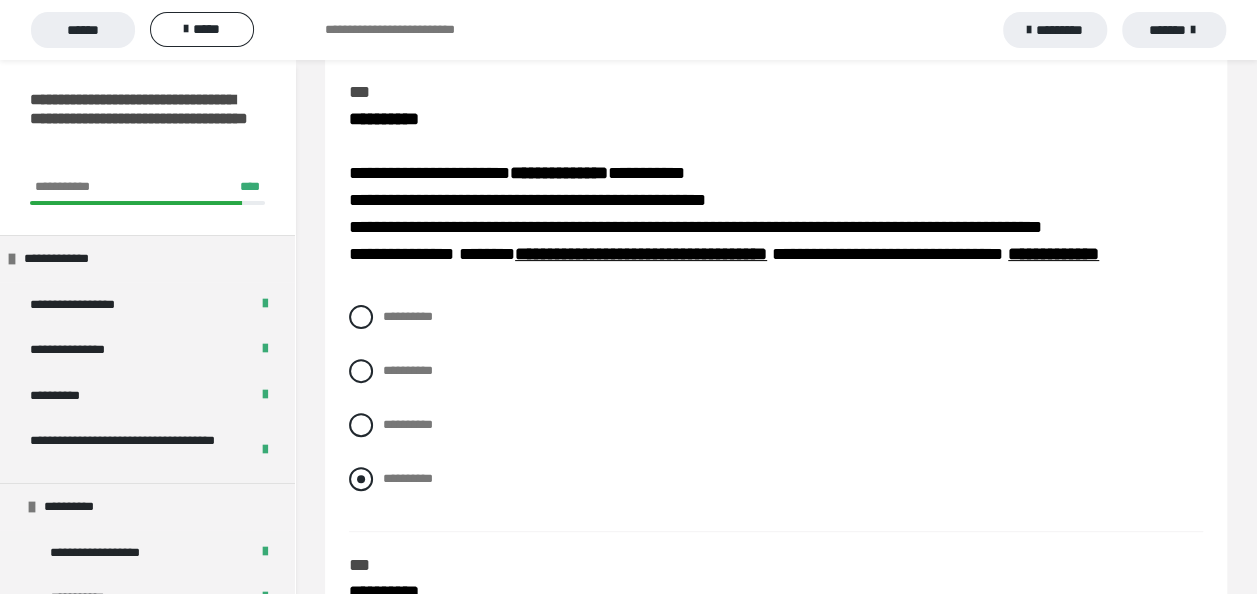 click at bounding box center (361, 479) 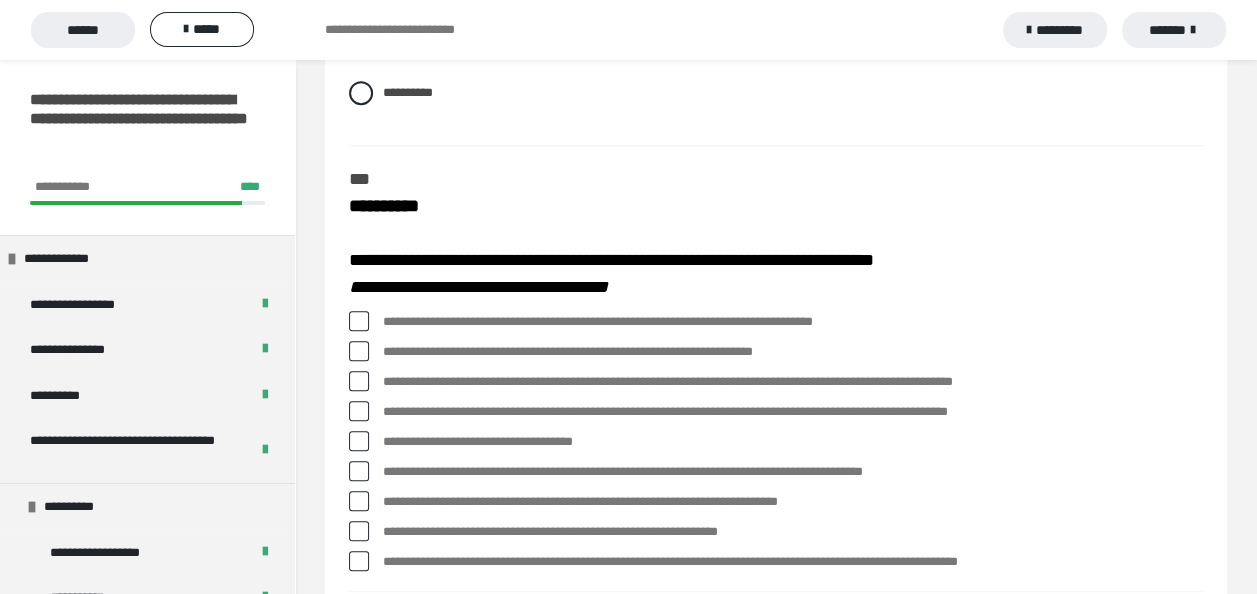 scroll, scrollTop: 4396, scrollLeft: 0, axis: vertical 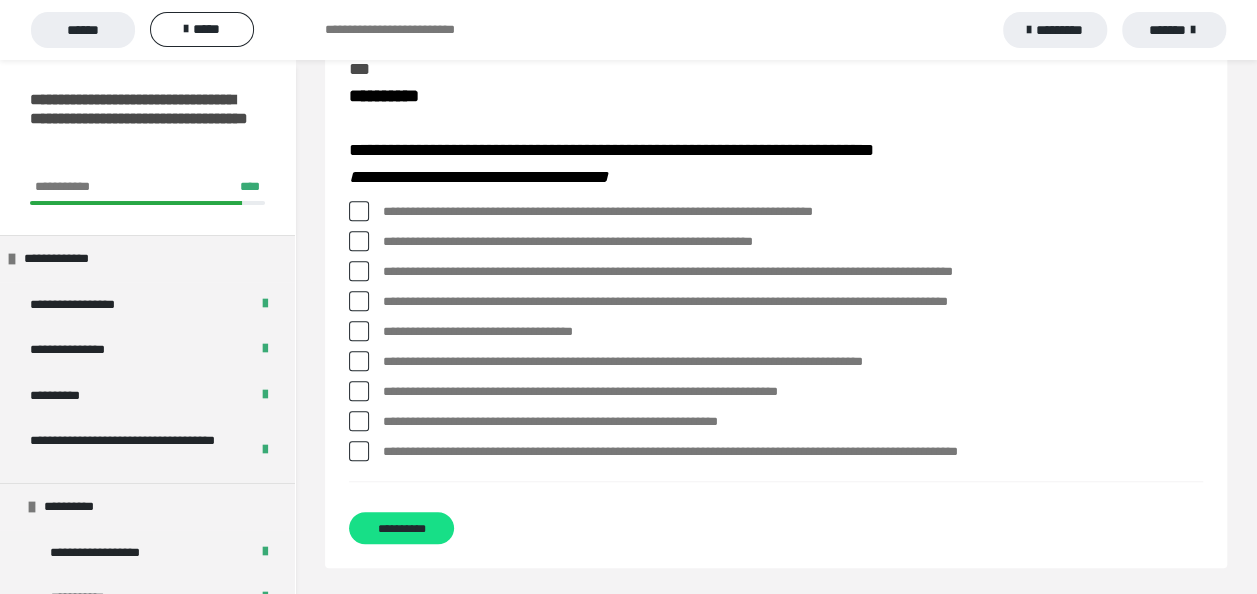 click at bounding box center [359, 451] 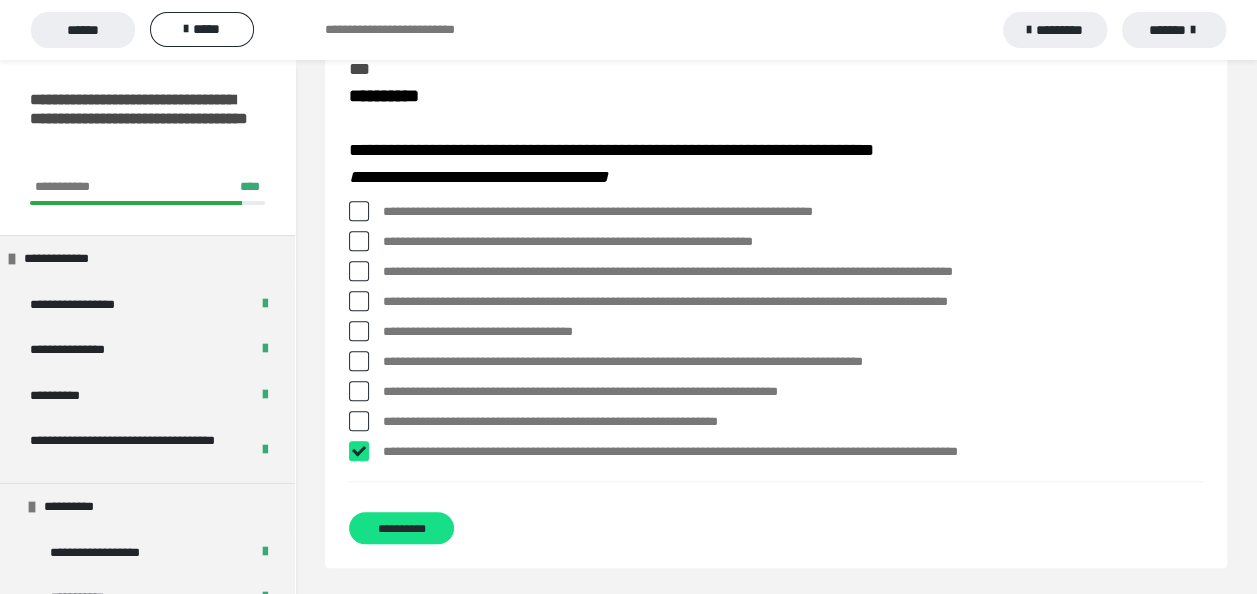 checkbox on "****" 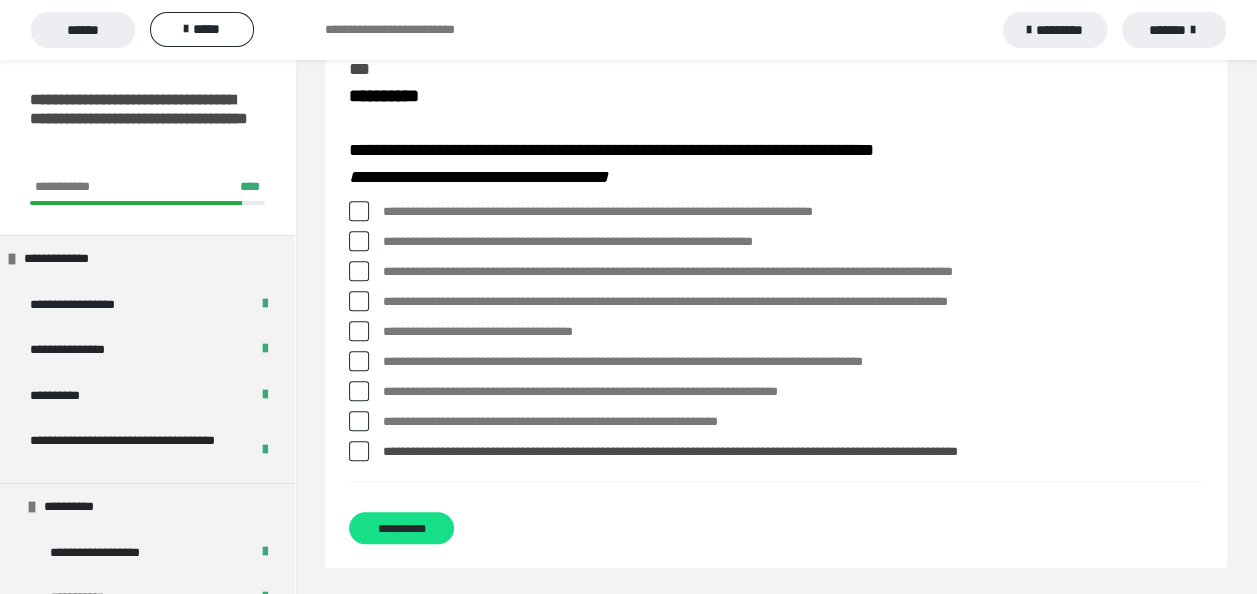 click at bounding box center (359, 211) 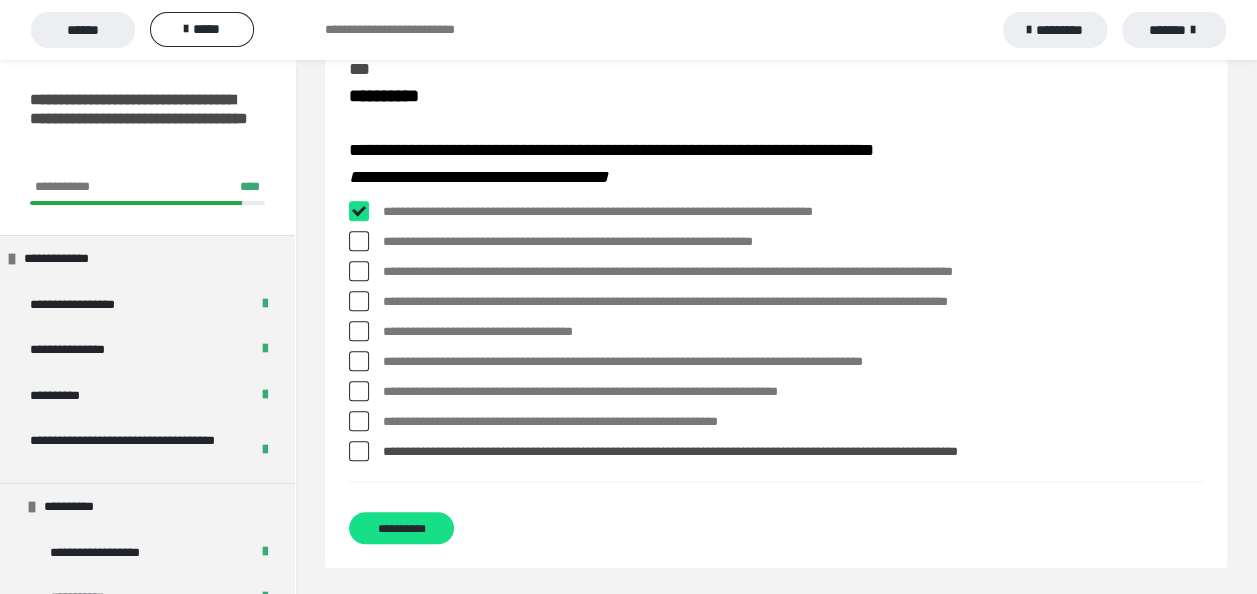 checkbox on "****" 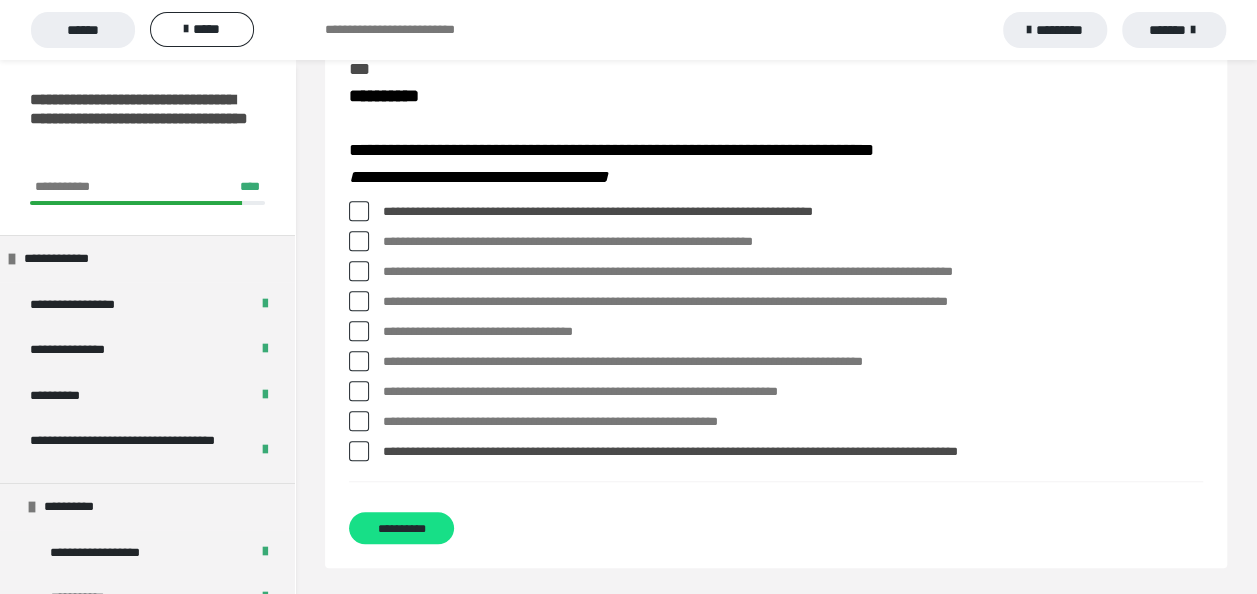 click at bounding box center (359, 271) 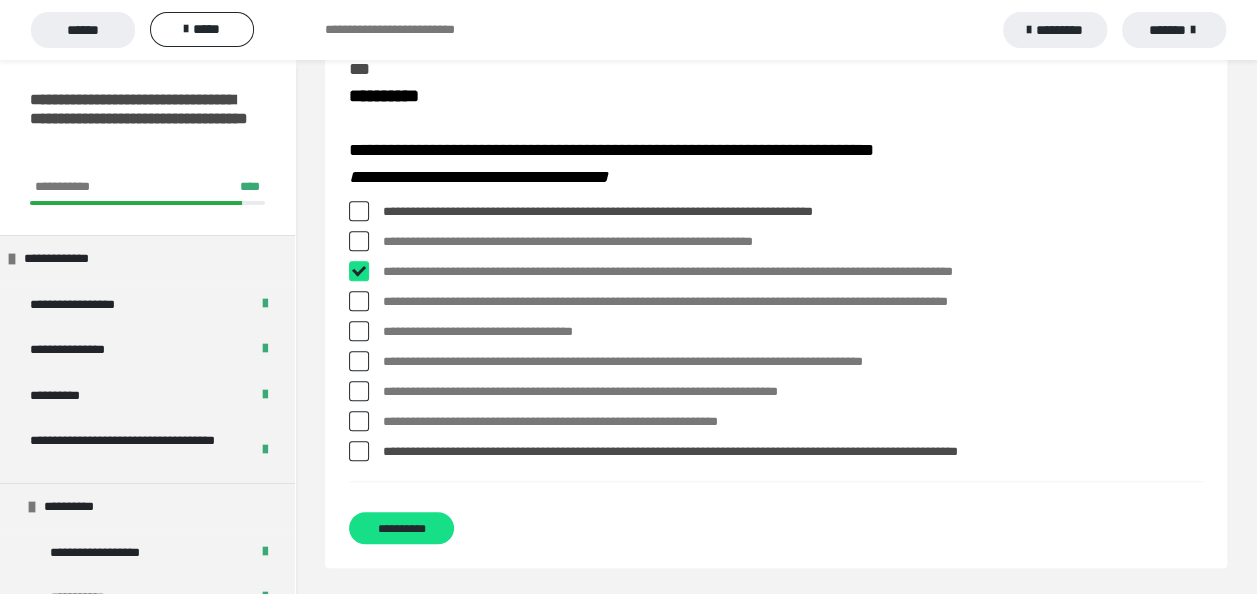 checkbox on "****" 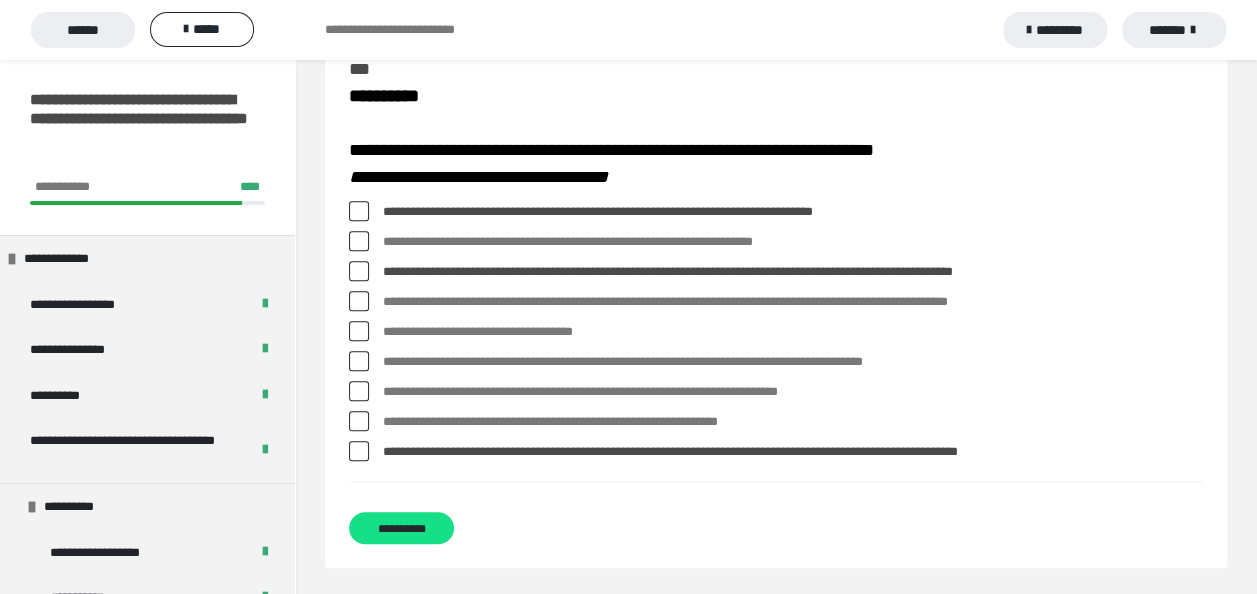 click on "**********" at bounding box center [776, 392] 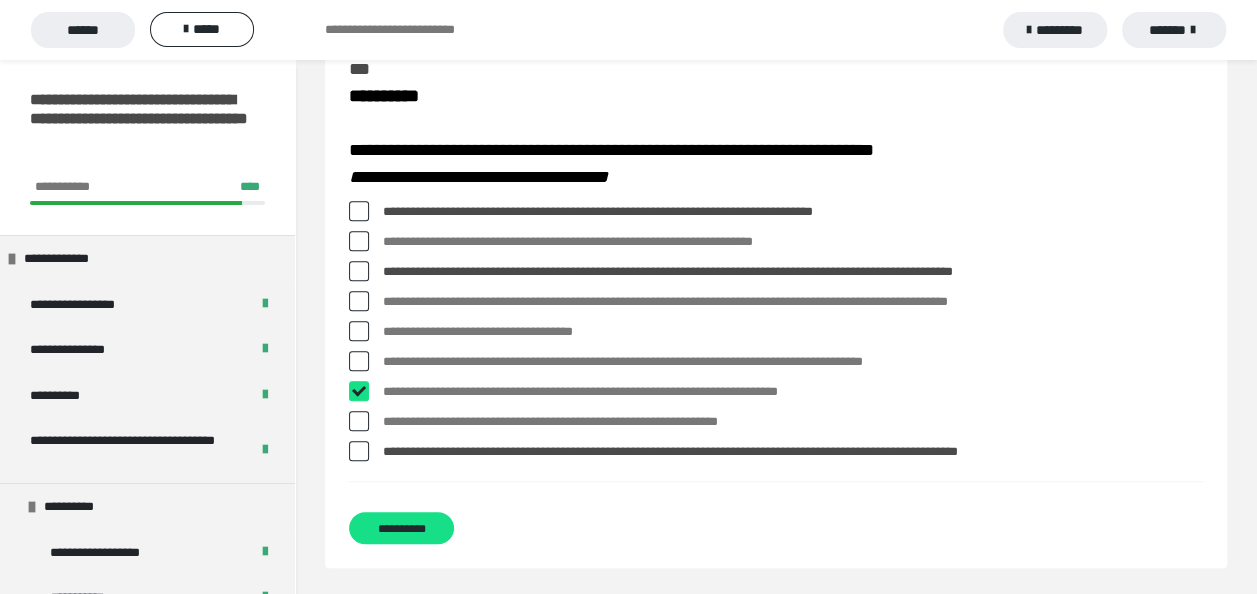 checkbox on "****" 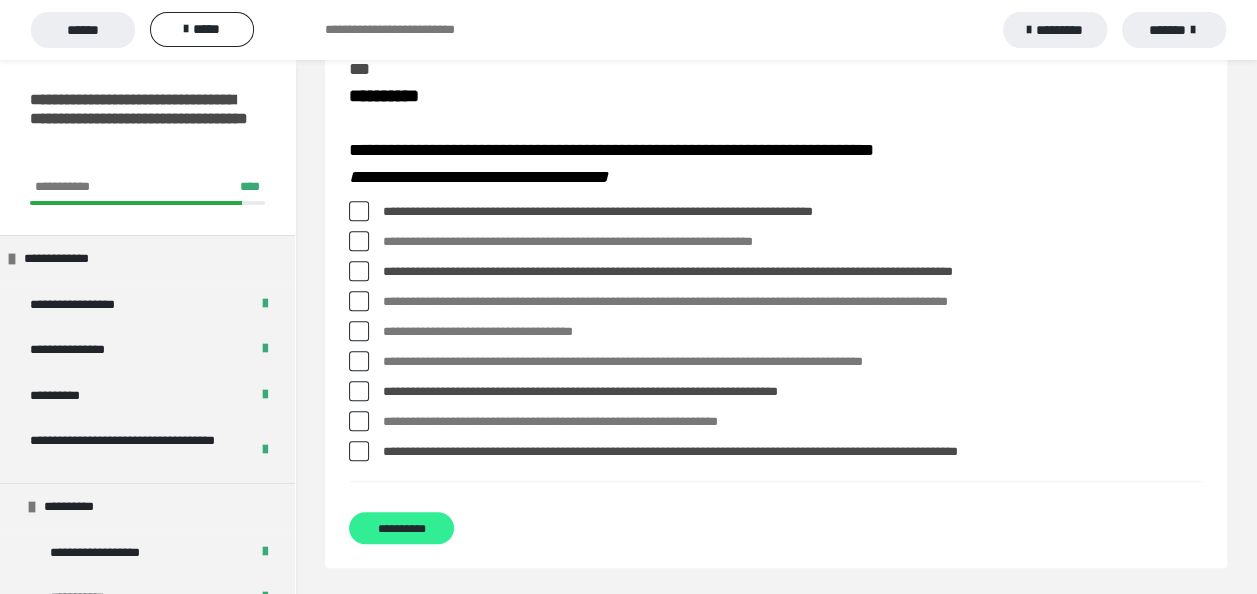 click on "**********" at bounding box center (401, 528) 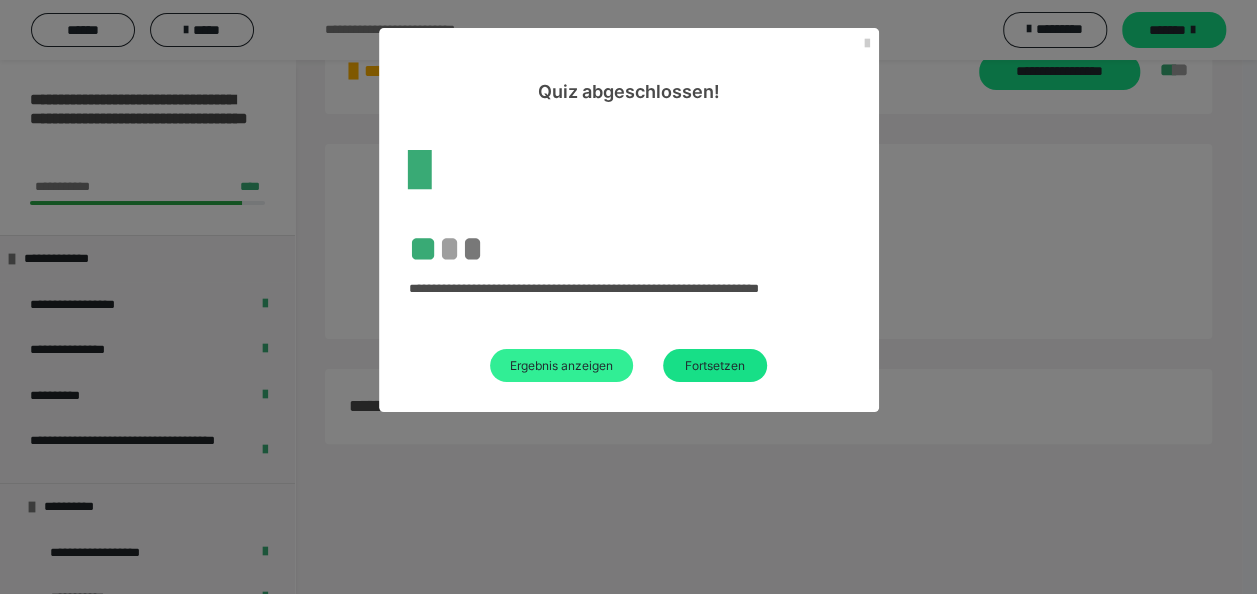 scroll, scrollTop: 2744, scrollLeft: 0, axis: vertical 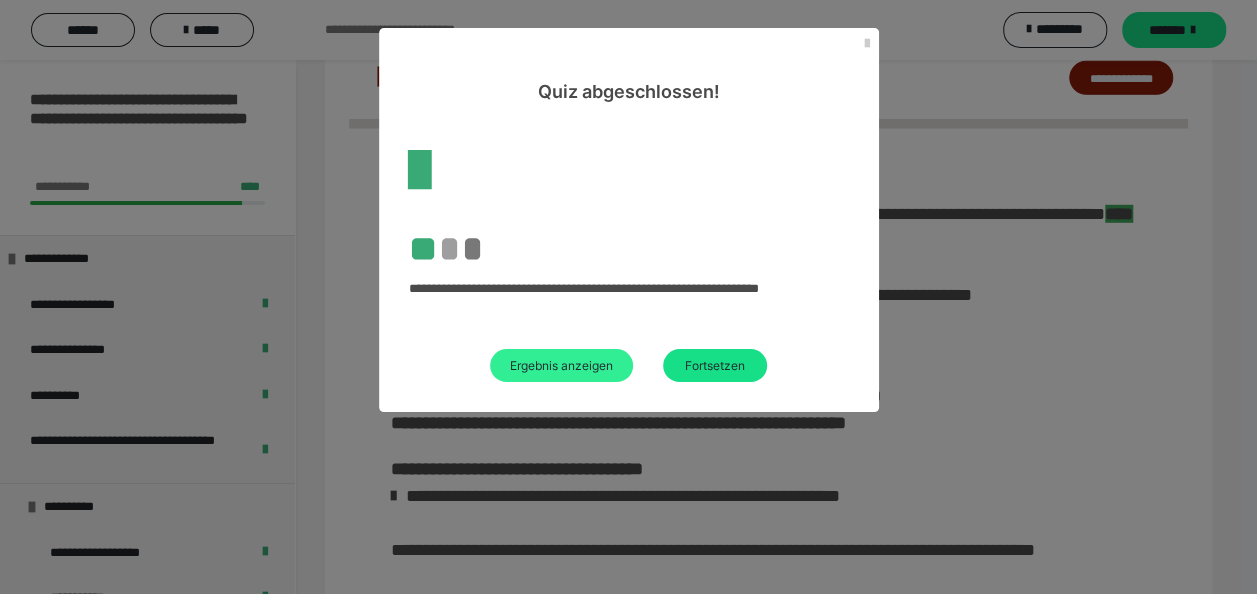 click on "Ergebnis anzeigen" at bounding box center (561, 365) 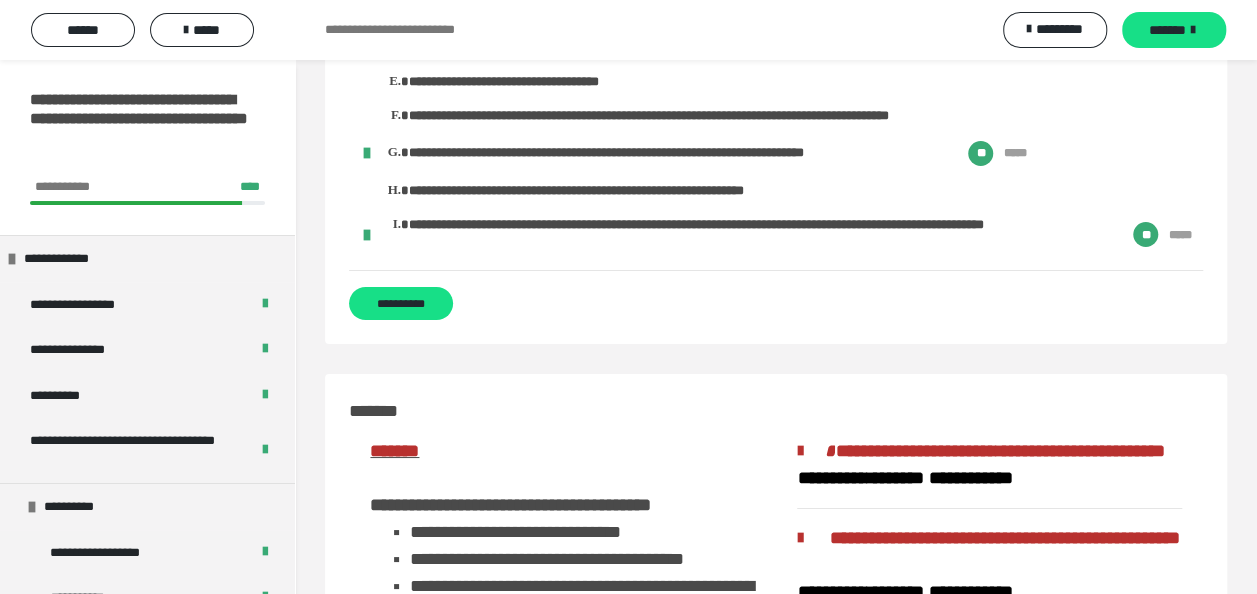 scroll, scrollTop: 3600, scrollLeft: 0, axis: vertical 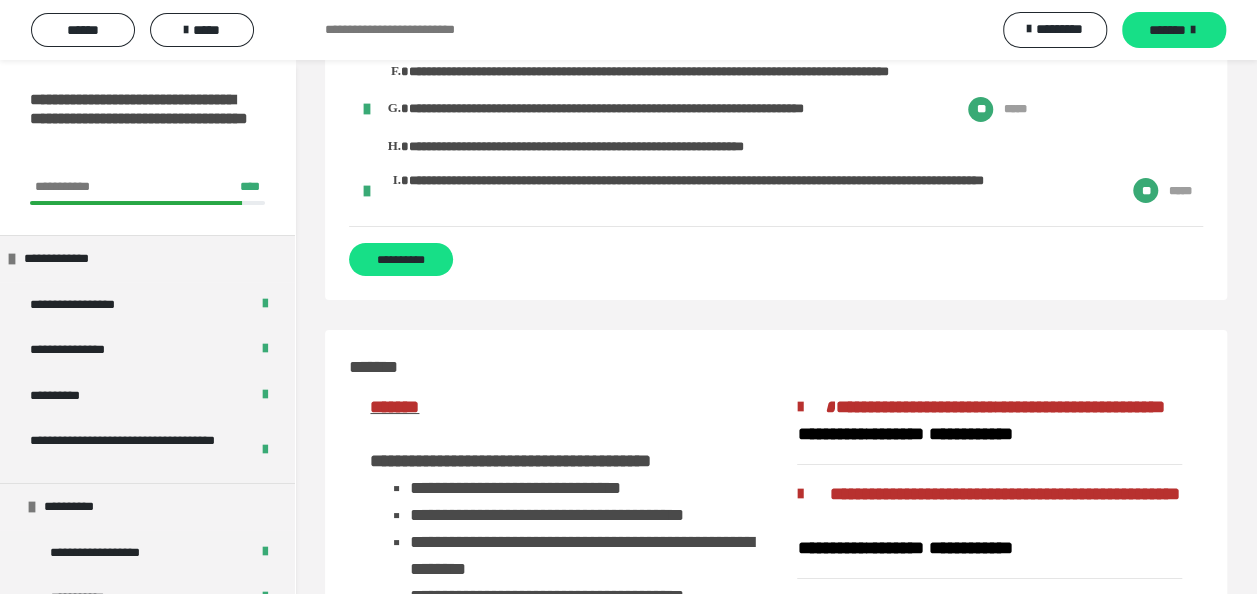 click on "**********" at bounding box center (401, 259) 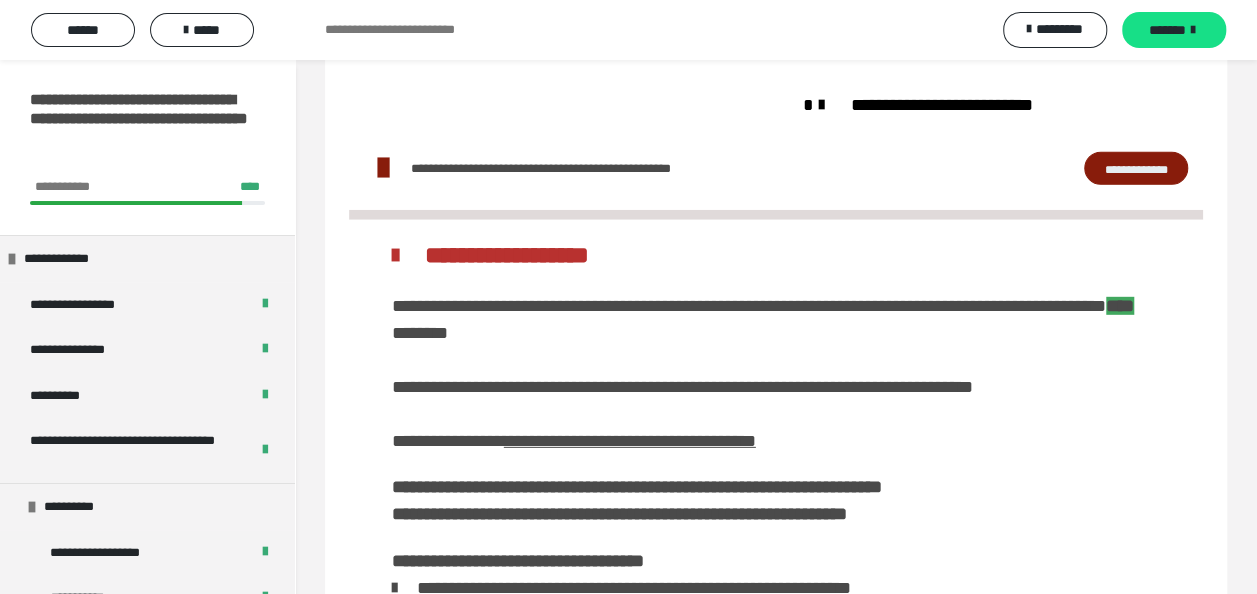 scroll, scrollTop: 2928, scrollLeft: 0, axis: vertical 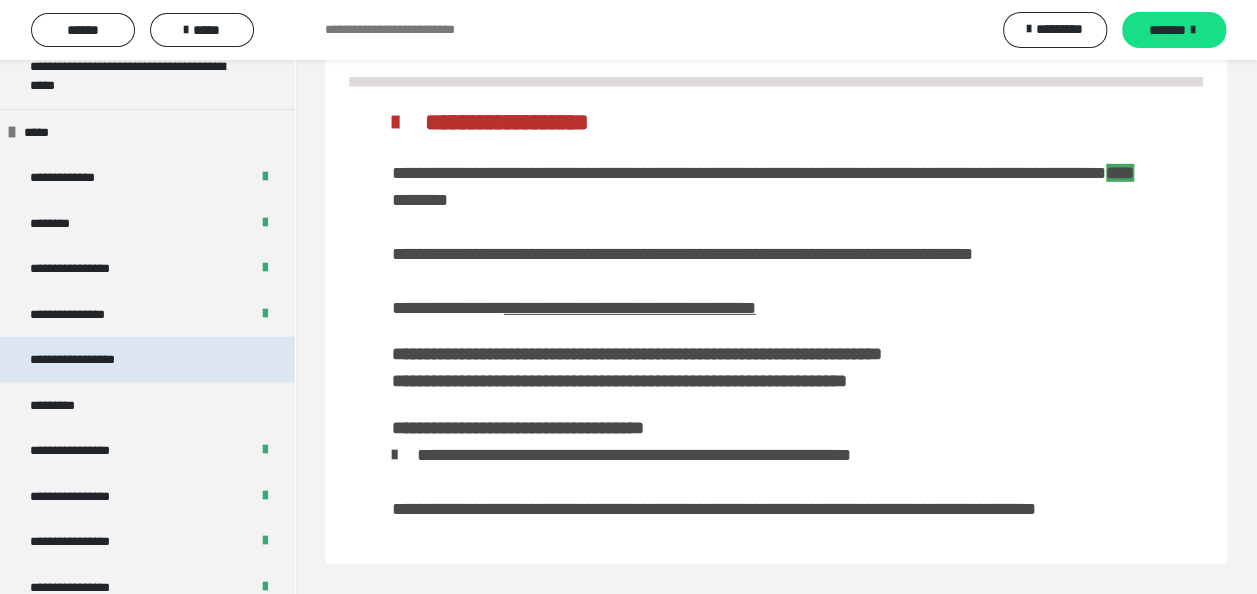 click on "**********" at bounding box center [93, 360] 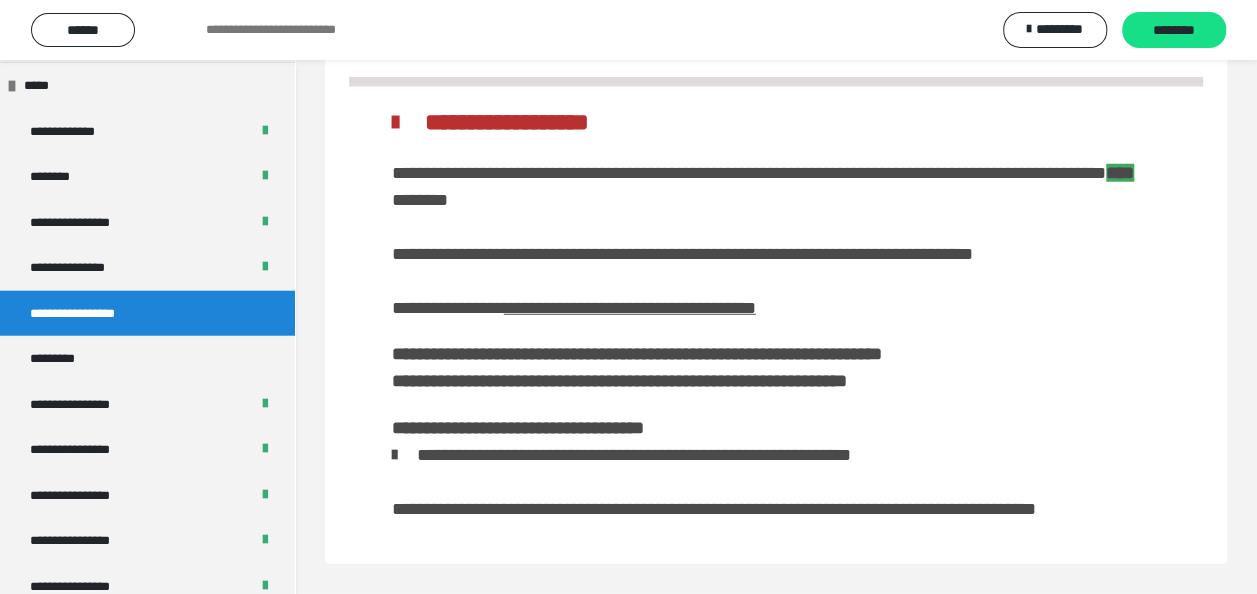 scroll, scrollTop: 2590, scrollLeft: 0, axis: vertical 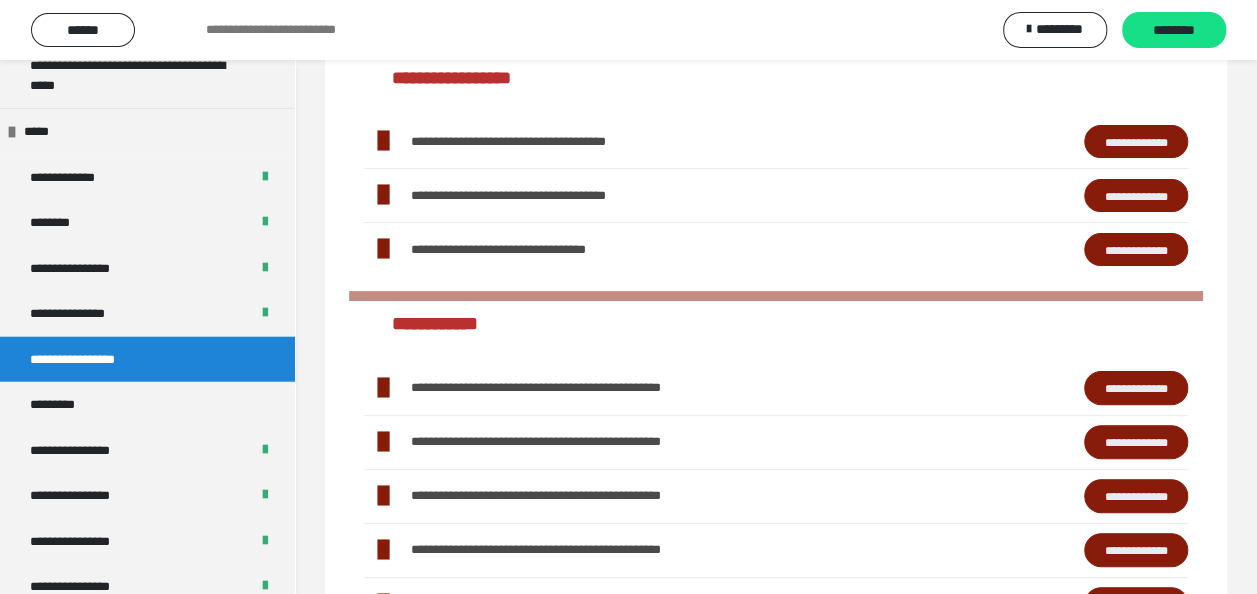 click on "**********" at bounding box center [1136, 249] 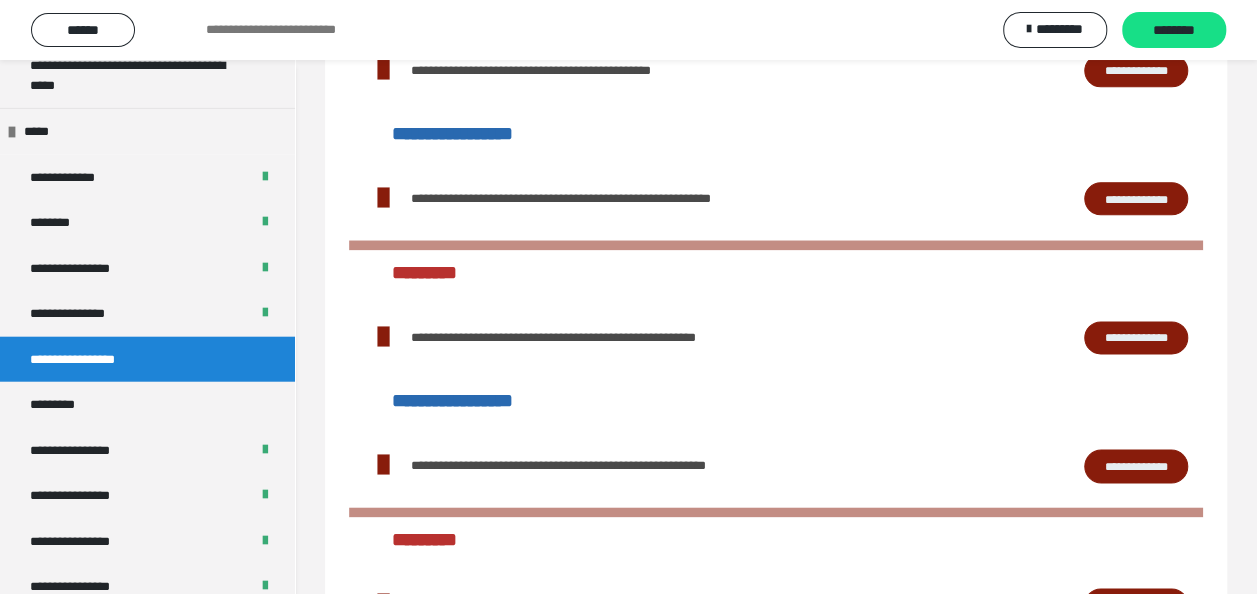 scroll, scrollTop: 685, scrollLeft: 0, axis: vertical 